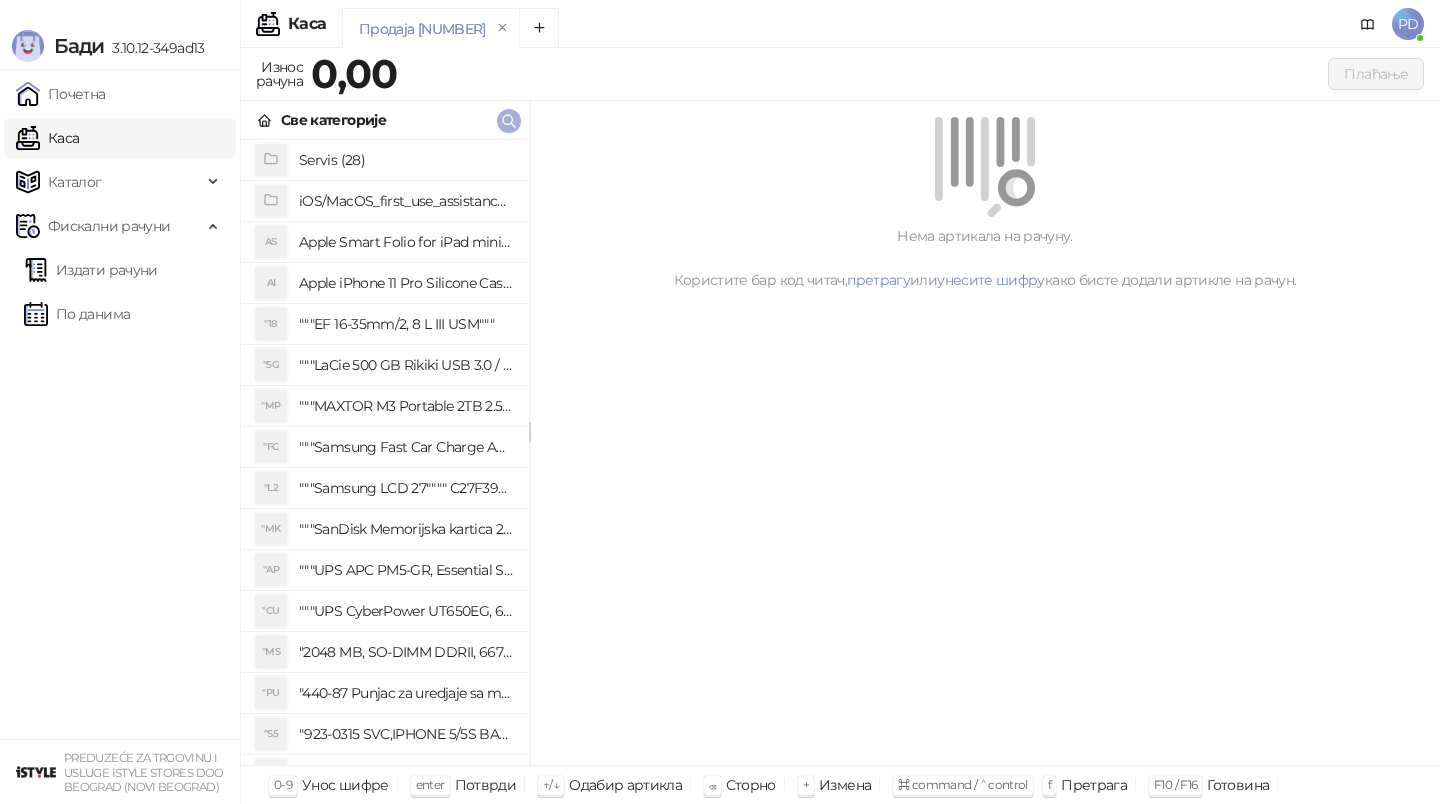 scroll, scrollTop: 0, scrollLeft: 0, axis: both 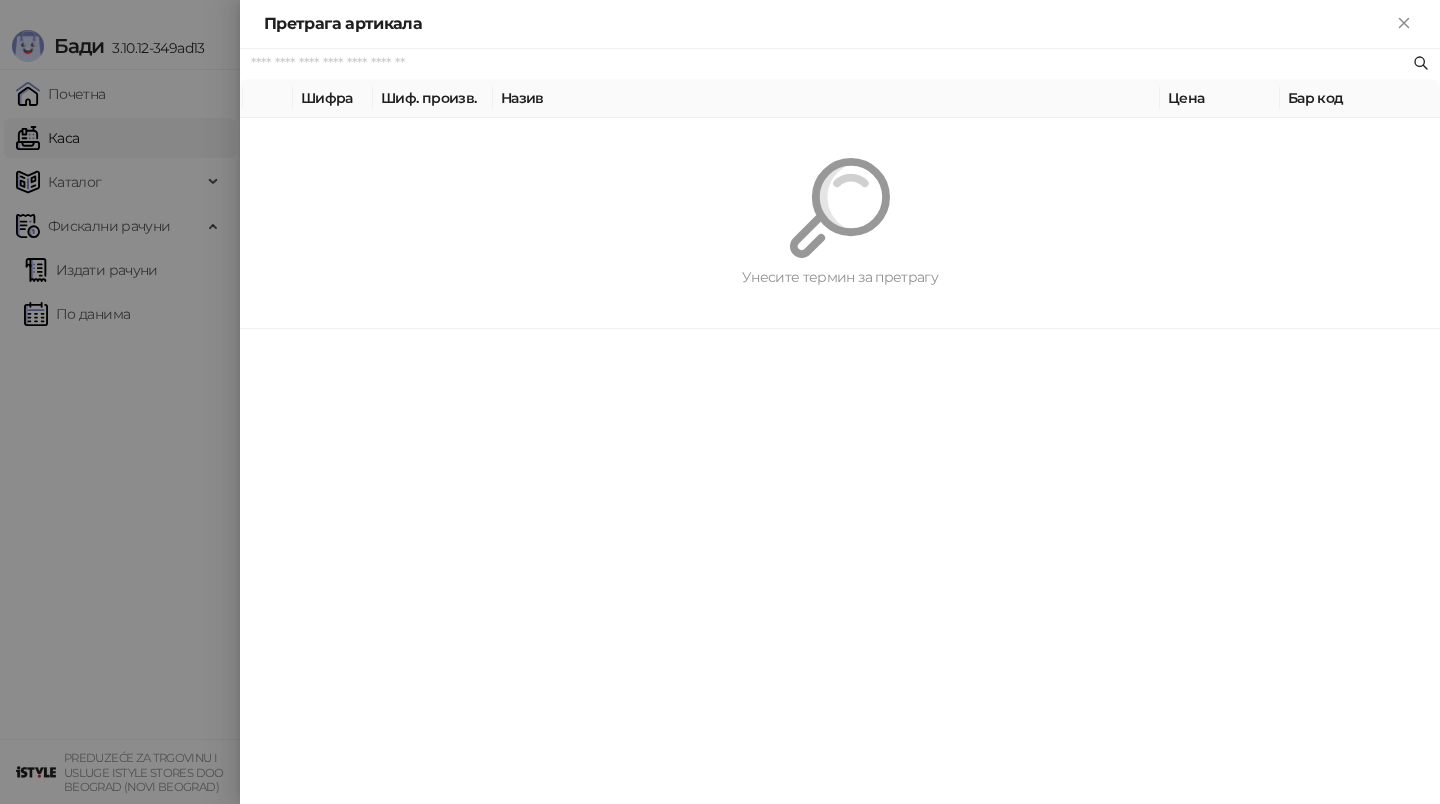 paste on "*********" 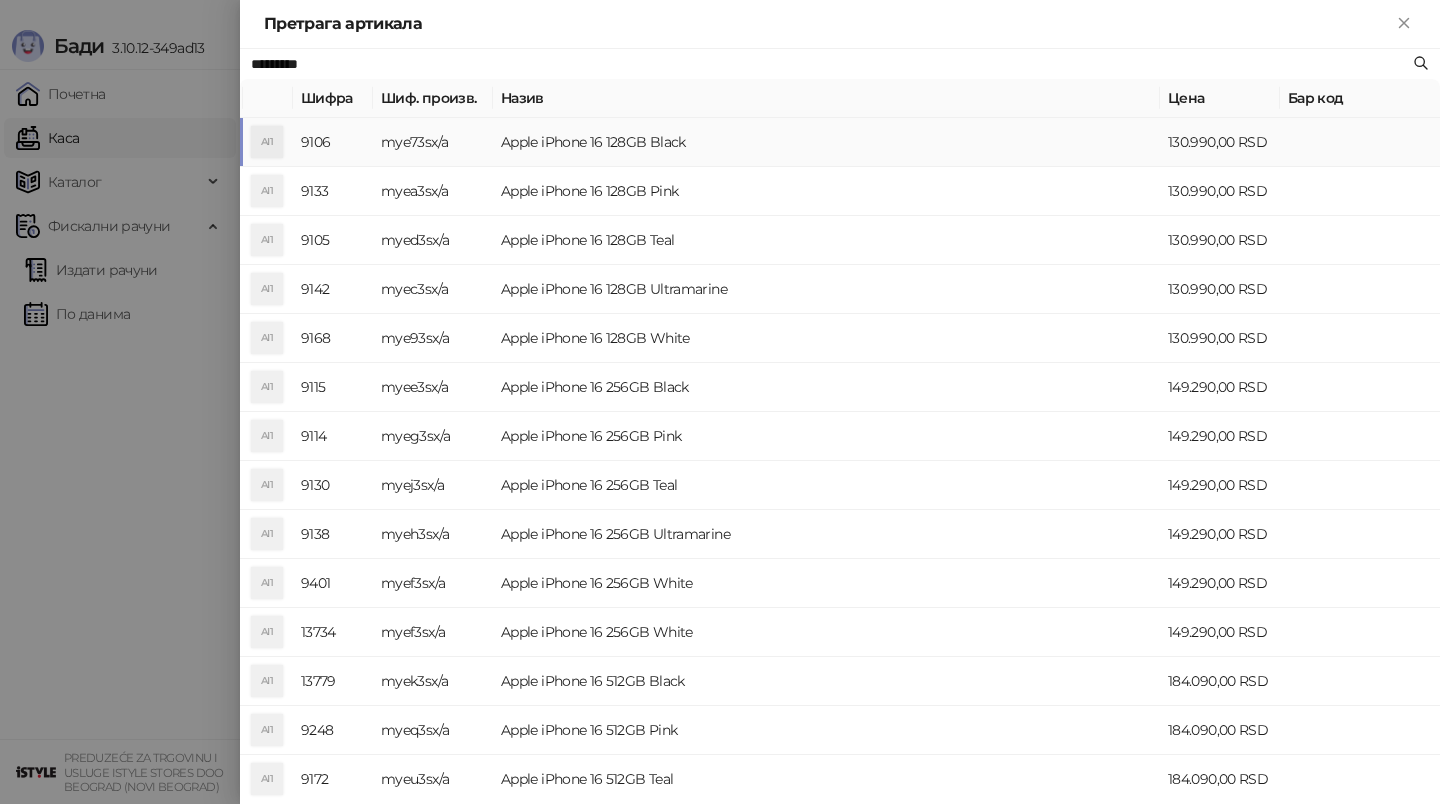 type on "*********" 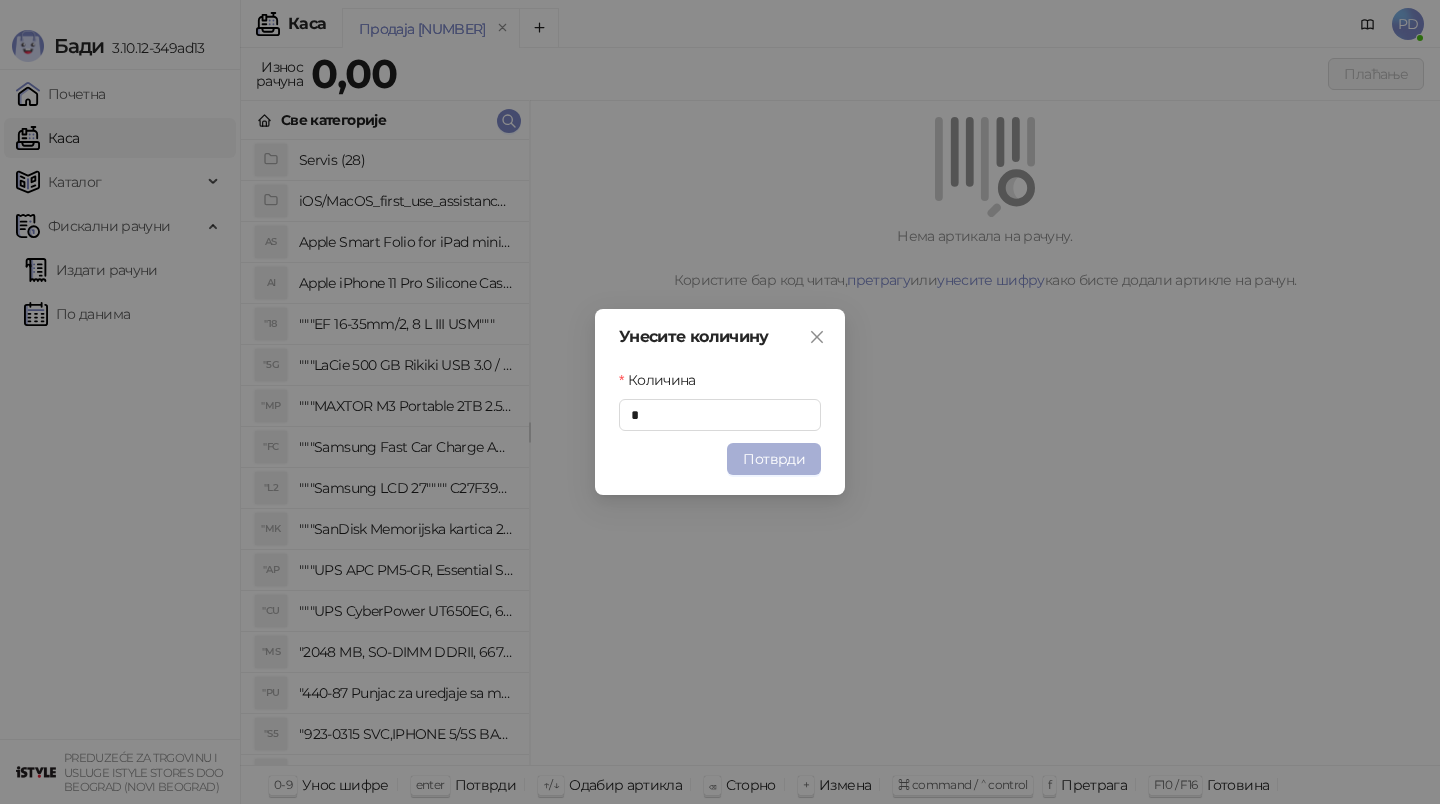 click on "Потврди" at bounding box center [774, 459] 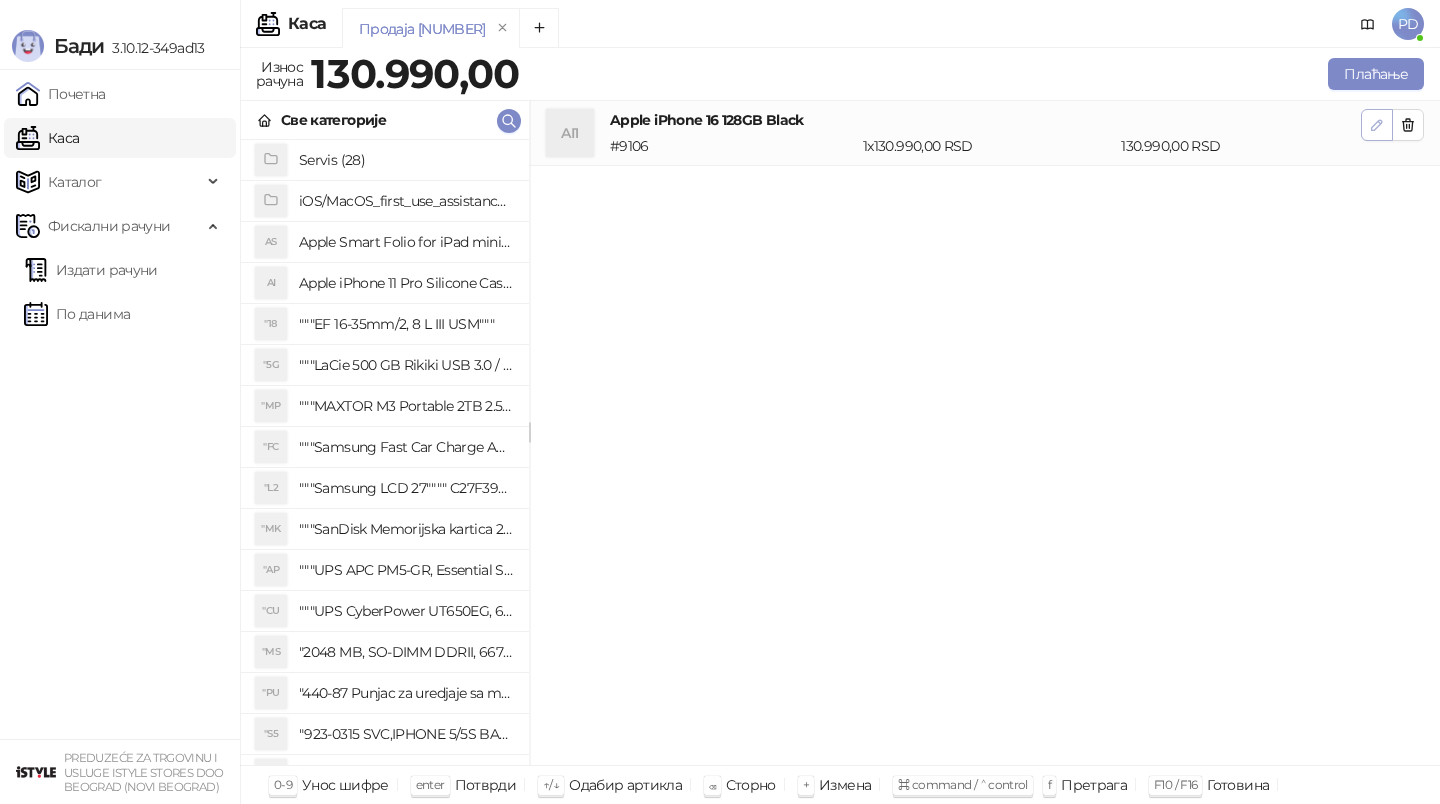click 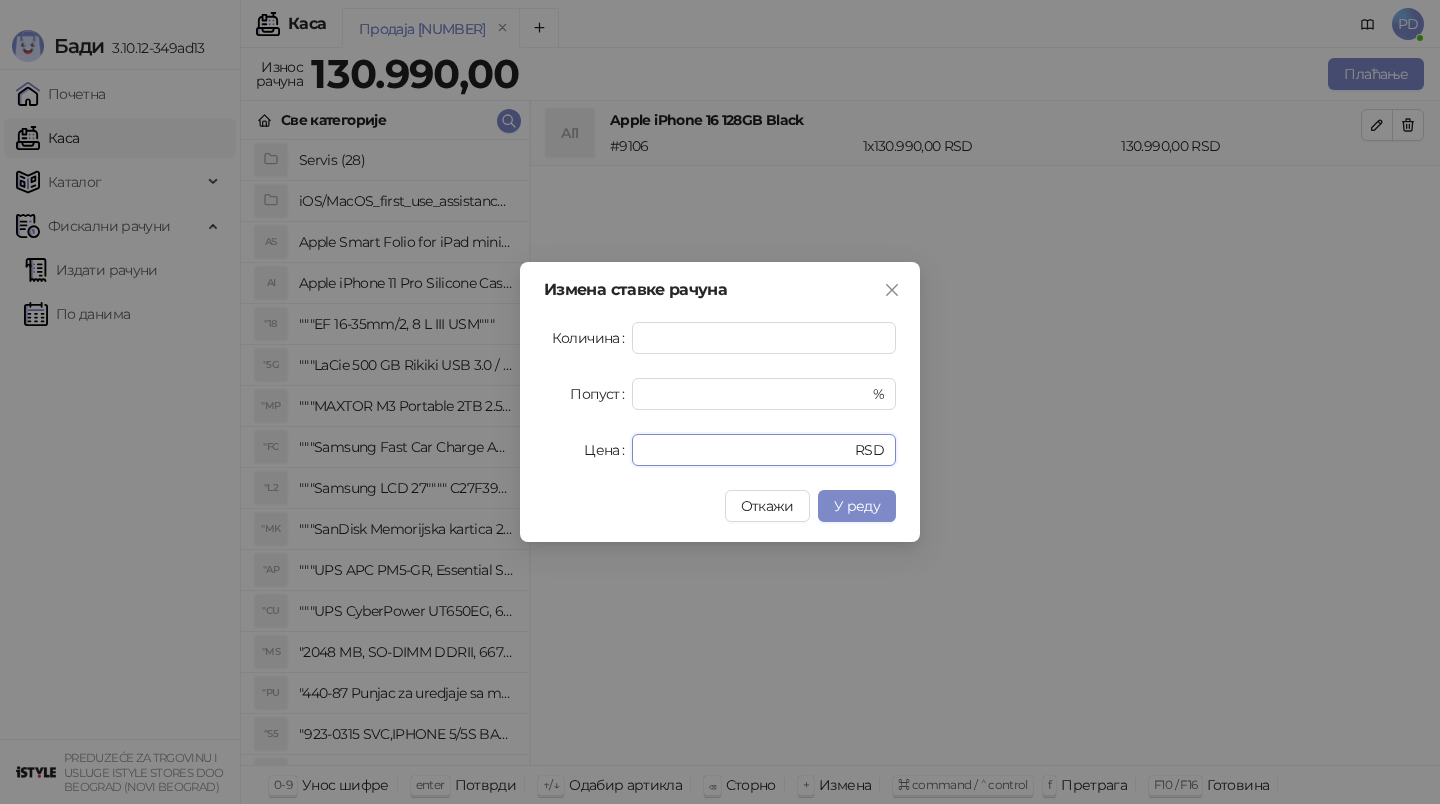 drag, startPoint x: 743, startPoint y: 445, endPoint x: 490, endPoint y: 443, distance: 253.0079 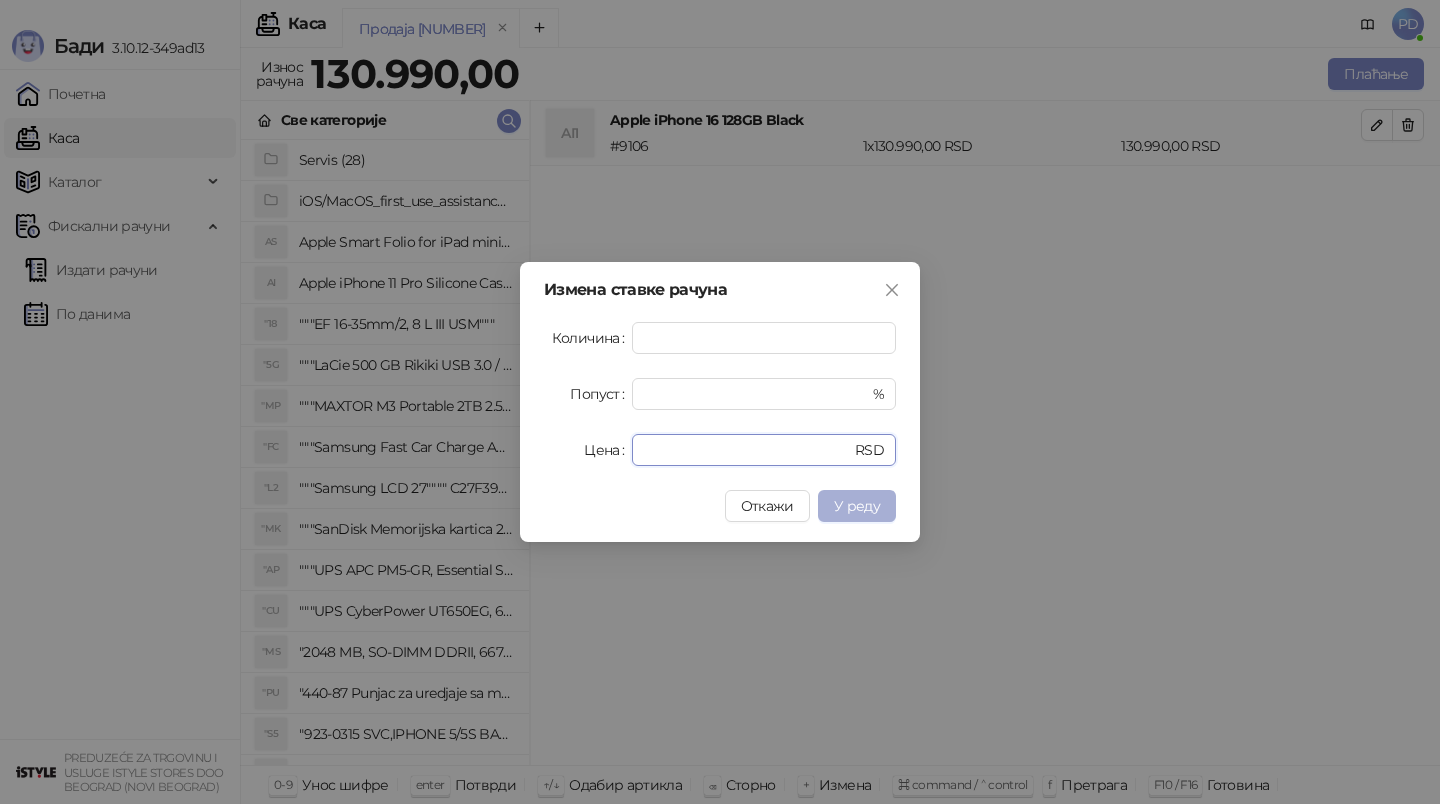 type on "******" 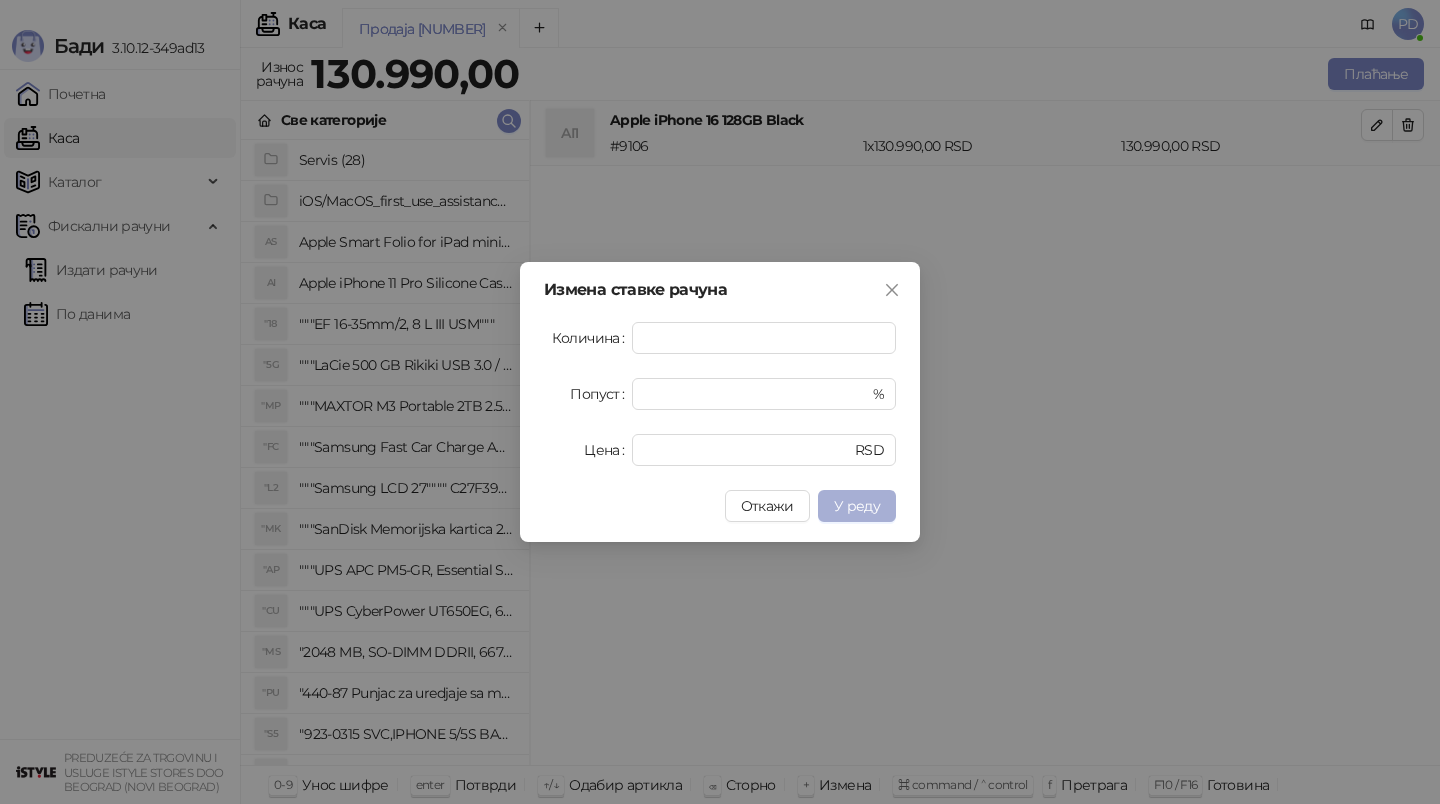 click on "У реду" at bounding box center (857, 506) 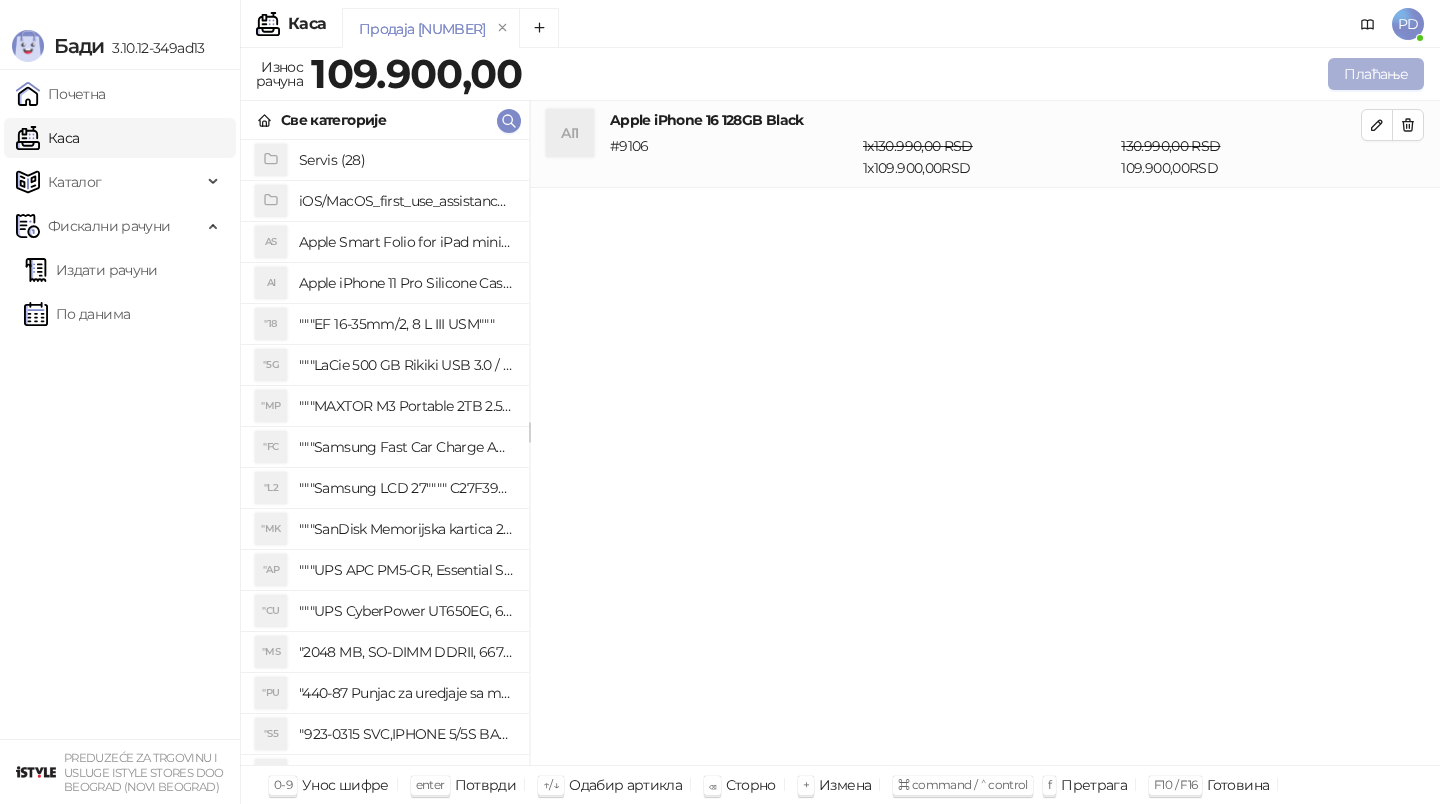click on "Плаћање" at bounding box center (1376, 74) 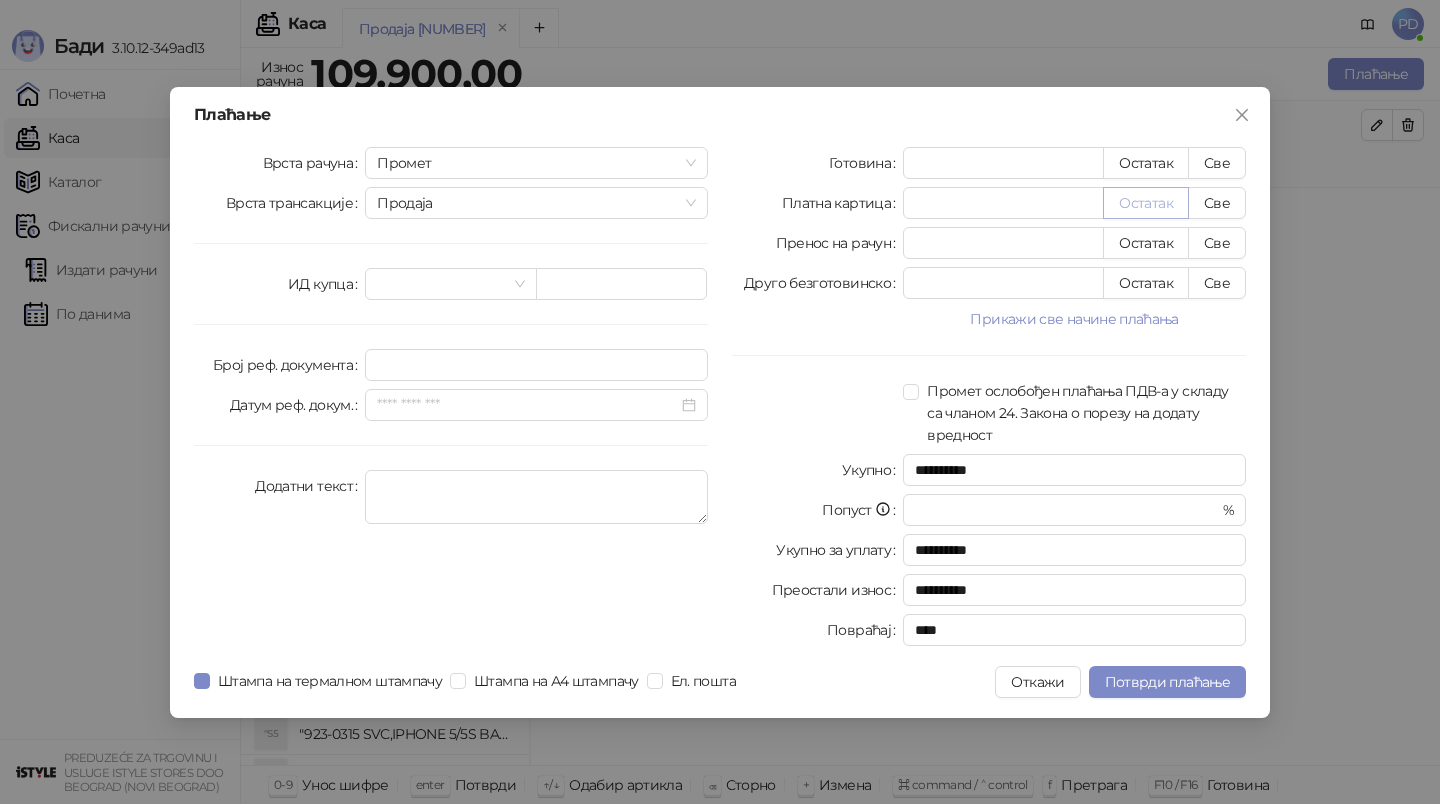 click on "Остатак" at bounding box center (1146, 203) 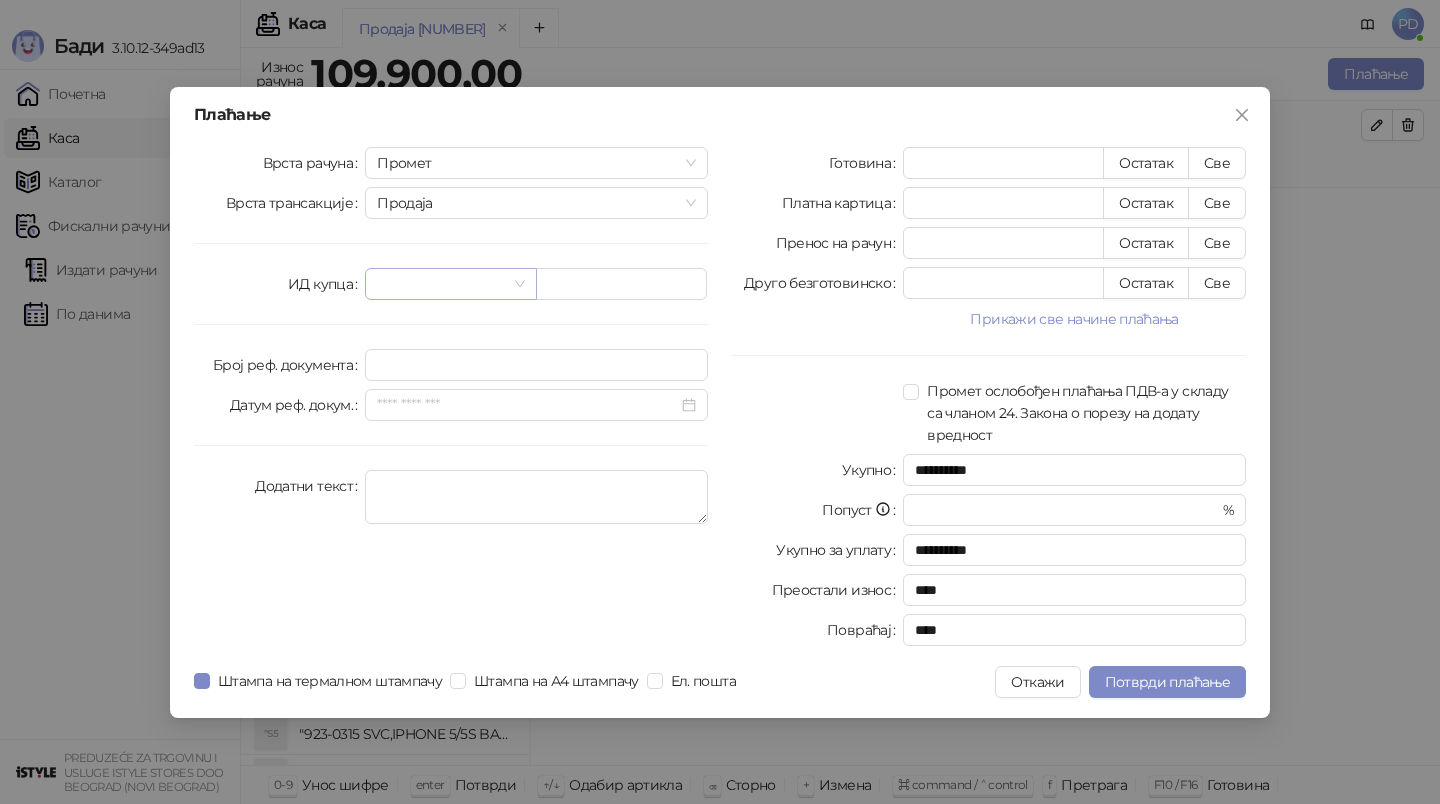 click at bounding box center [450, 284] 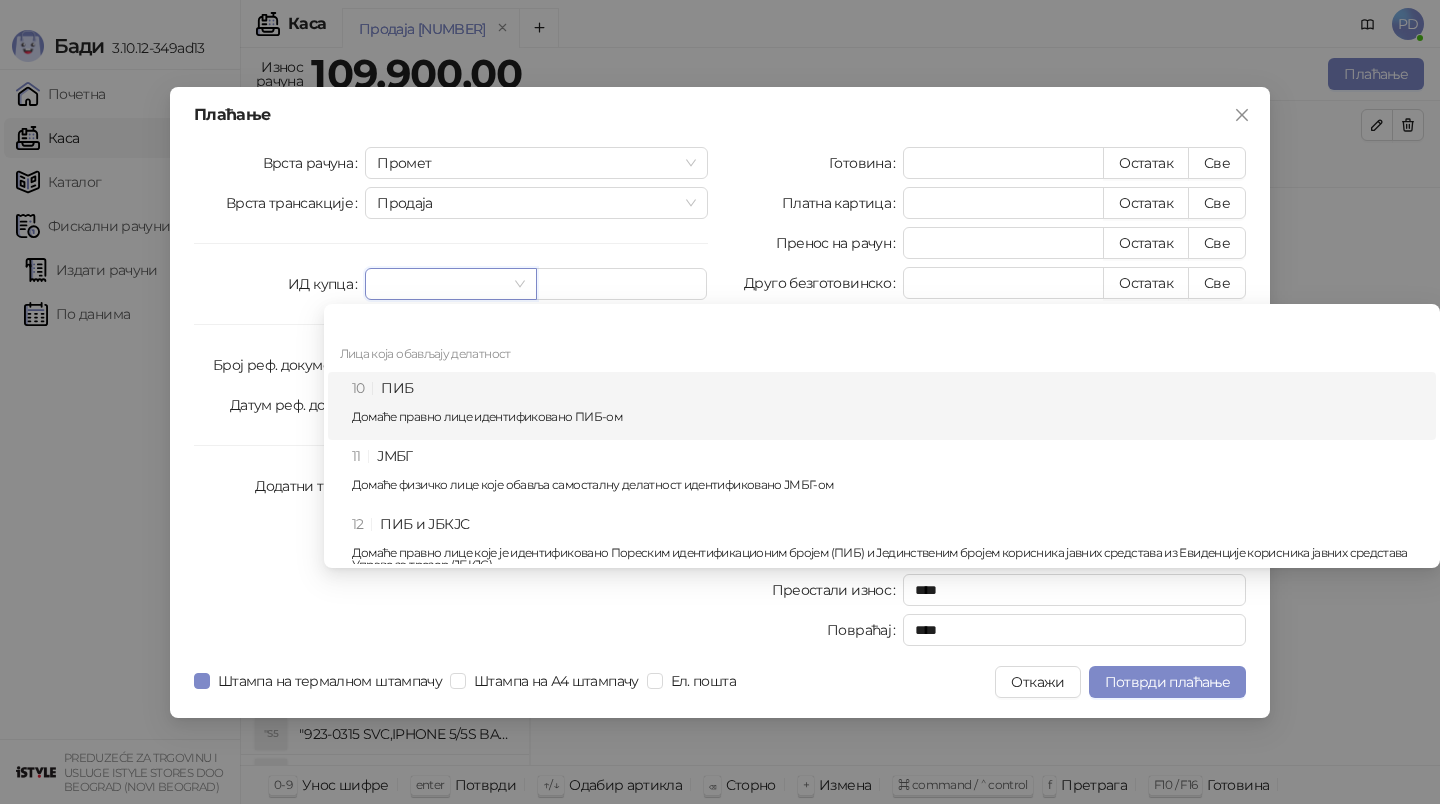 click on "10 ПИБ Домаће правно лице идентификовано ПИБ-ом" at bounding box center [888, 406] 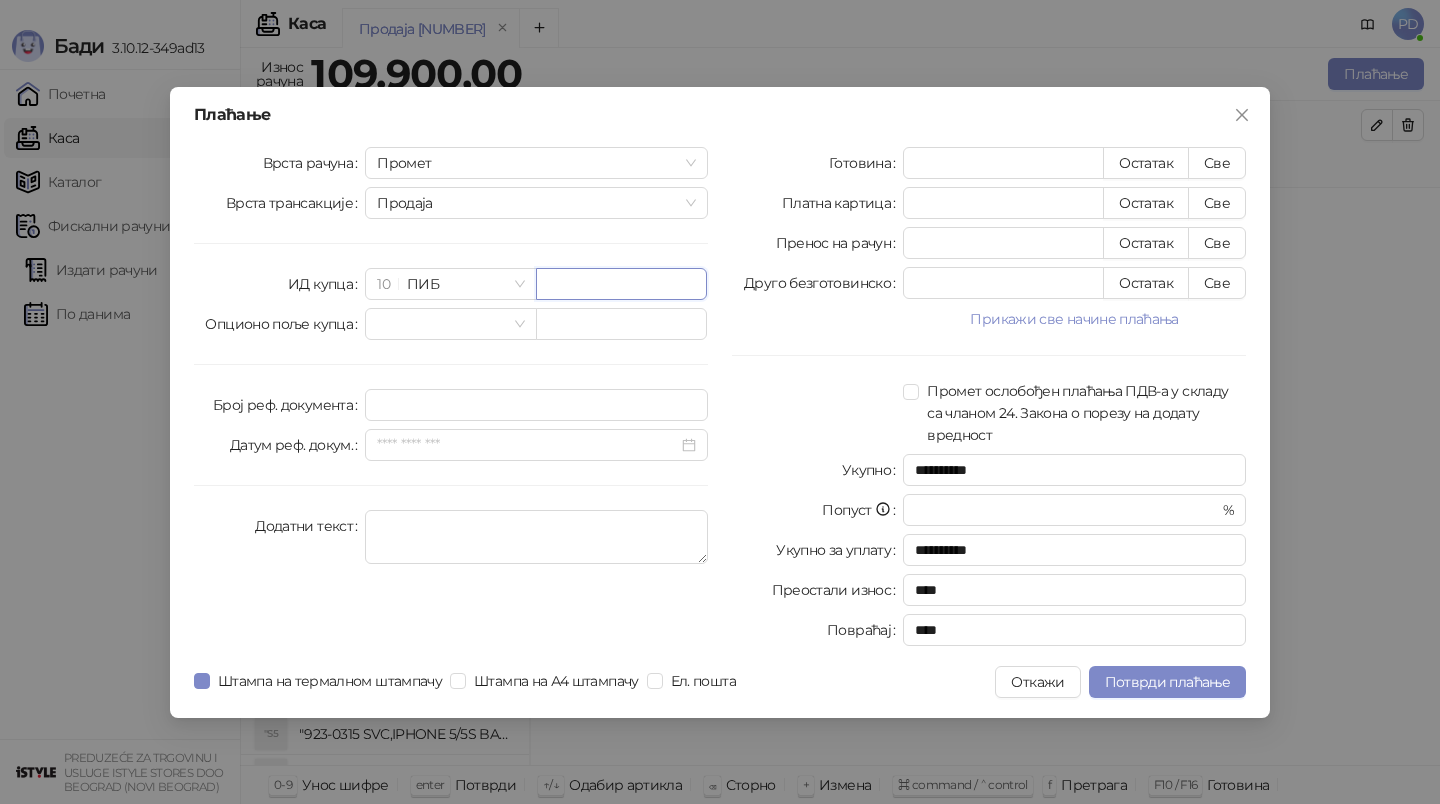 click at bounding box center (621, 284) 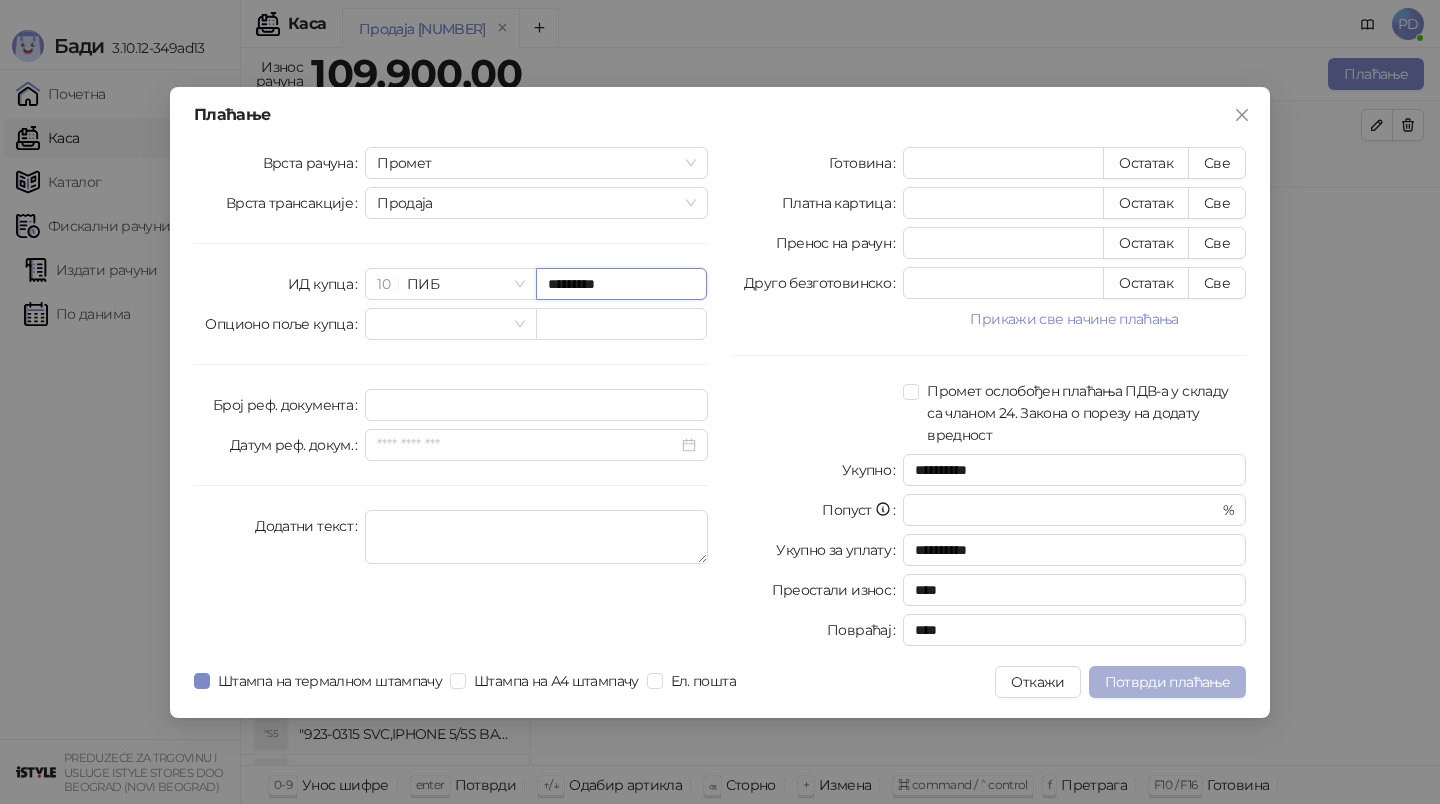 type on "*********" 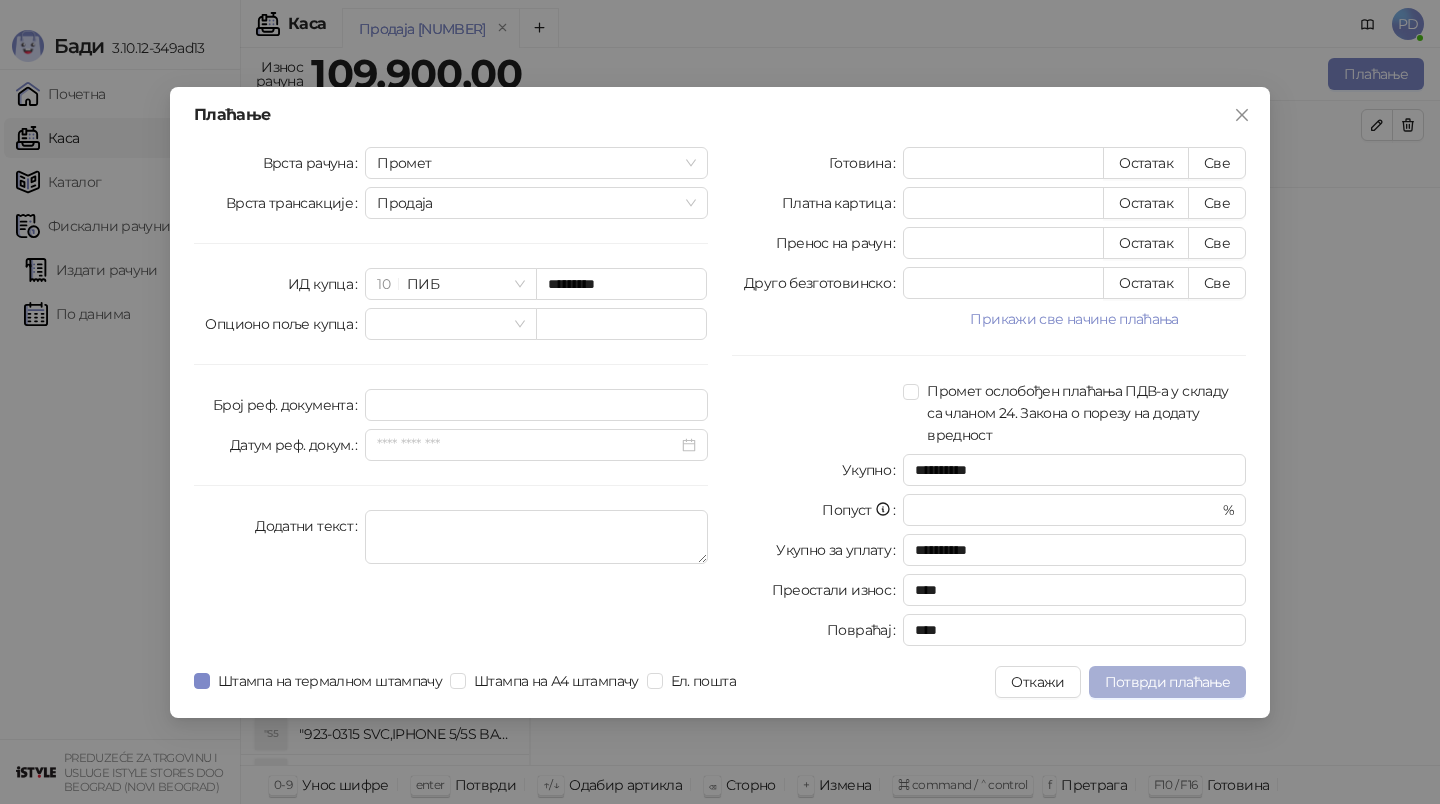 click on "Потврди плаћање" at bounding box center (1167, 682) 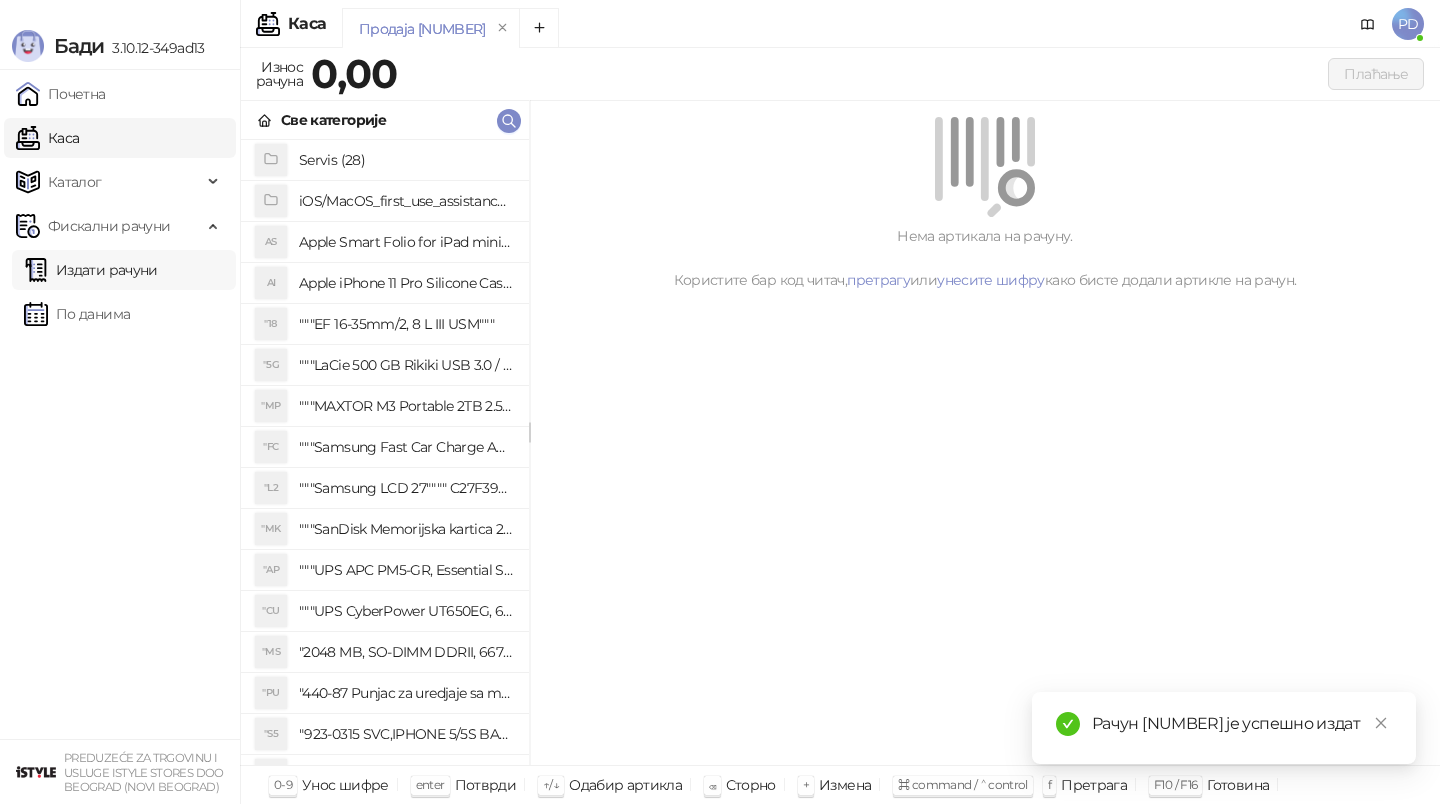 click on "Издати рачуни" at bounding box center [91, 270] 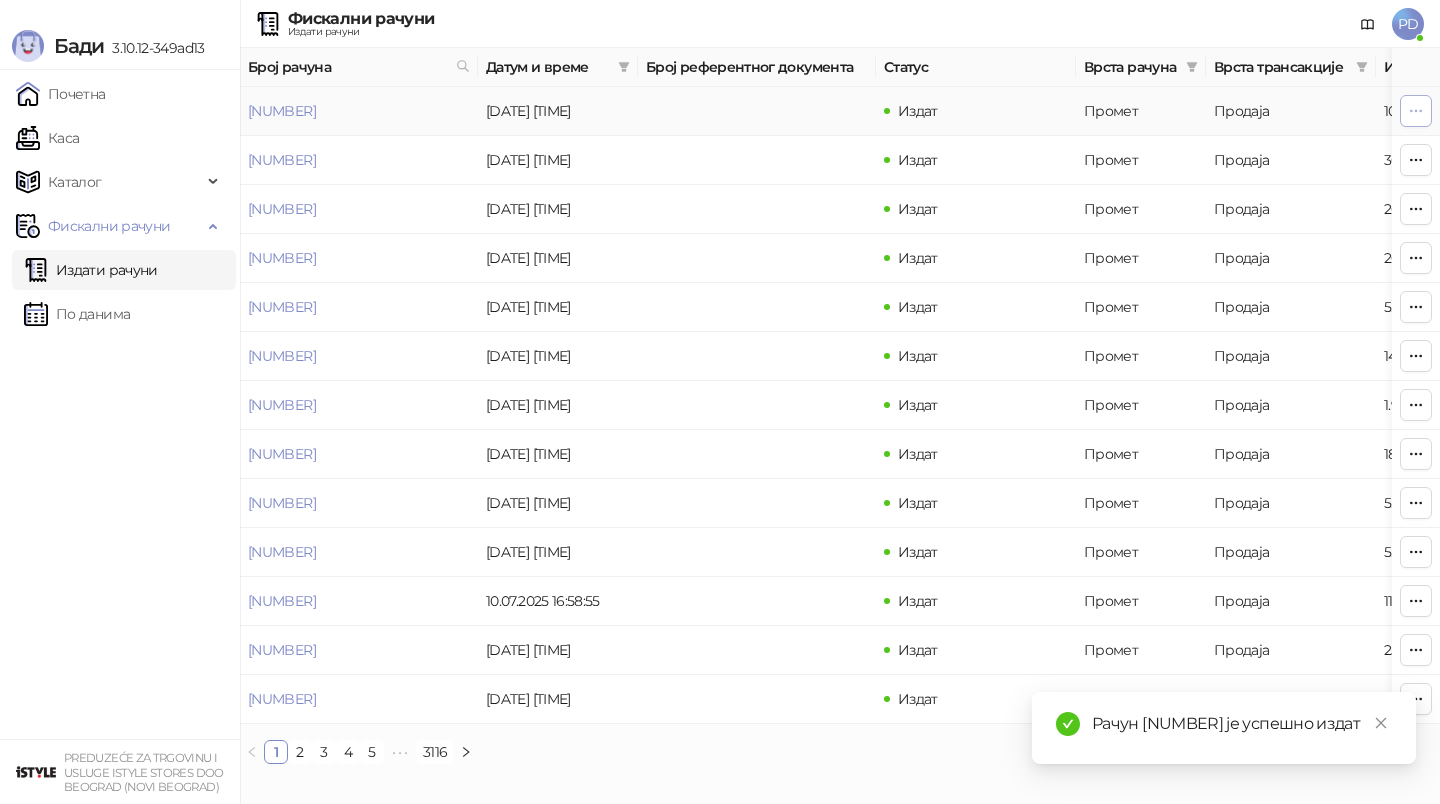 click 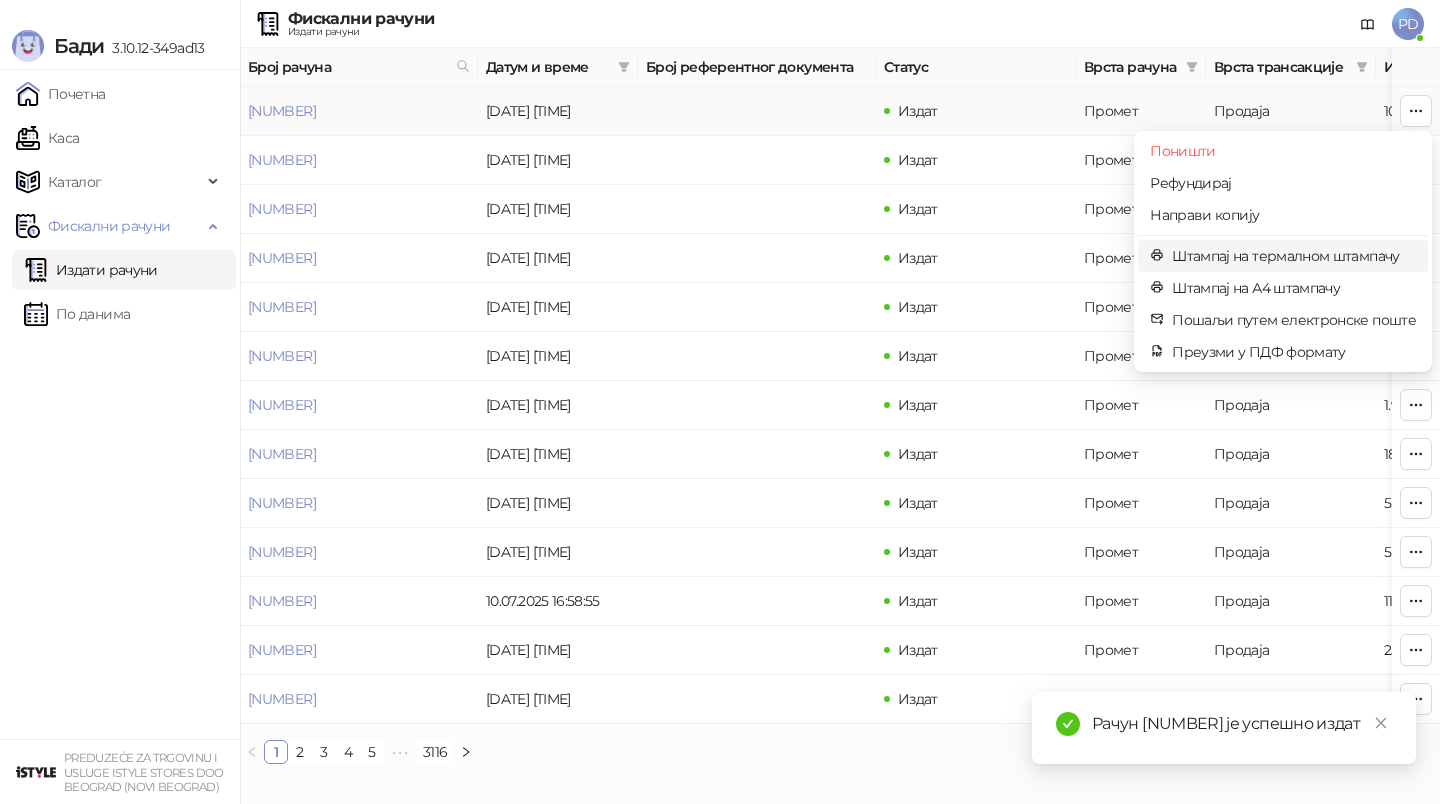 click on "Штампај на термалном штампачу" at bounding box center [1294, 256] 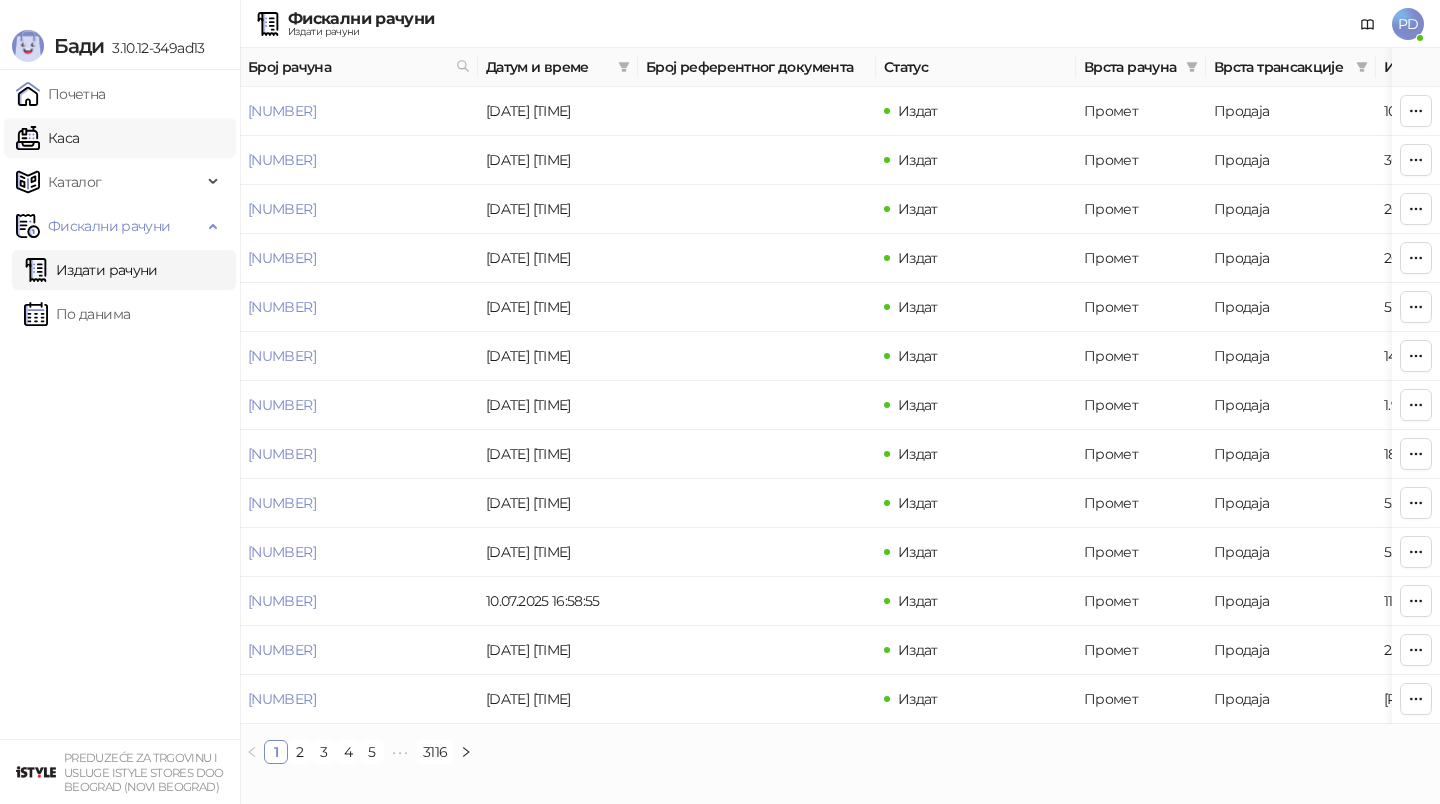 click on "Каса" at bounding box center [47, 138] 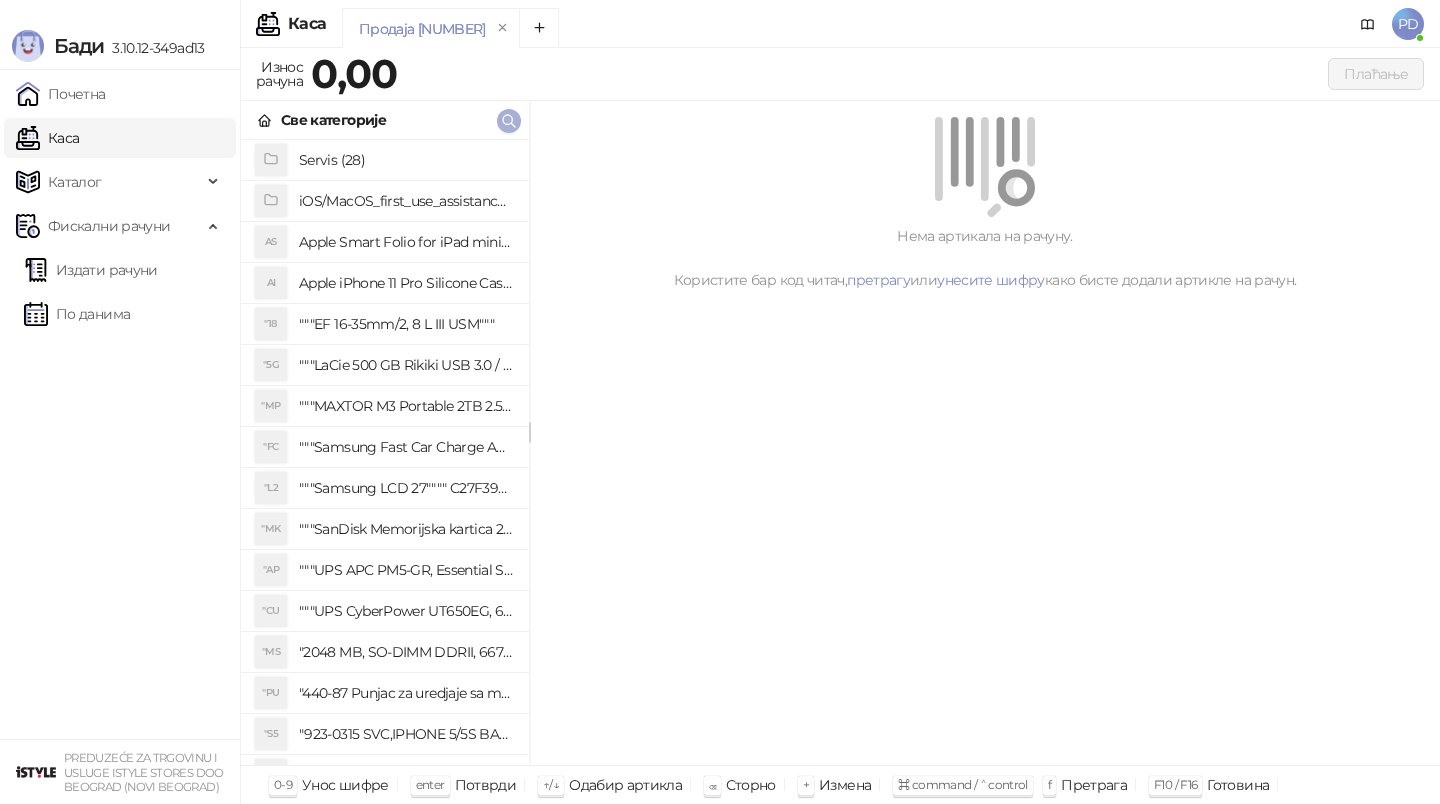 click 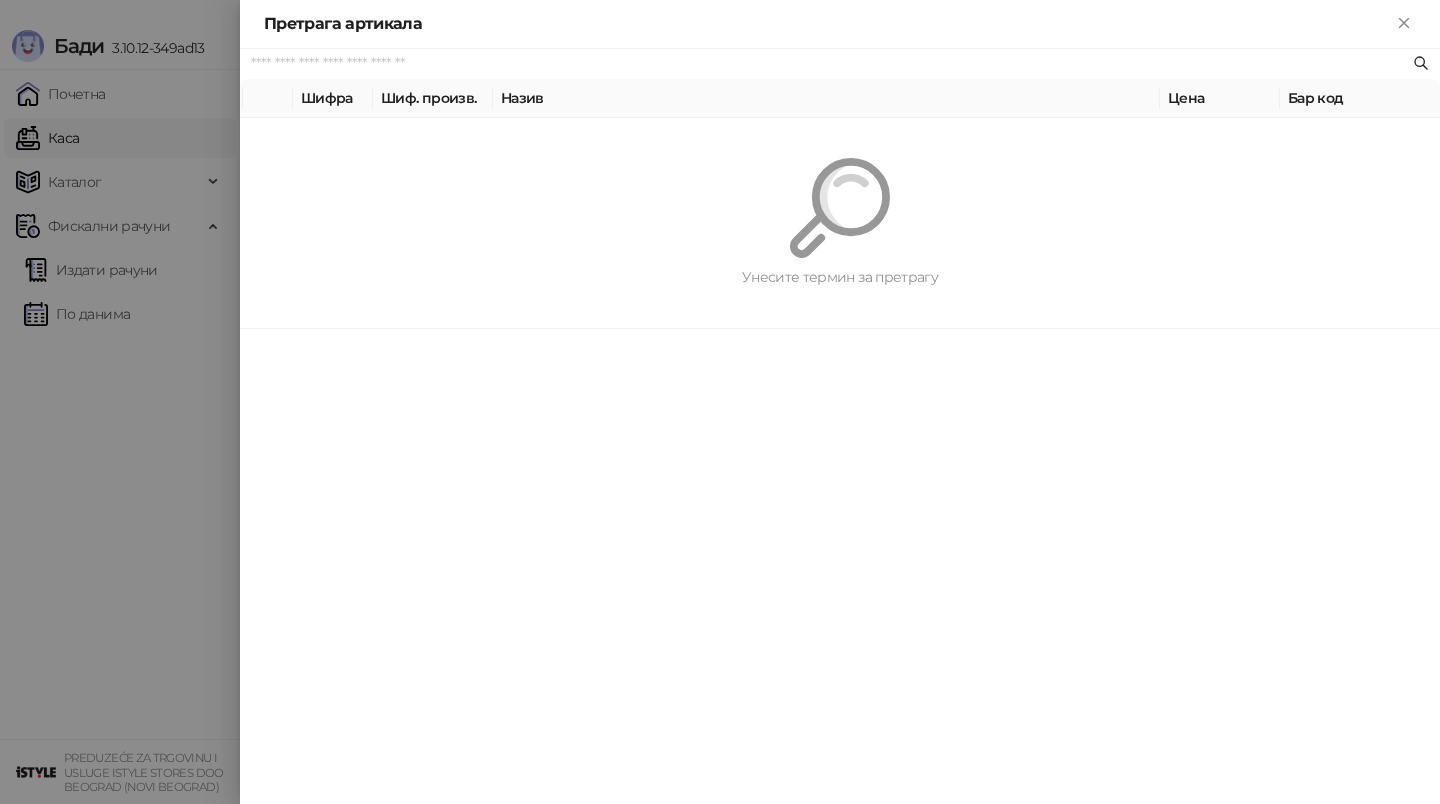 paste on "**********" 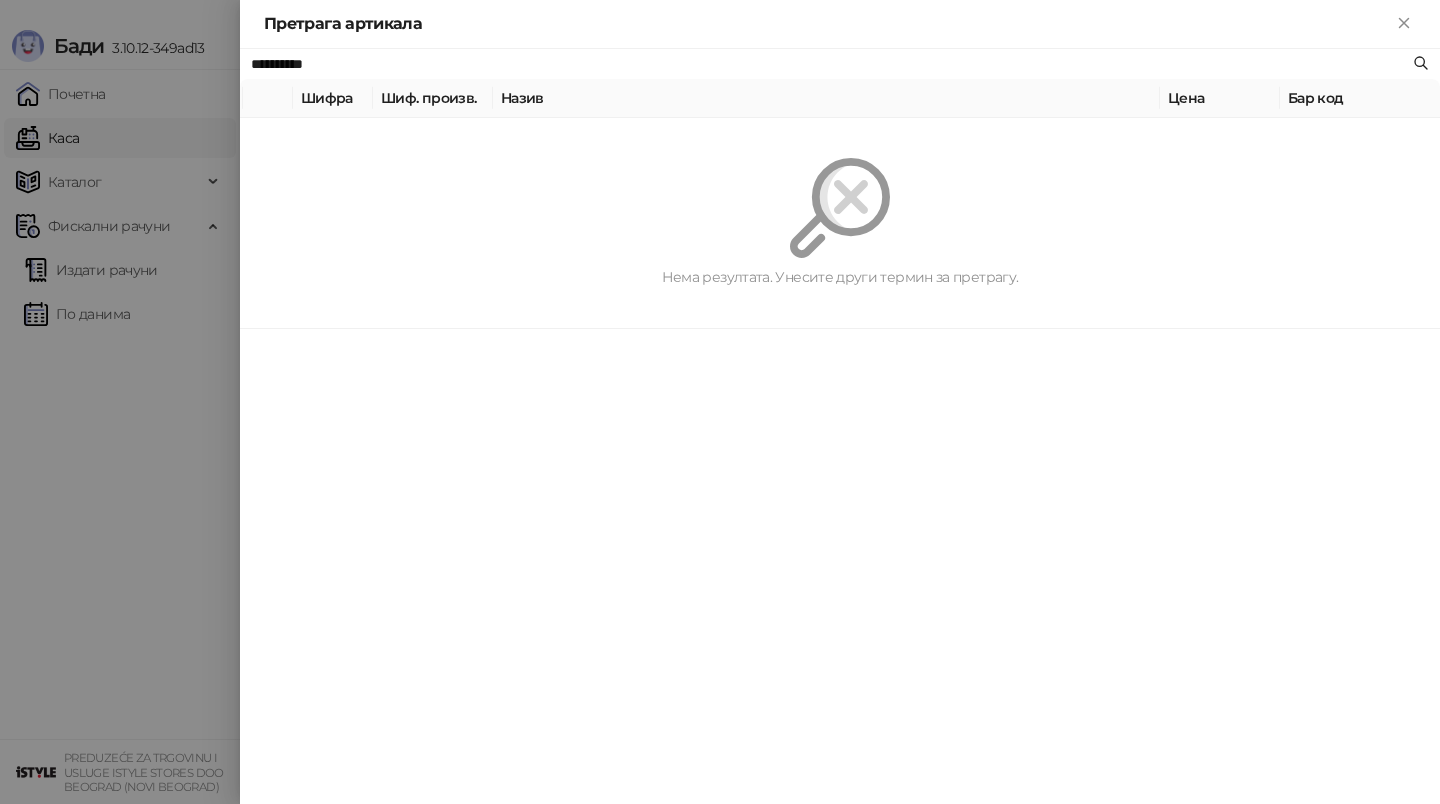 type on "**********" 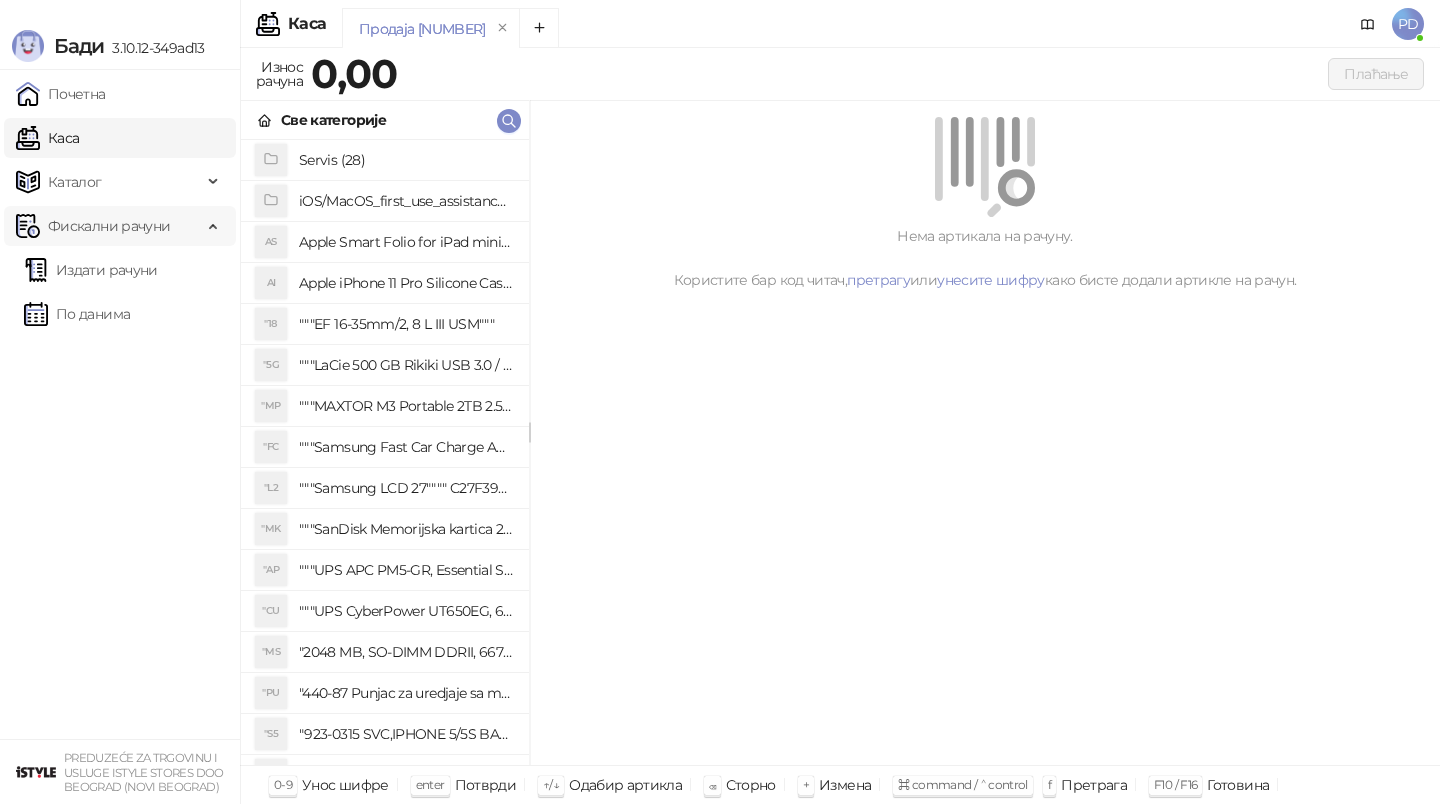 click on "Фискални рачуни" at bounding box center [109, 226] 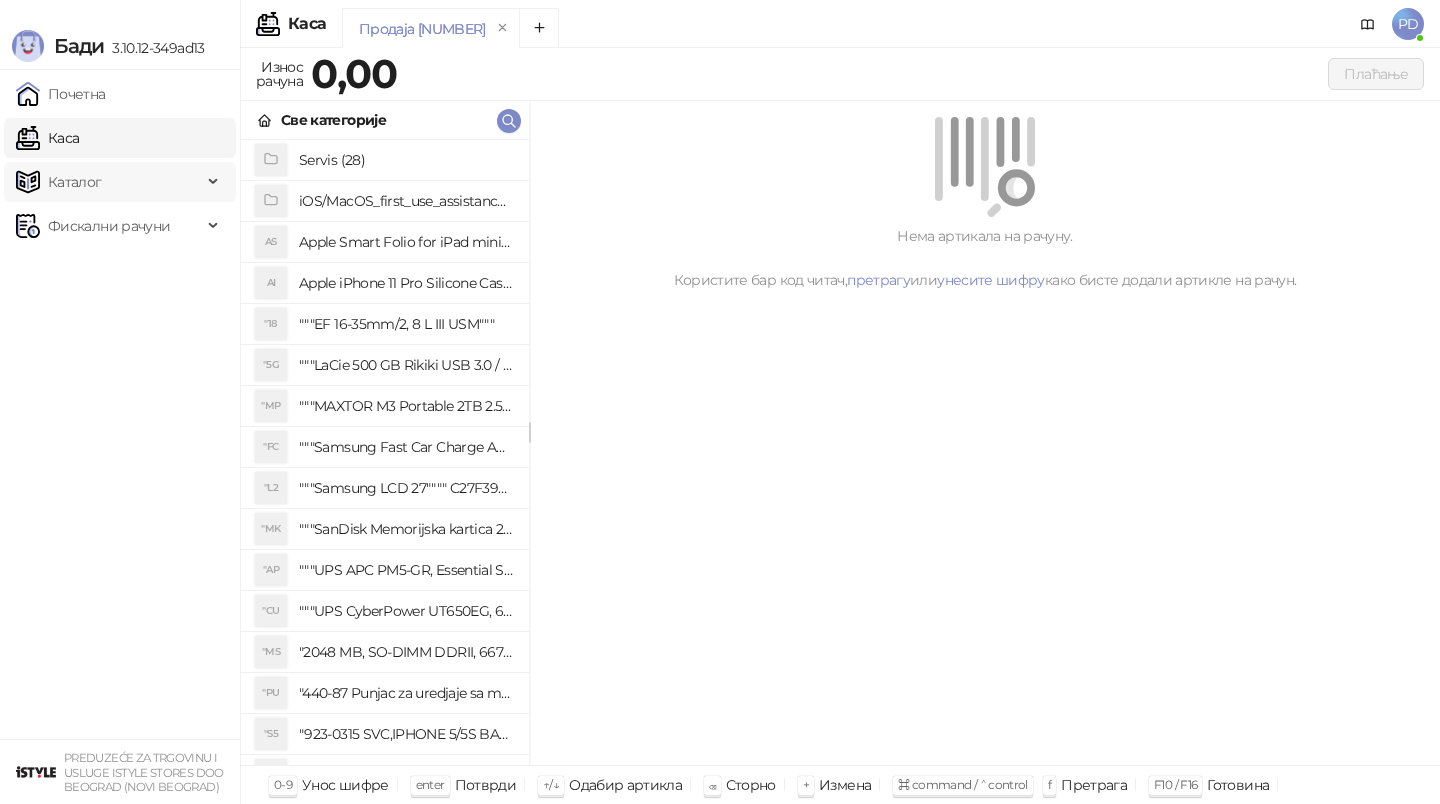click on "Каталог" at bounding box center (109, 182) 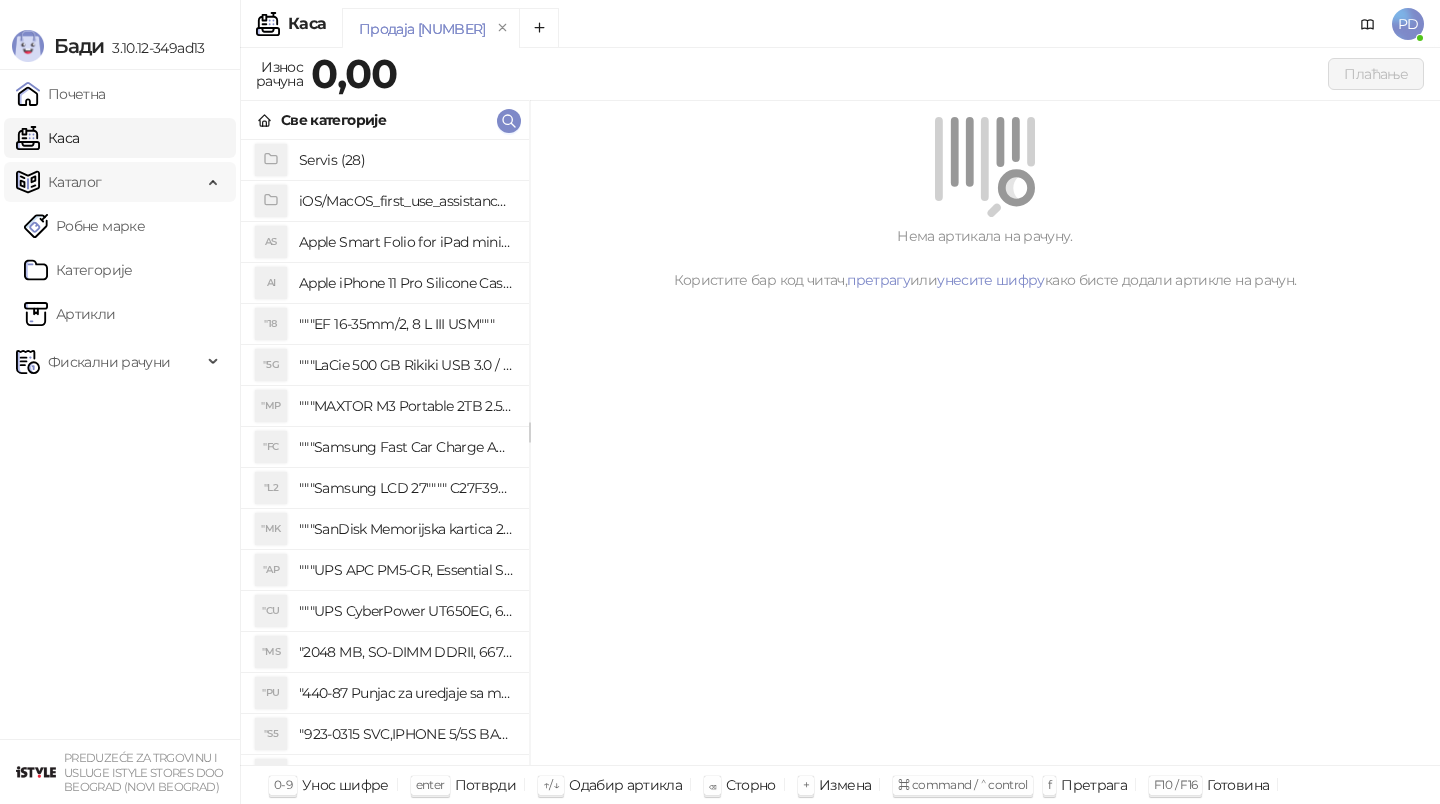 click on "Каталог" at bounding box center (75, 182) 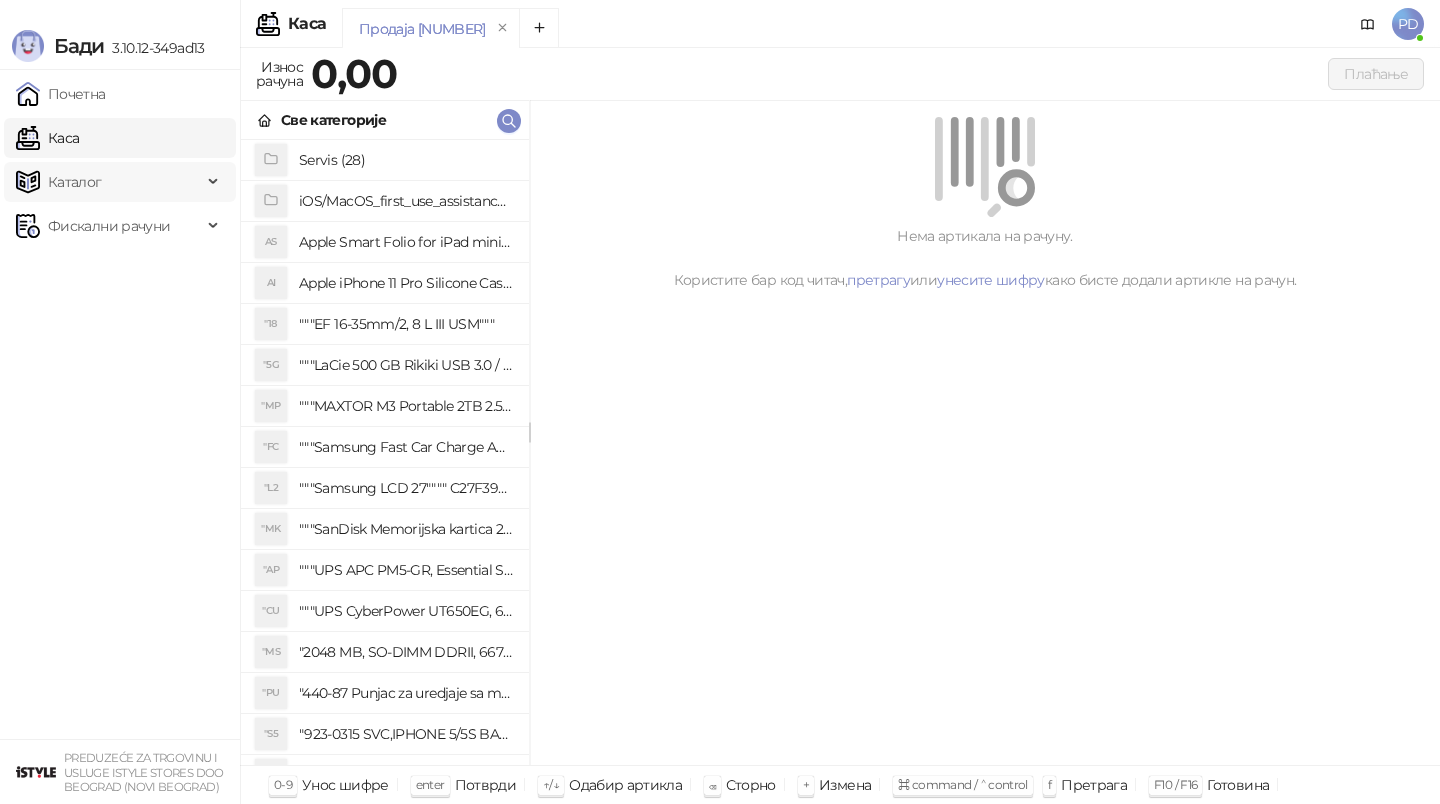 click on "Каталог" at bounding box center (109, 182) 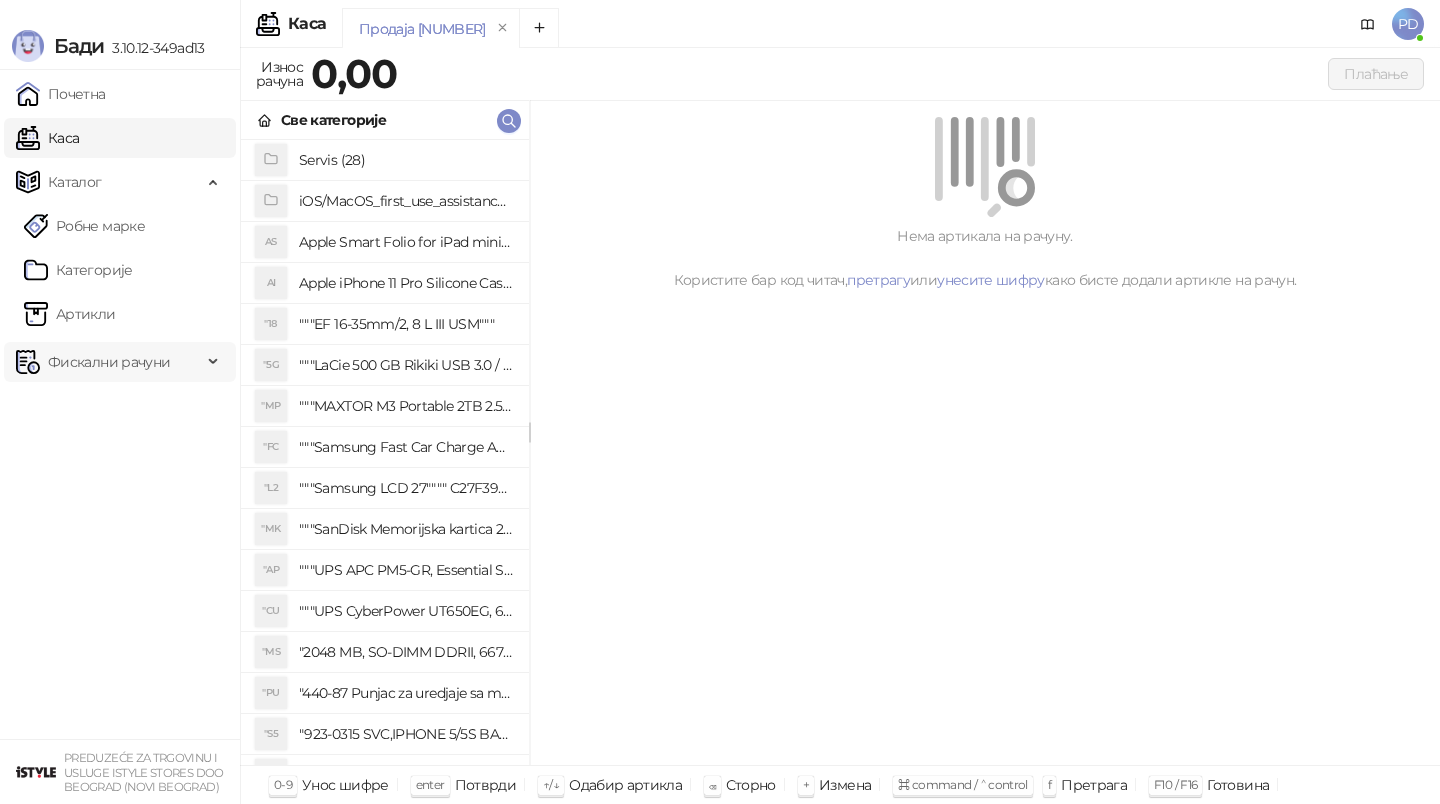 click on "Фискални рачуни" at bounding box center (109, 362) 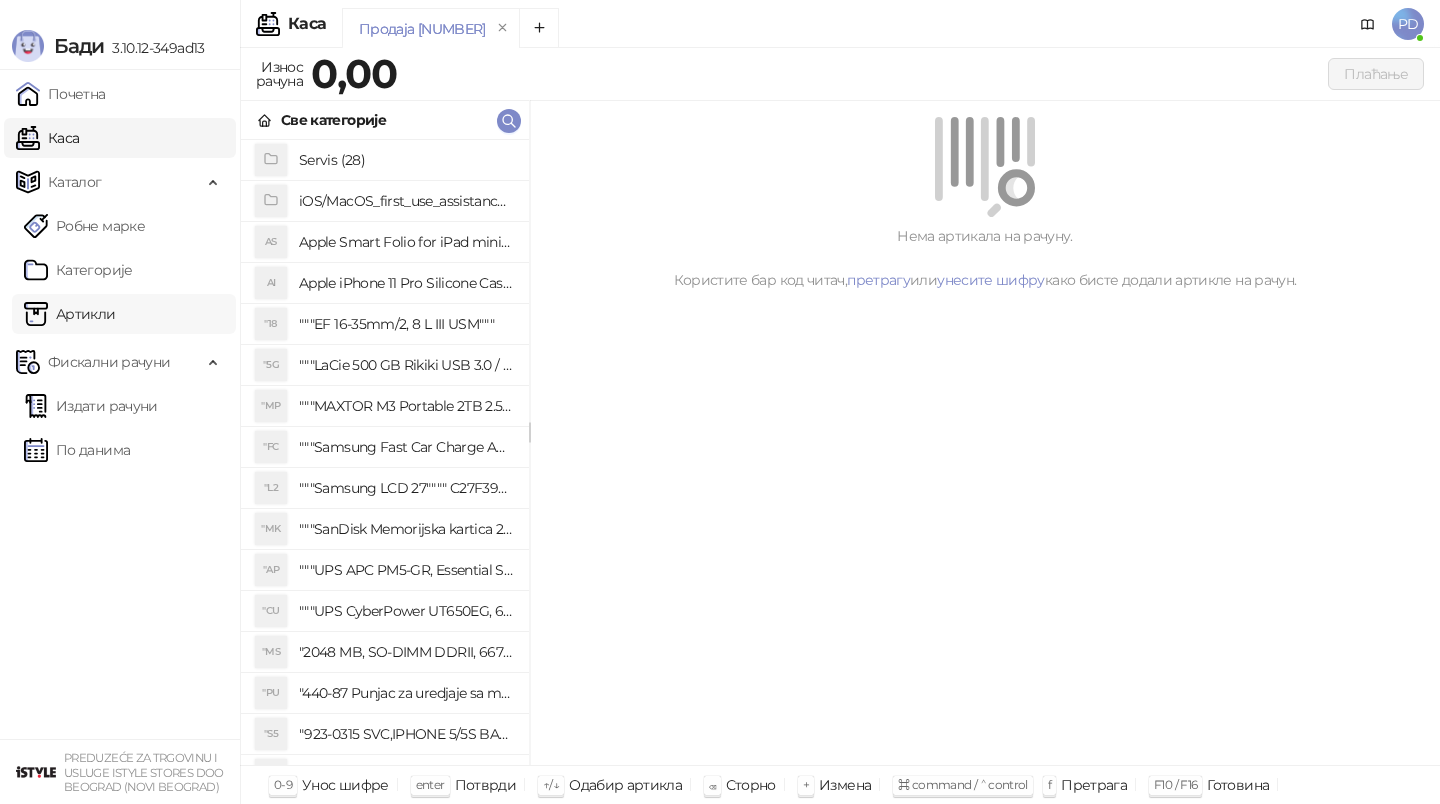 click on "Артикли" at bounding box center [70, 314] 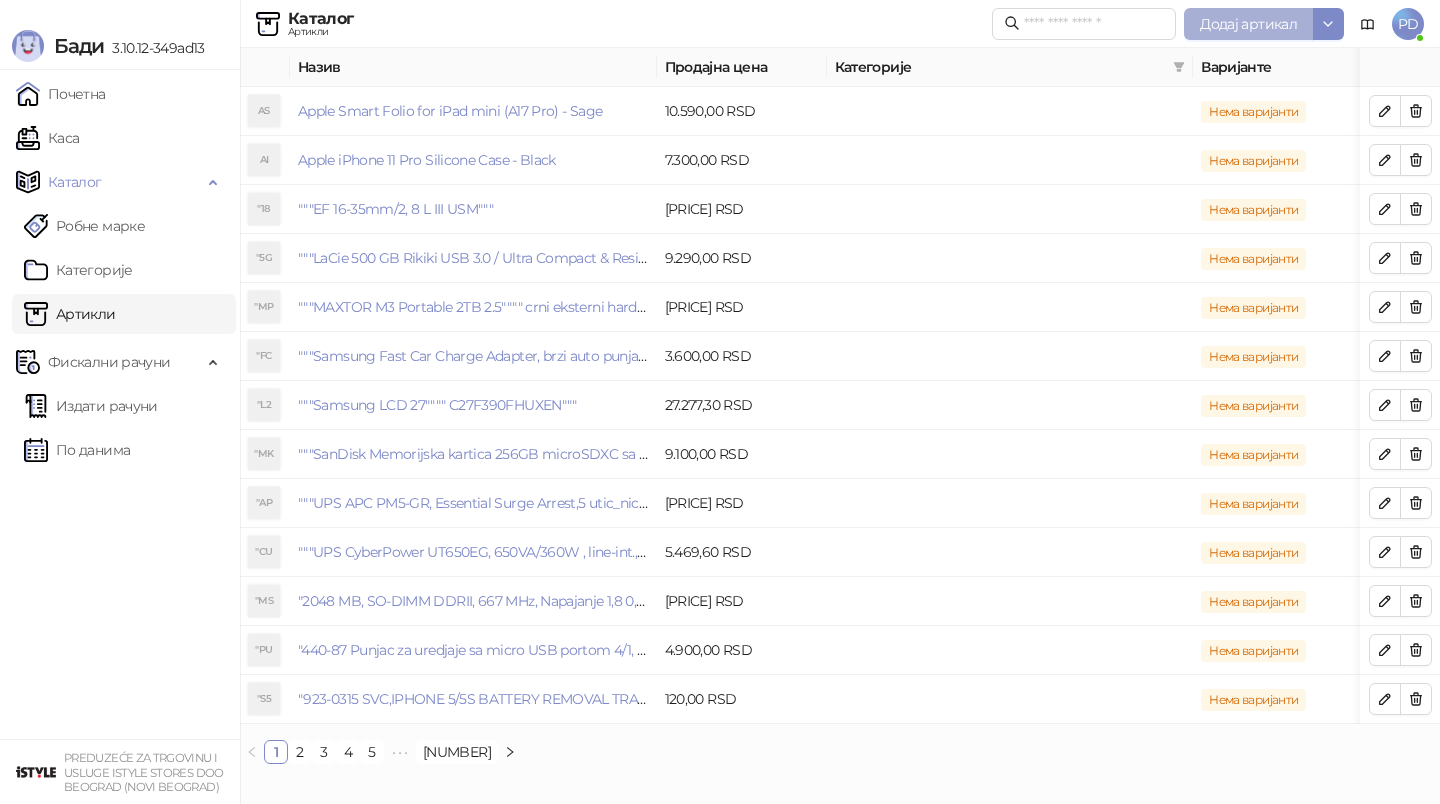 click on "Додај артикал" at bounding box center [1248, 24] 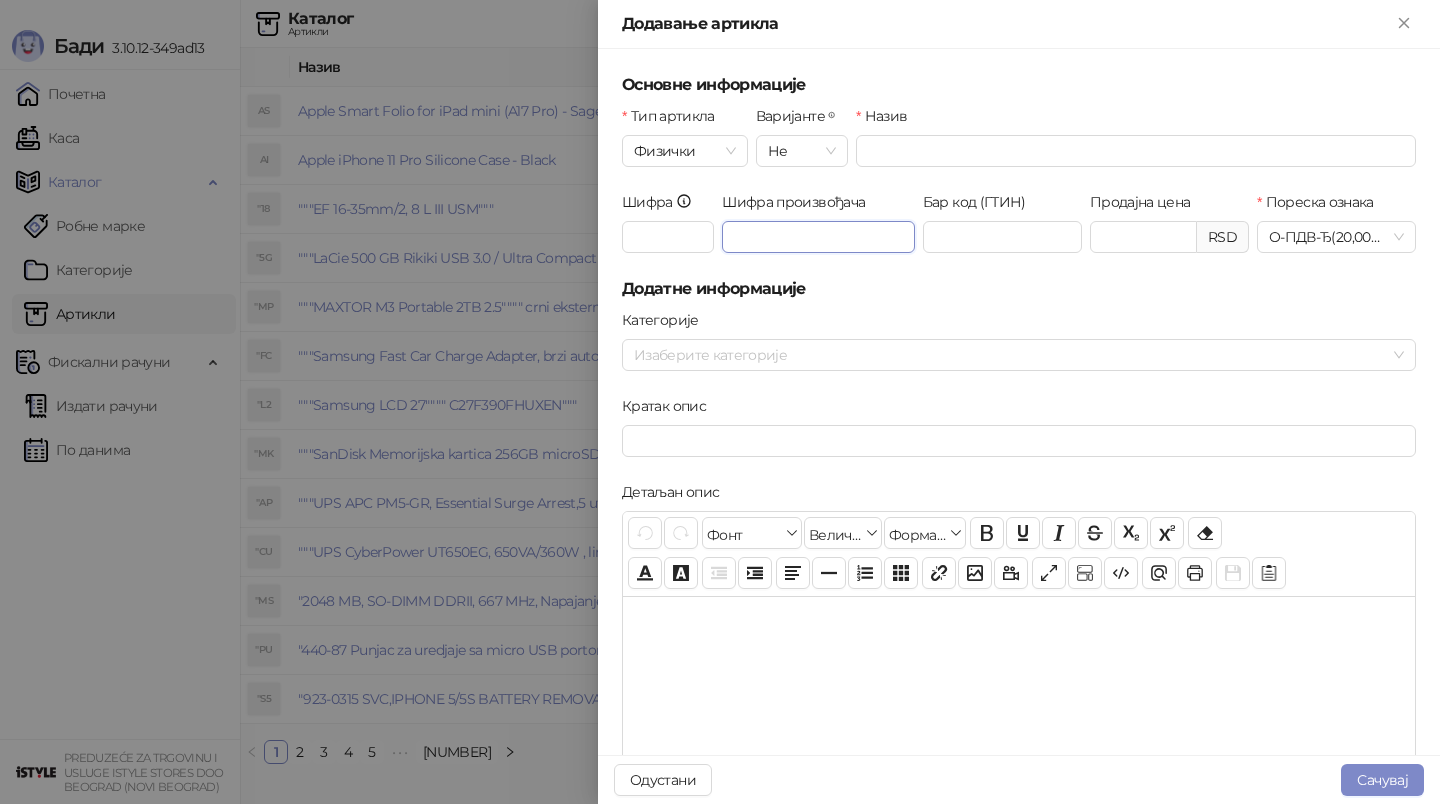 click on "Шифра произвођача" at bounding box center (818, 237) 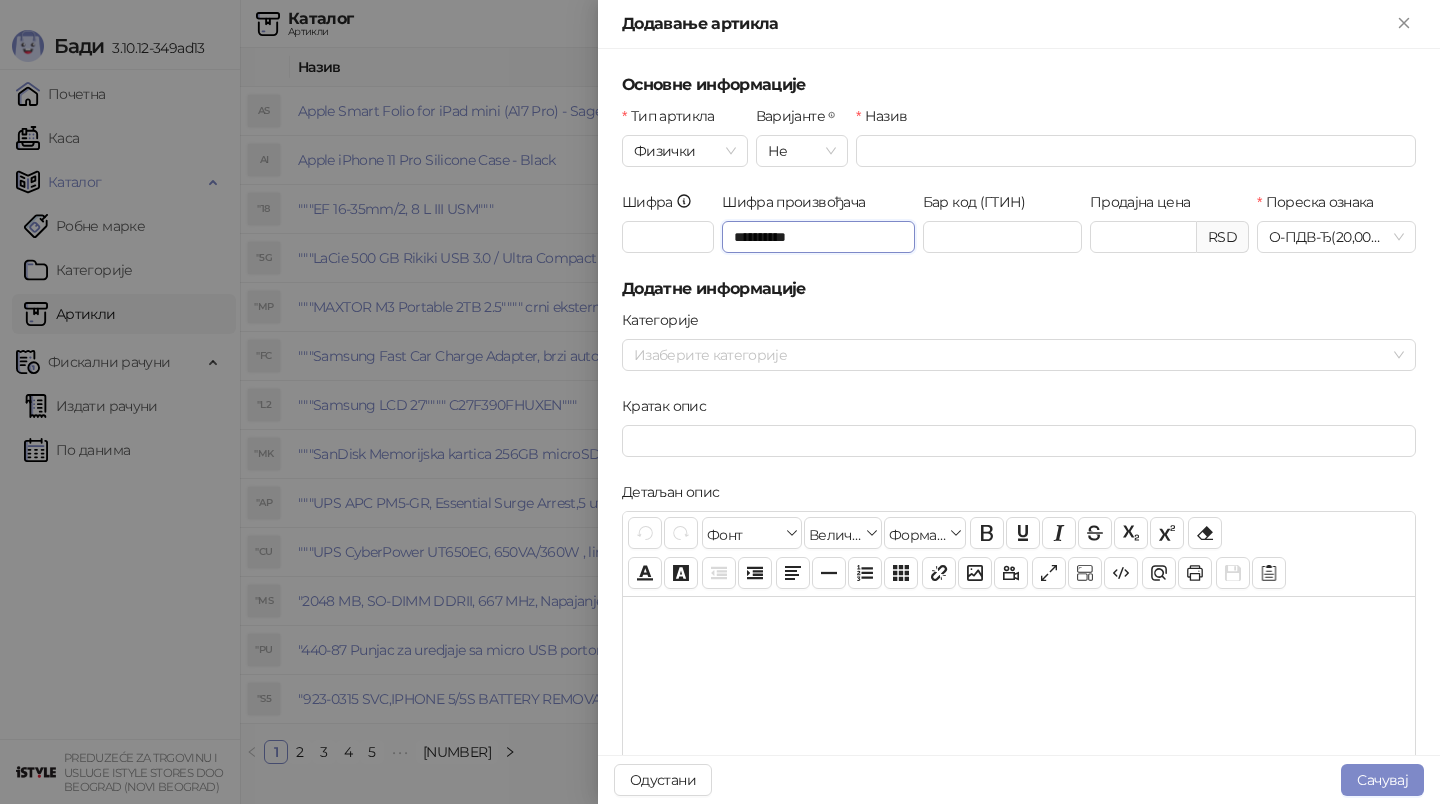 type on "**********" 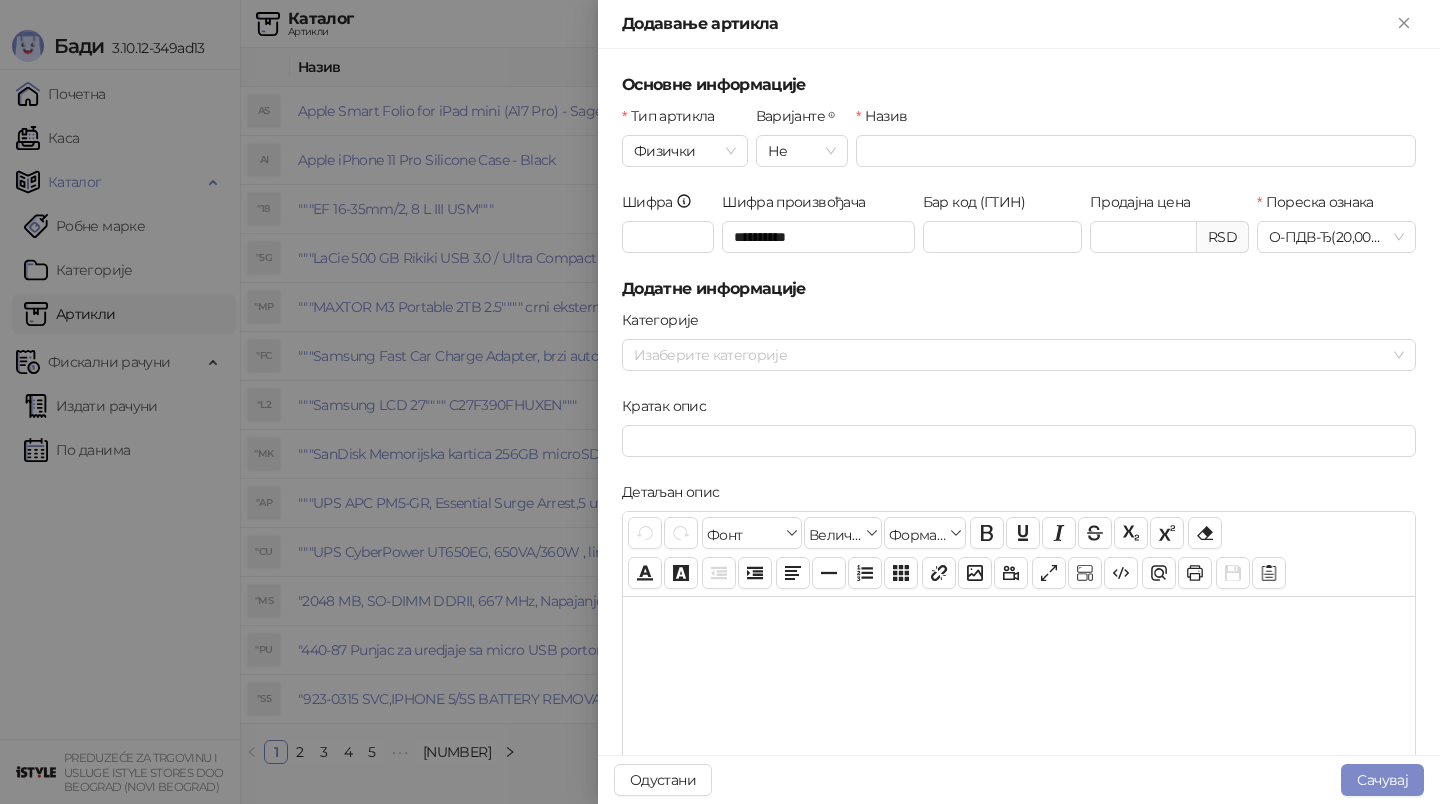 click at bounding box center (720, 402) 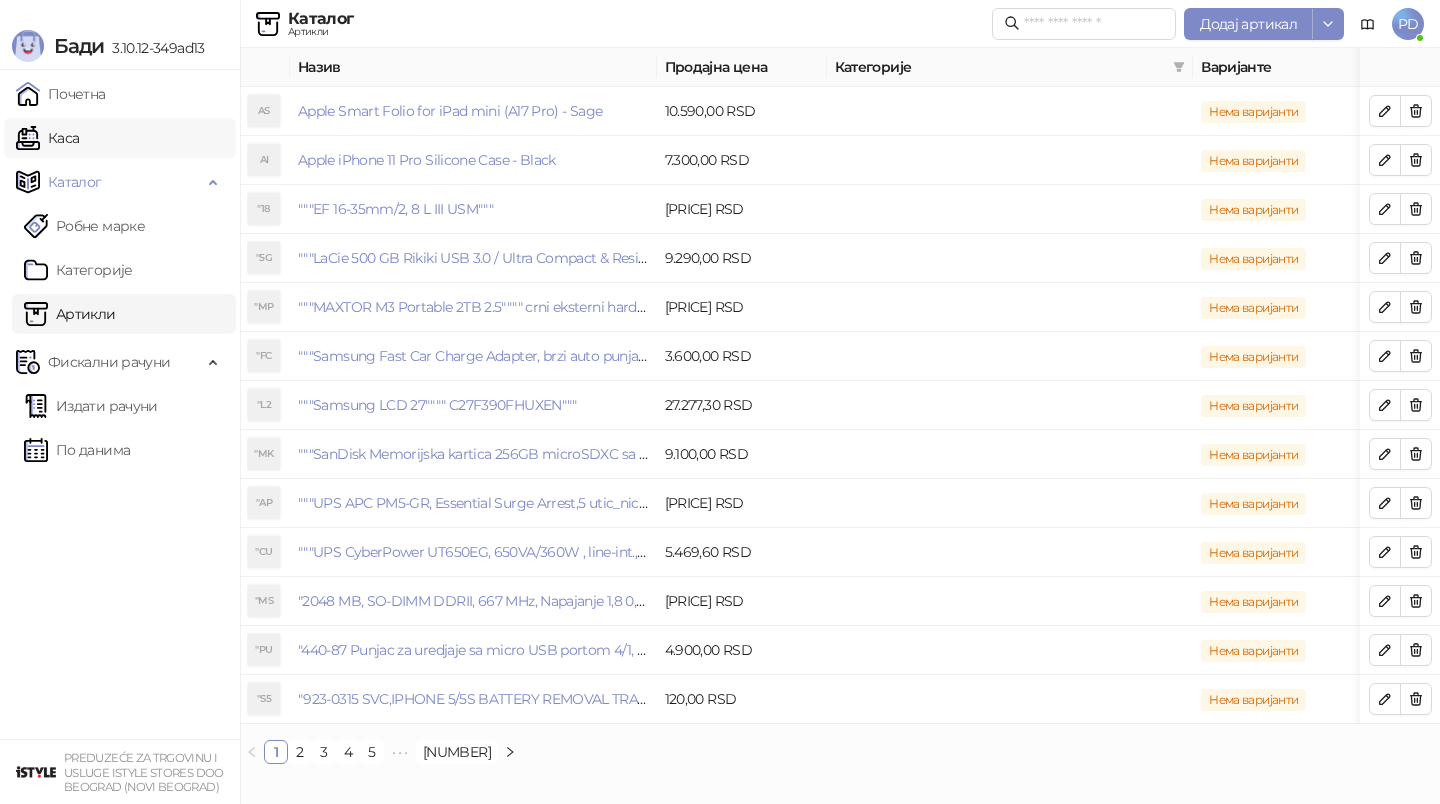 click on "Каса" at bounding box center [47, 138] 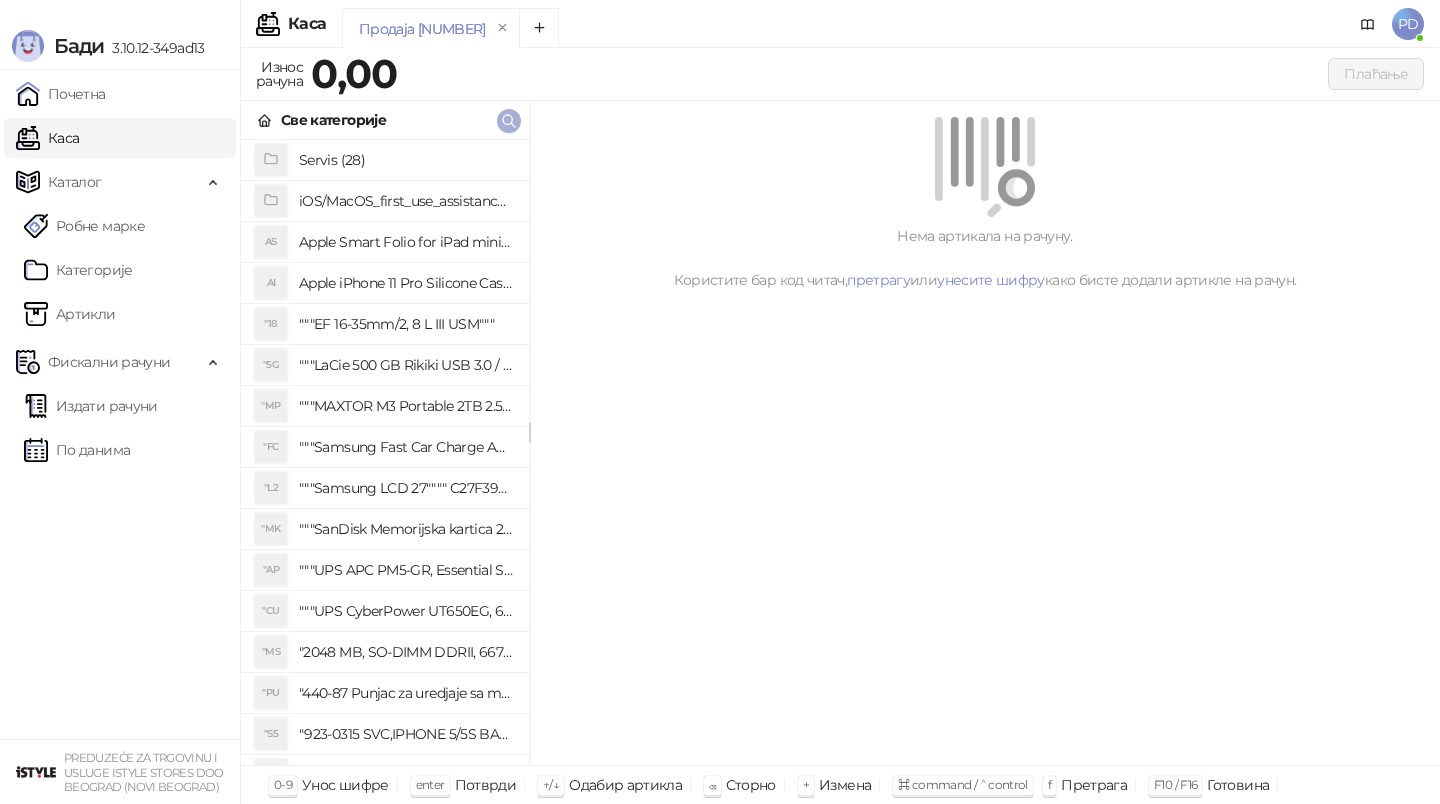 click at bounding box center (509, 121) 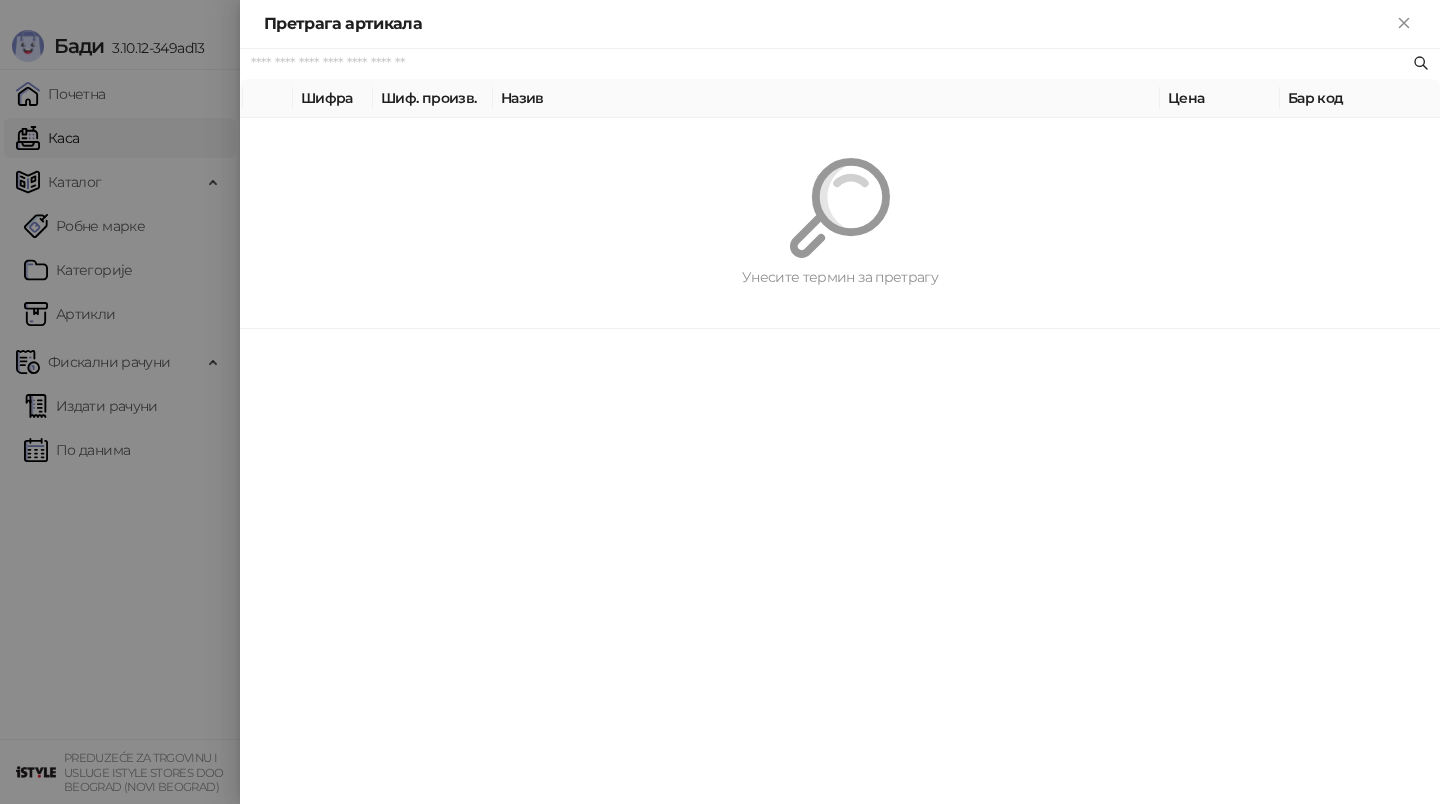 paste on "**********" 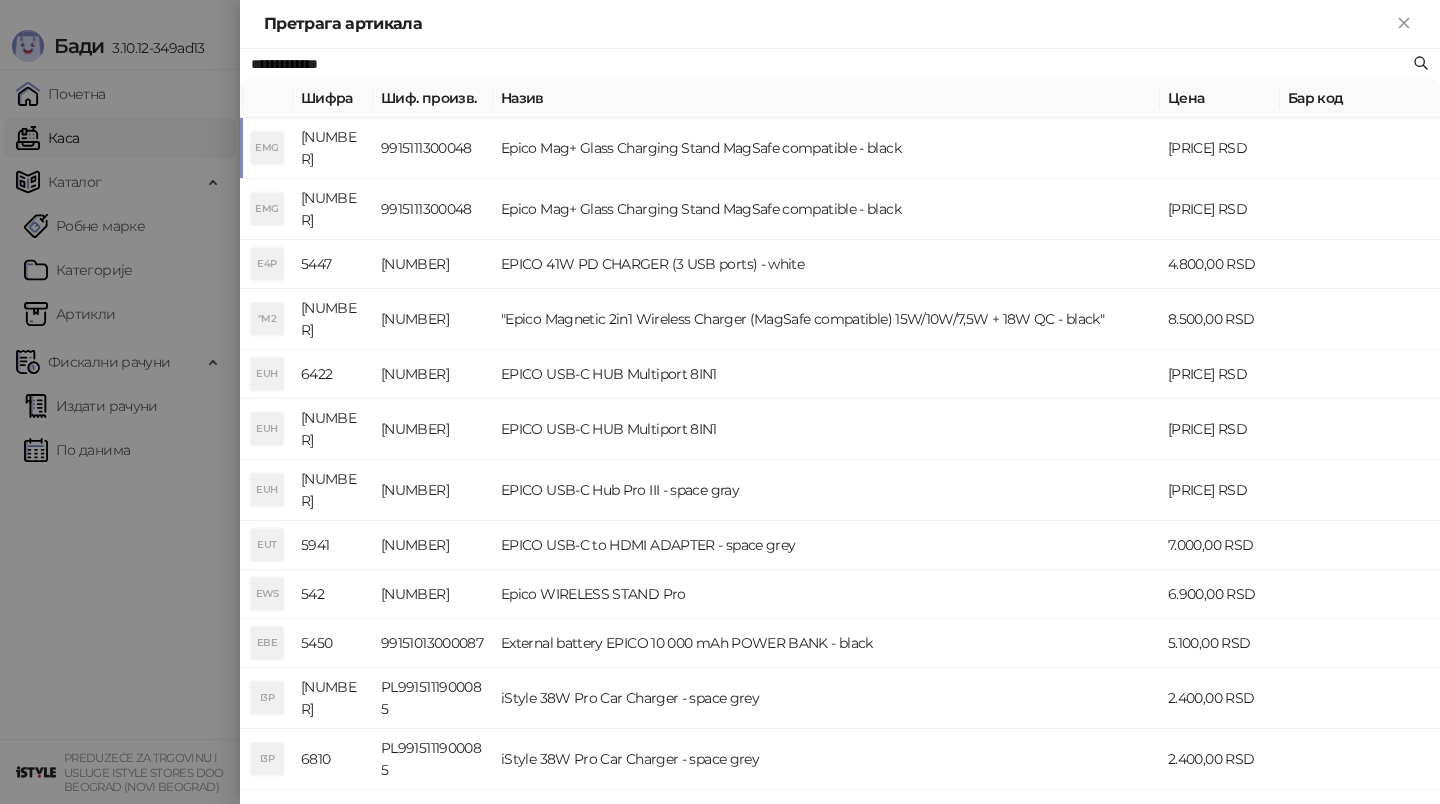 click on "9915111300048" at bounding box center (433, 148) 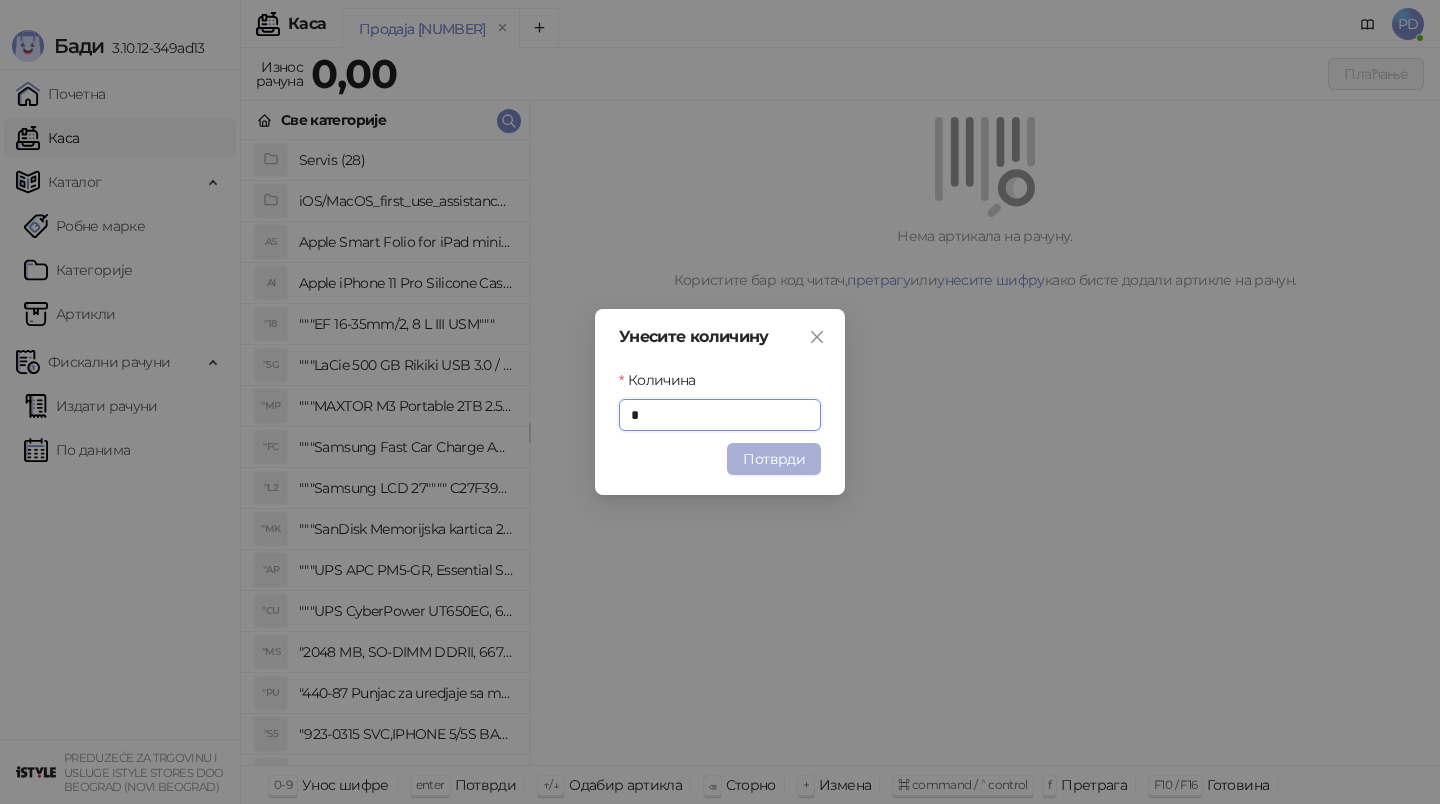 click on "Потврди" at bounding box center (774, 459) 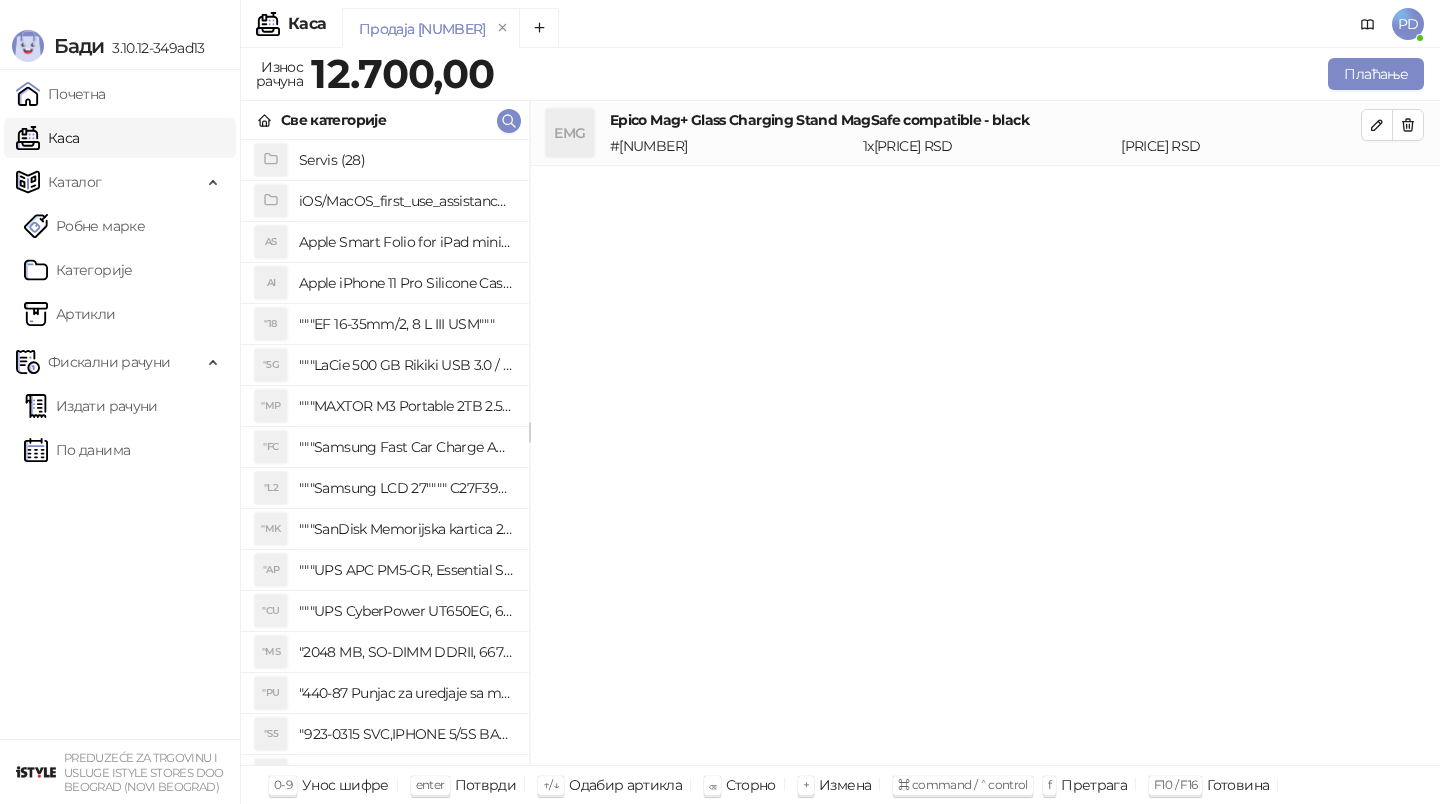 click on "EMG Epico Mag+ Glass Charging Stand MagSafe compatible - black    # 8781 1  x  12.700,00 RSD 12.700,00 RSD" at bounding box center [985, 433] 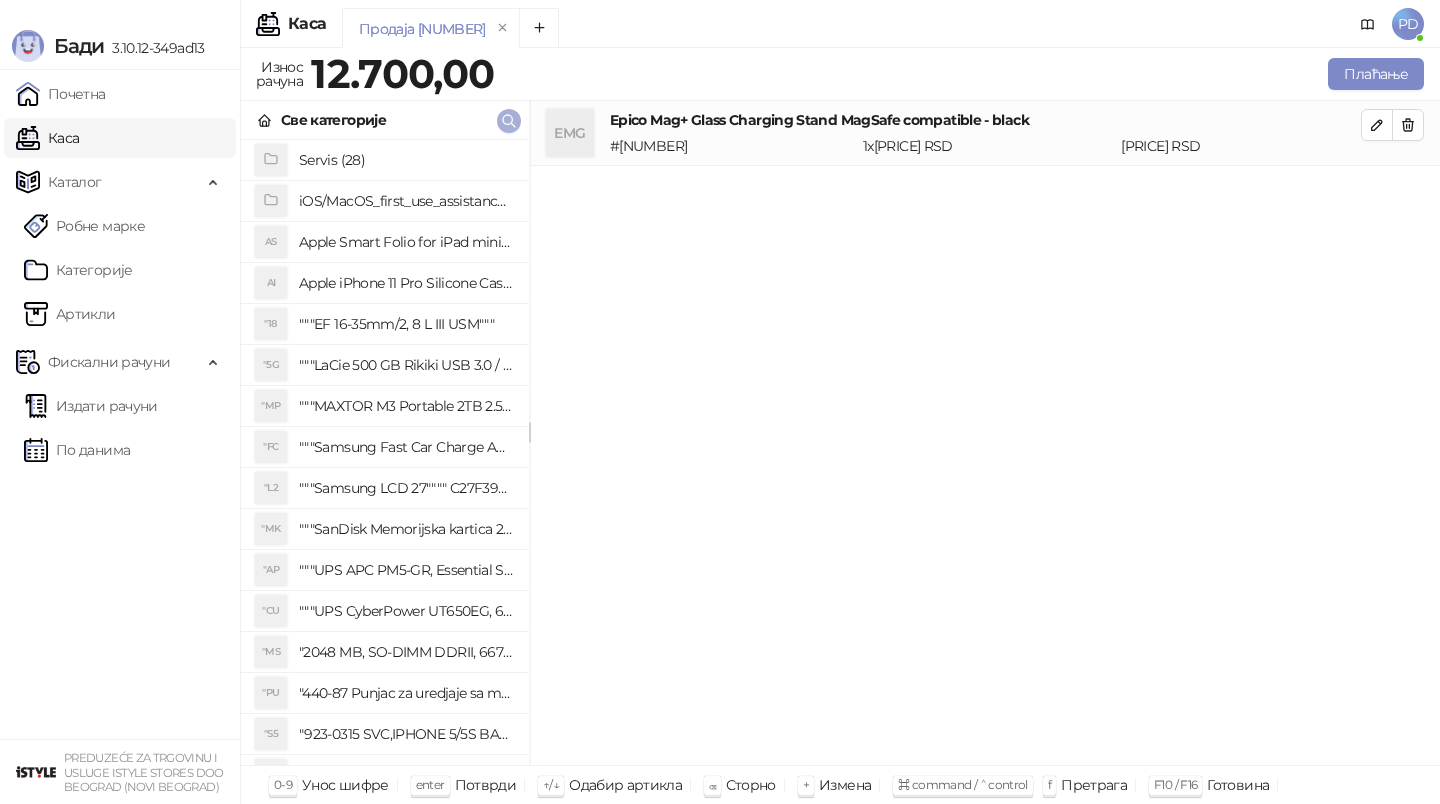 click 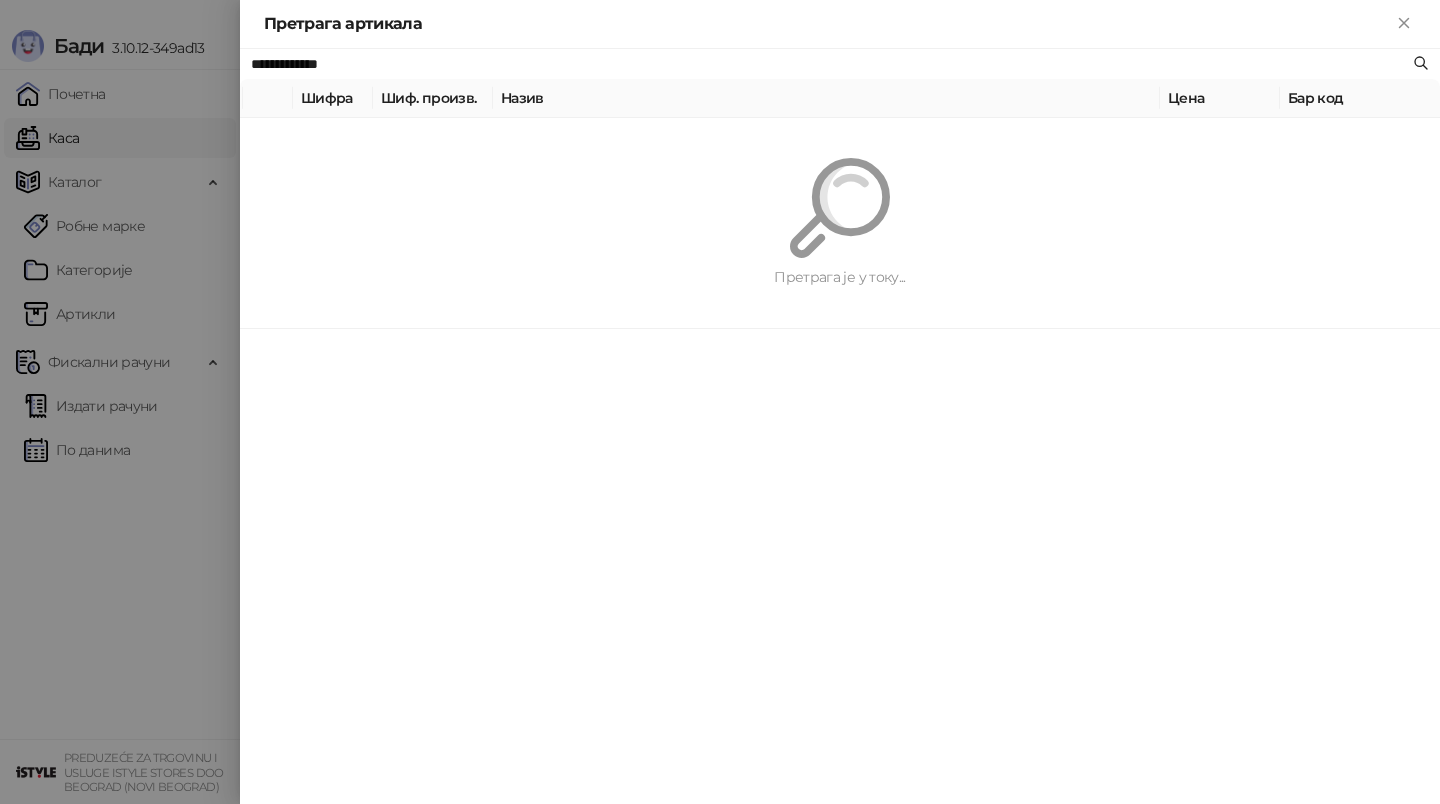 paste on "******" 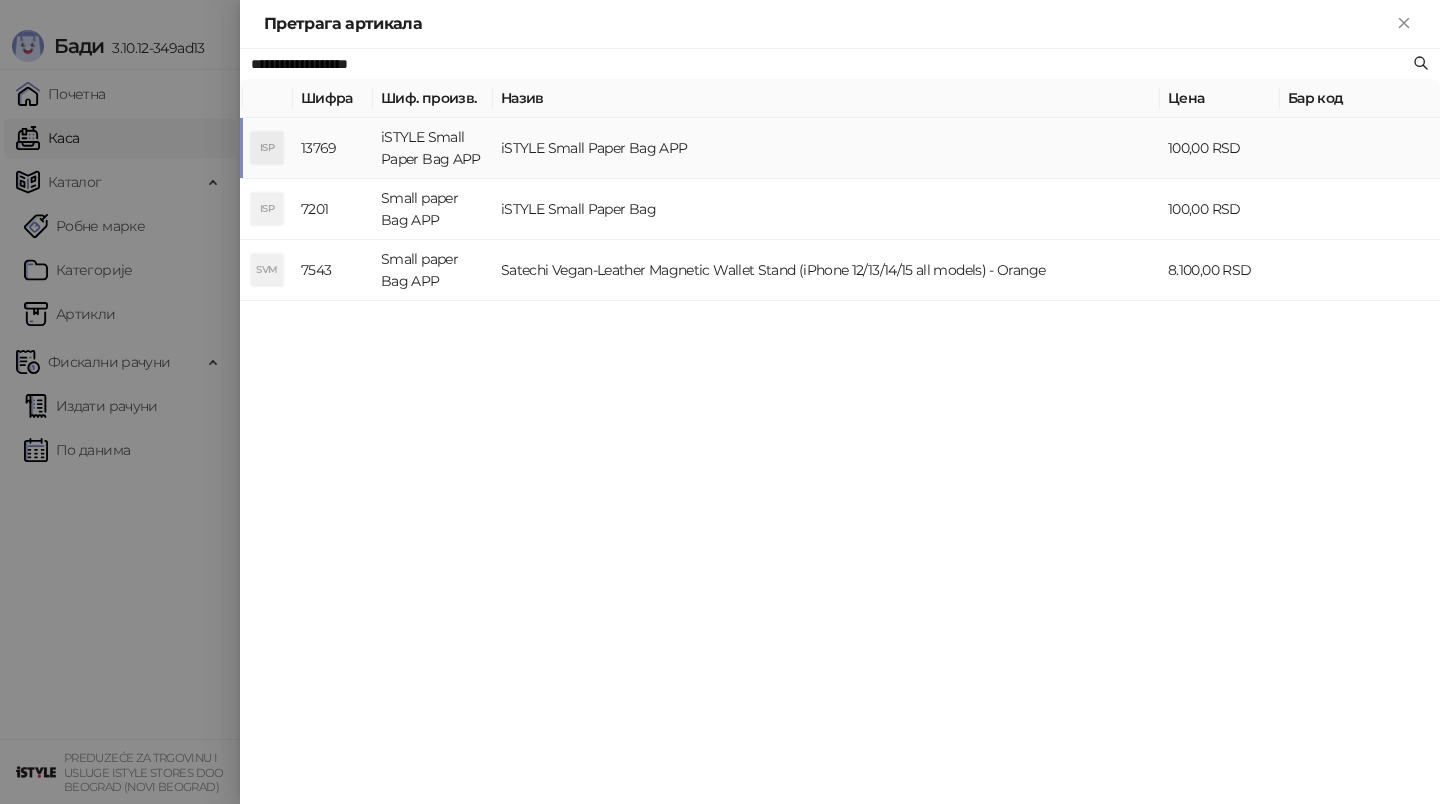 type on "**********" 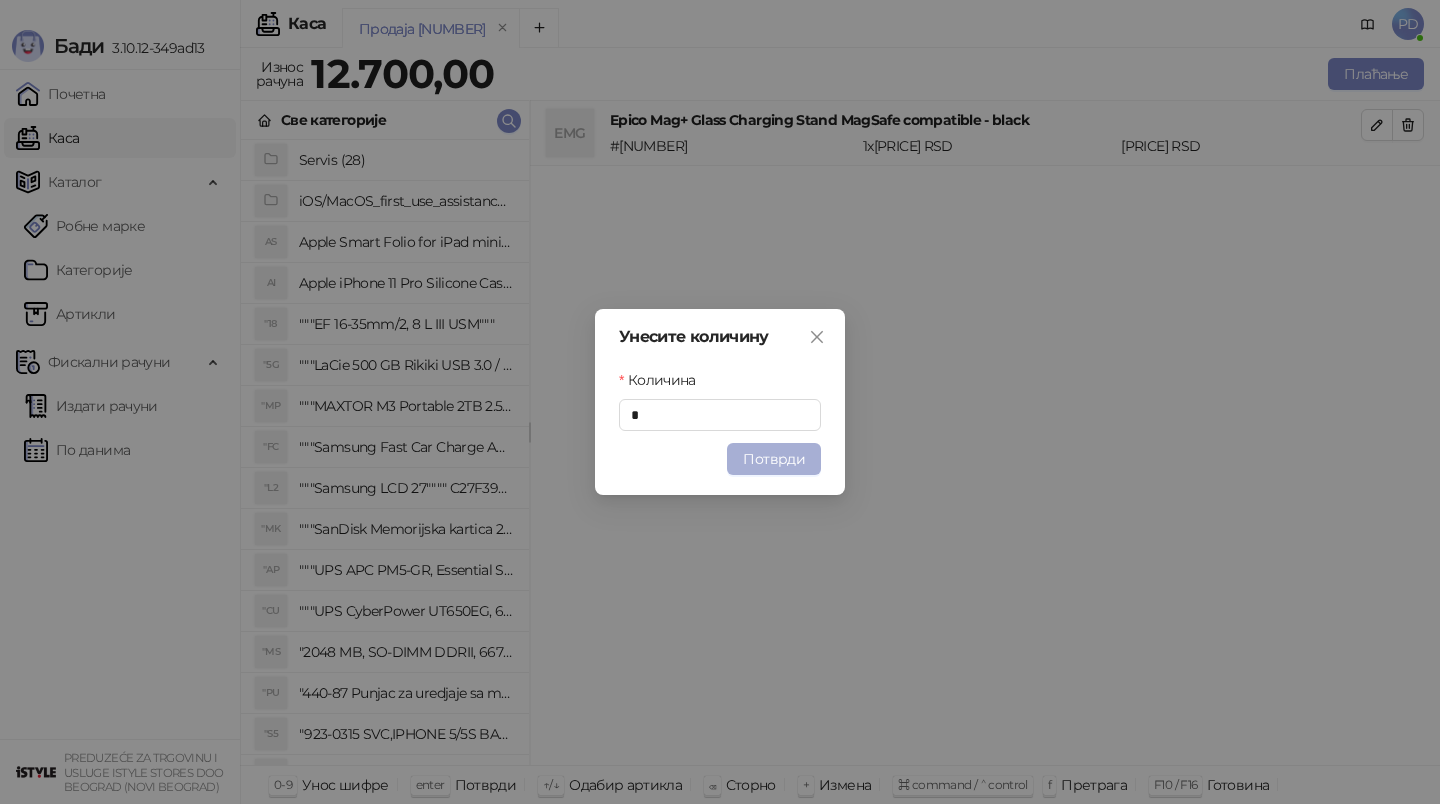 click on "Потврди" at bounding box center [774, 459] 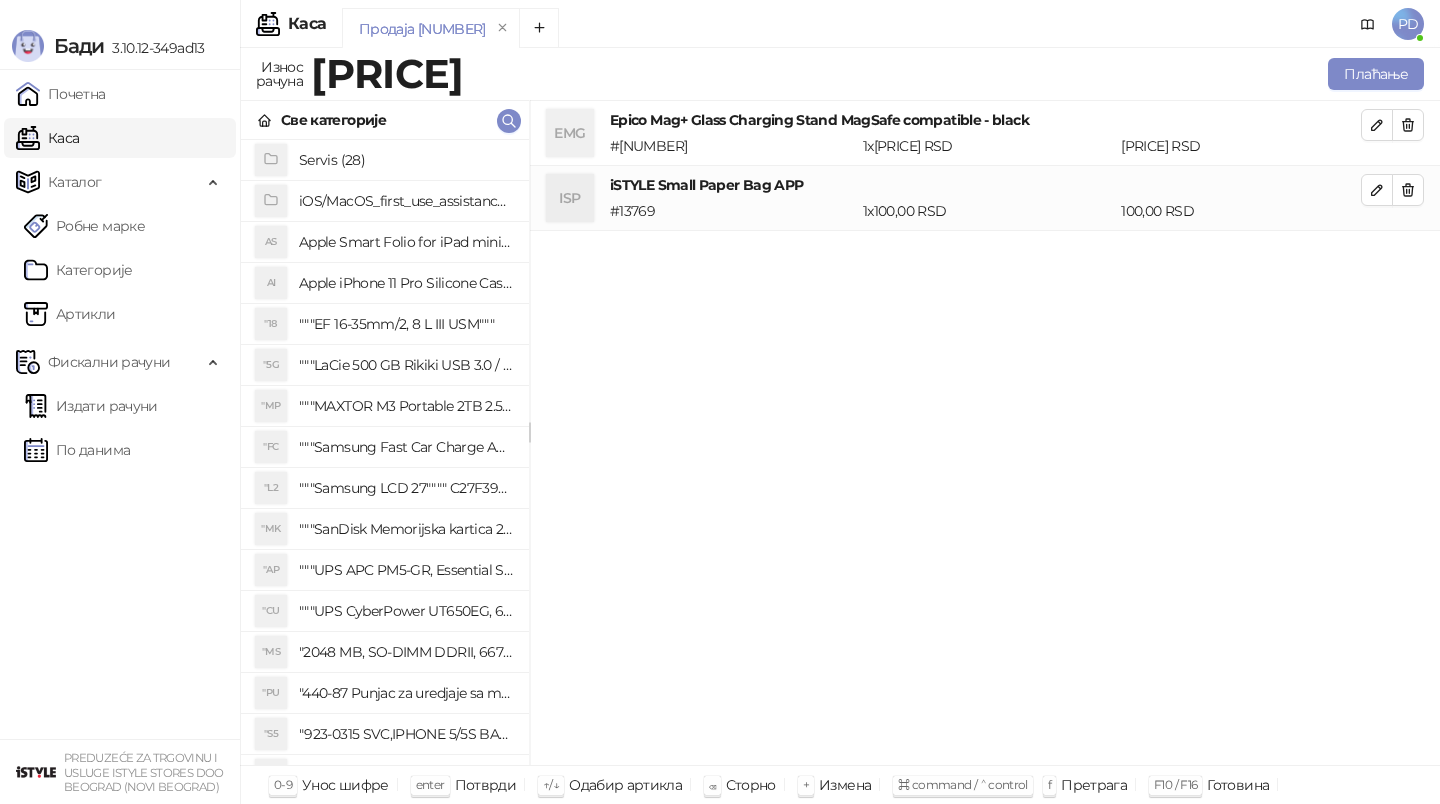 type 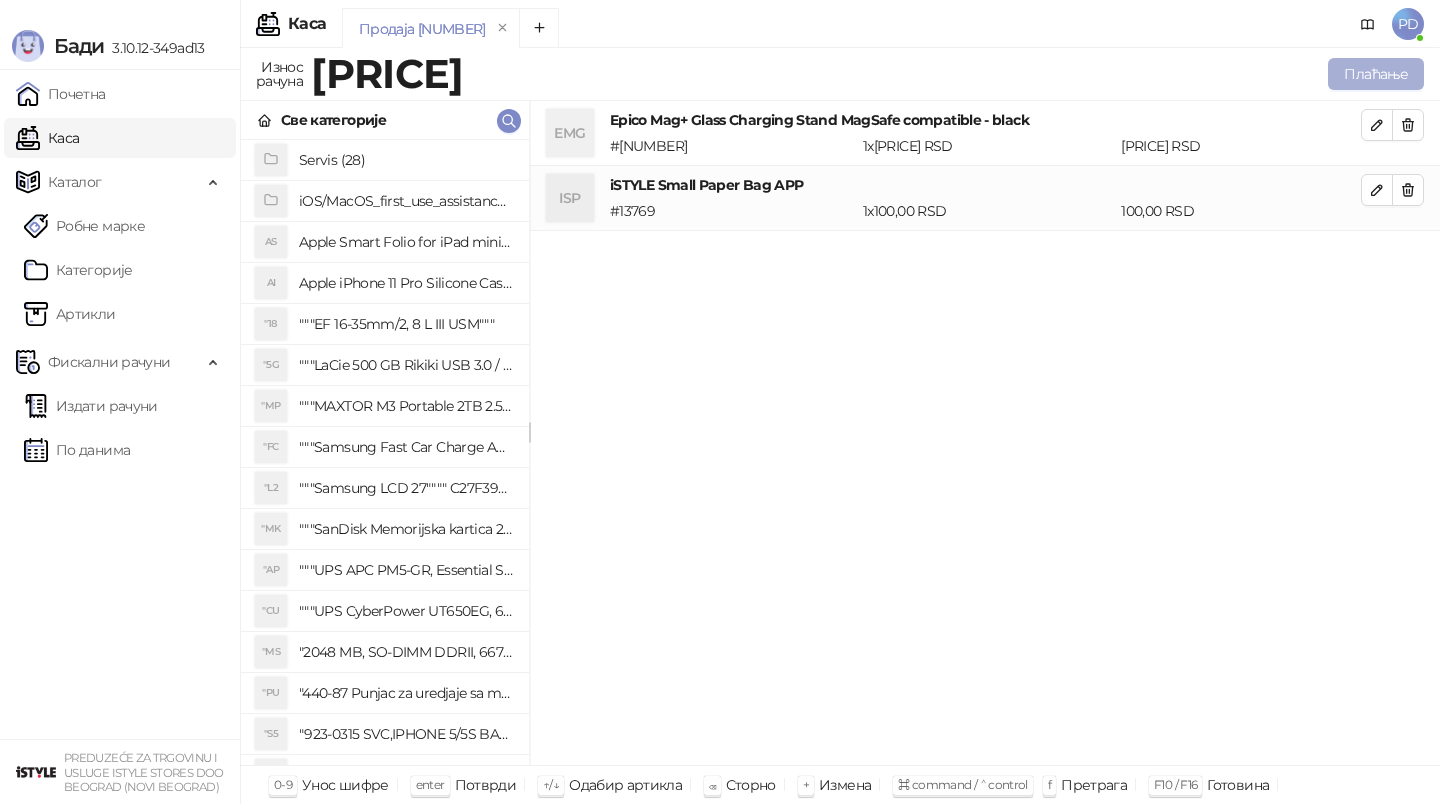 click on "Плаћање" at bounding box center (1376, 74) 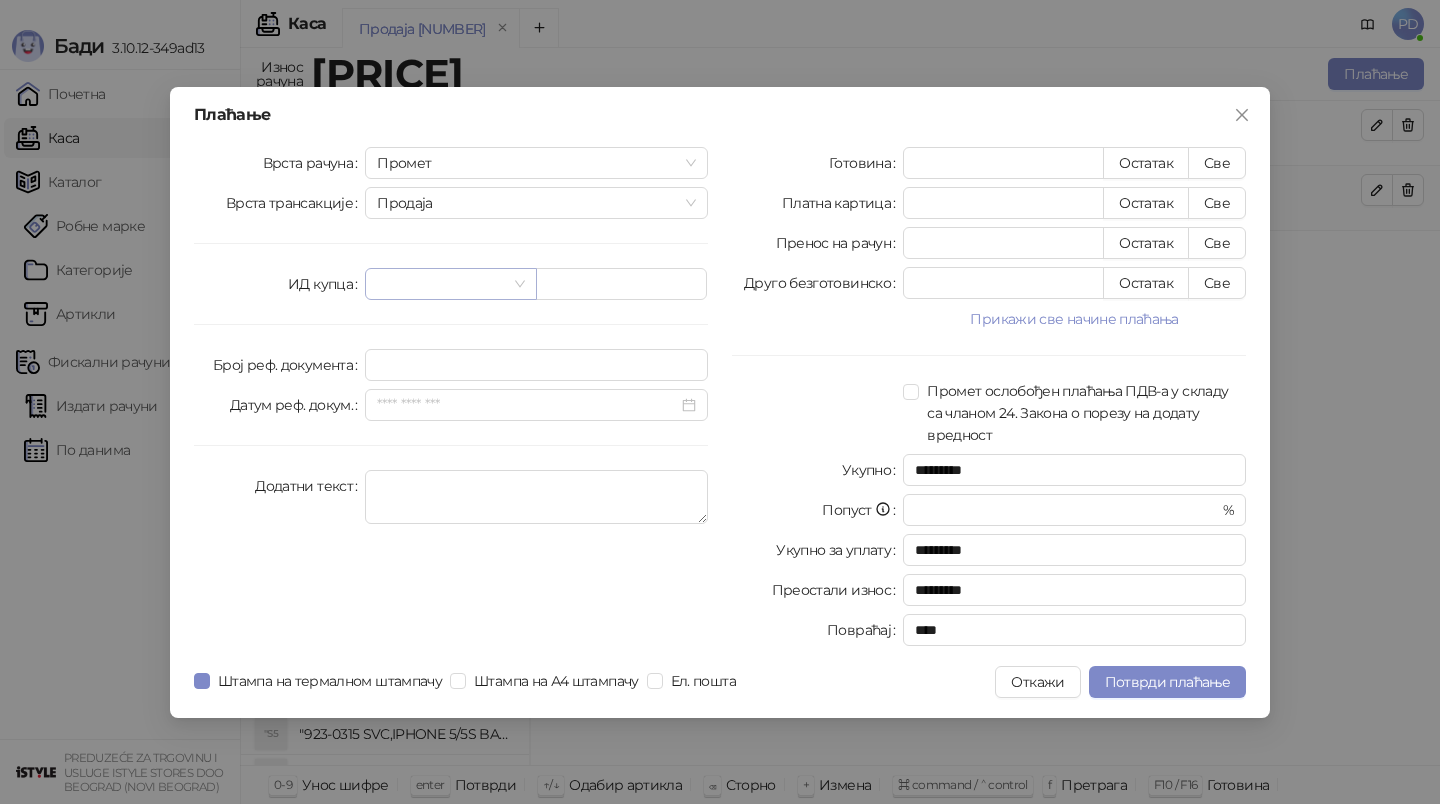 click at bounding box center (441, 284) 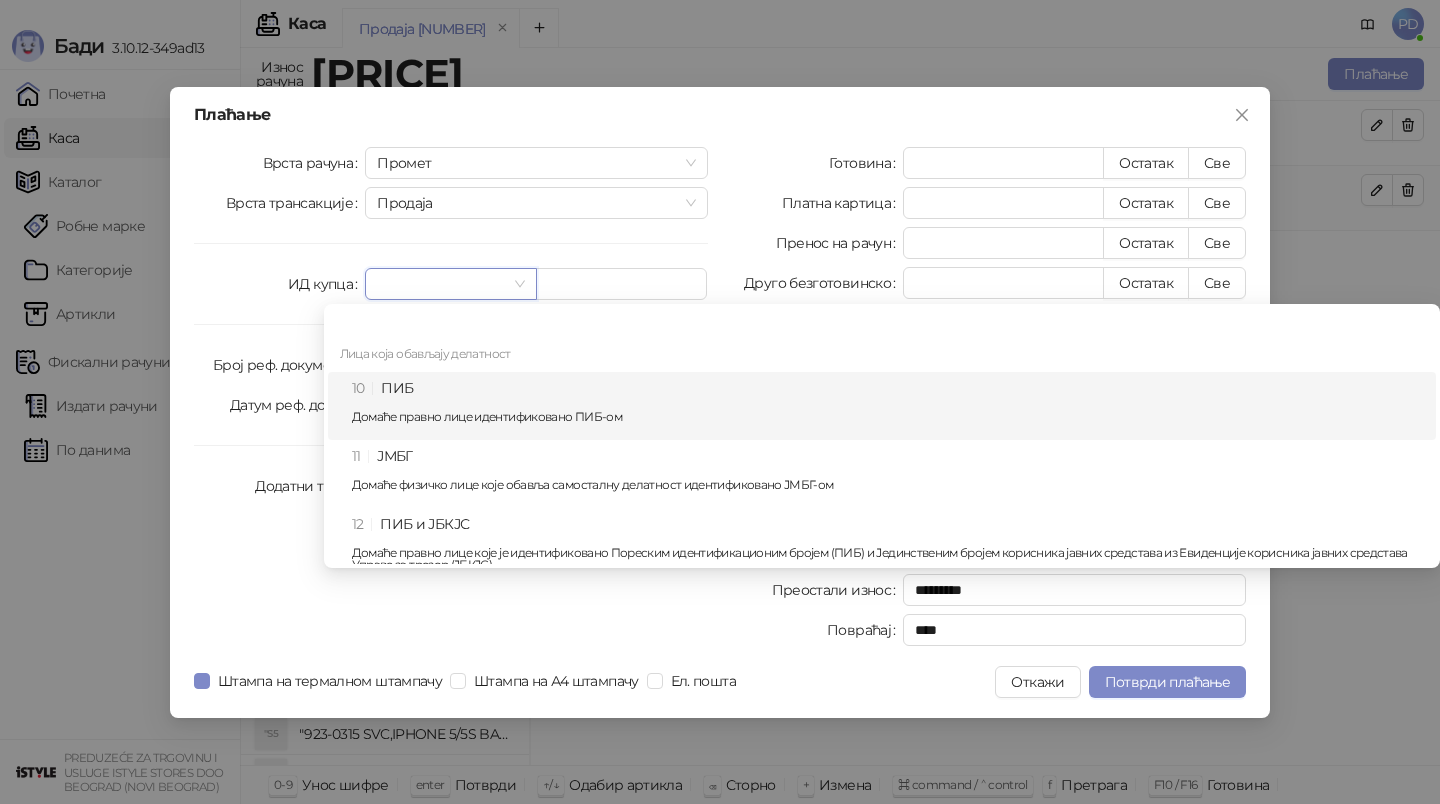 click on "10 ПИБ Домаће правно лице идентификовано ПИБ-ом" at bounding box center [888, 406] 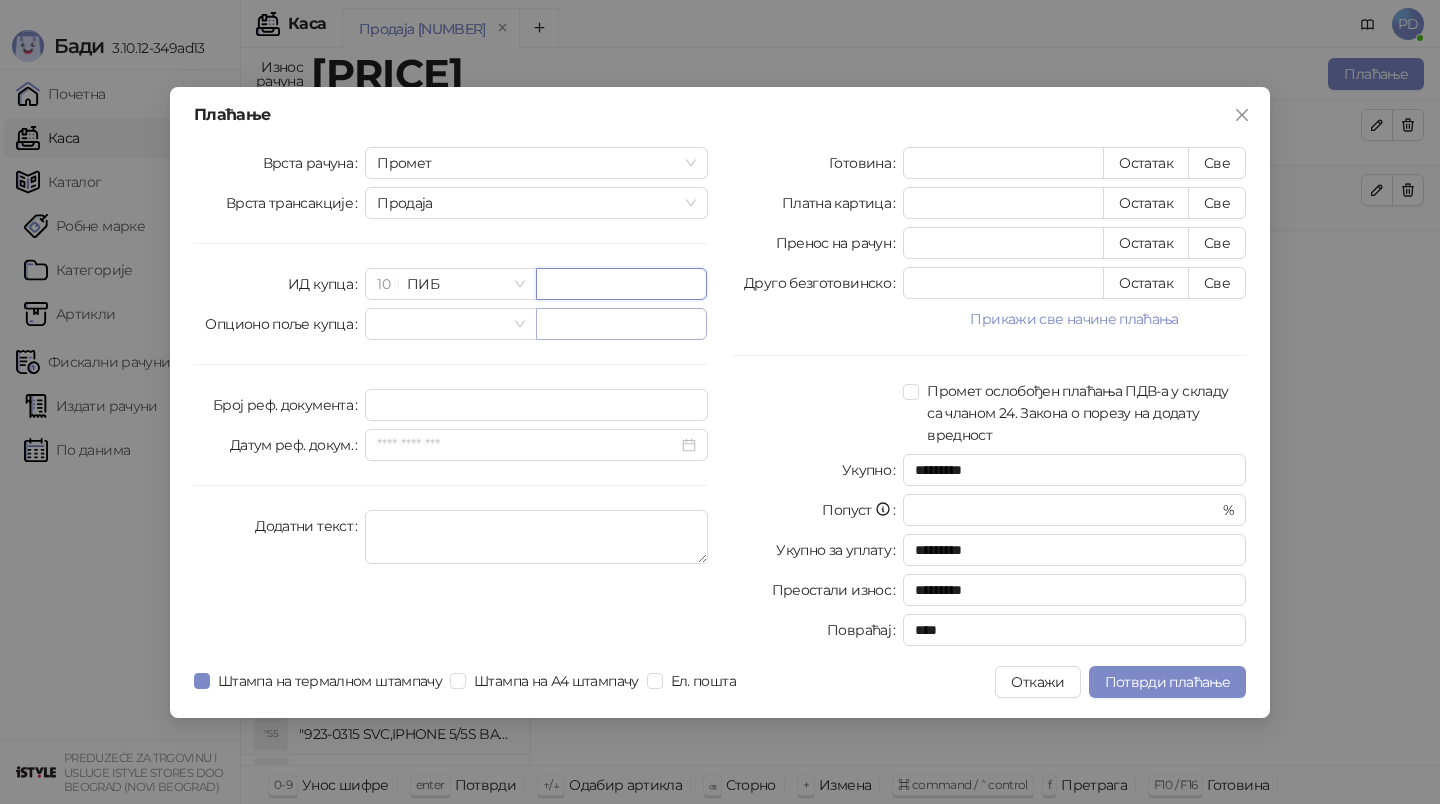 paste on "*********" 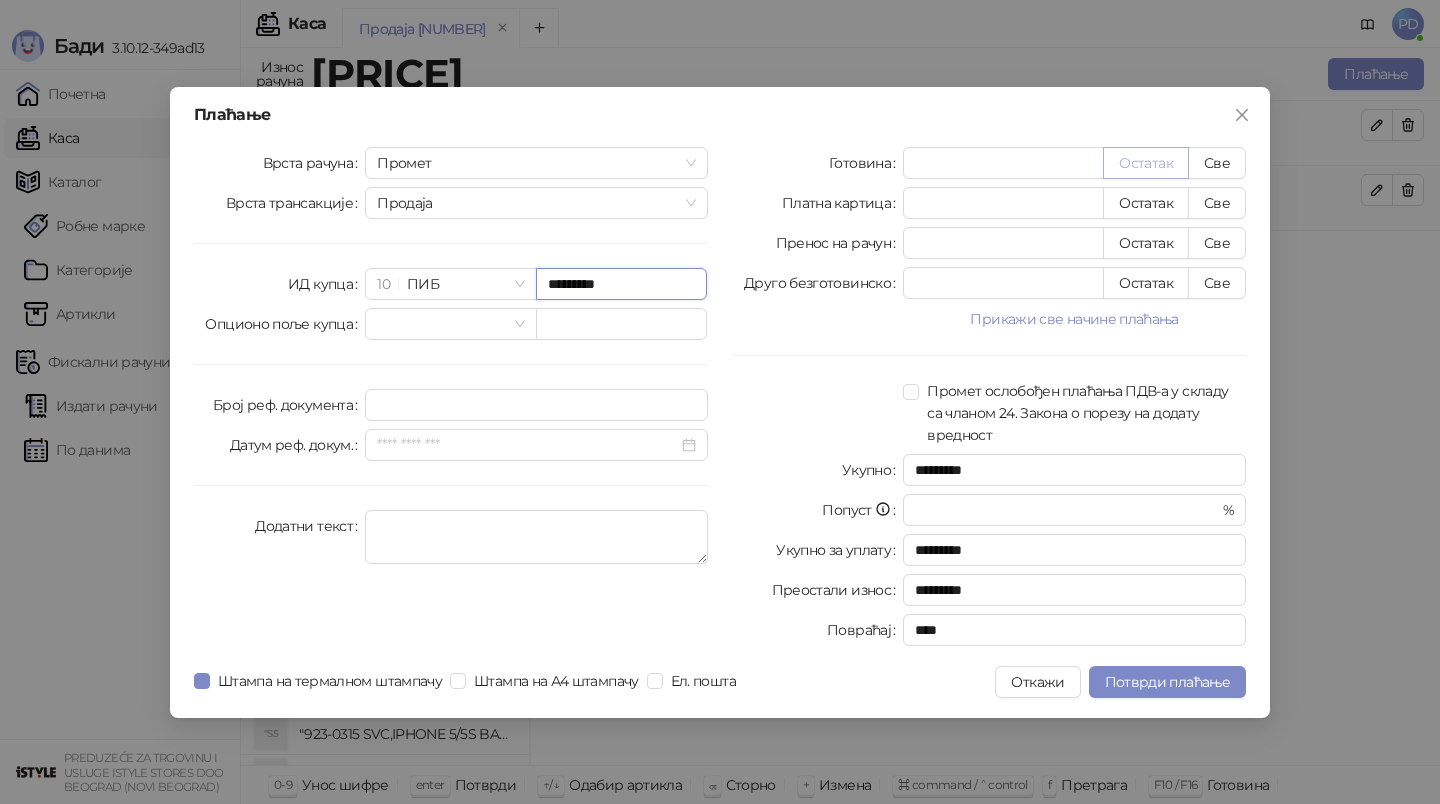 type on "*********" 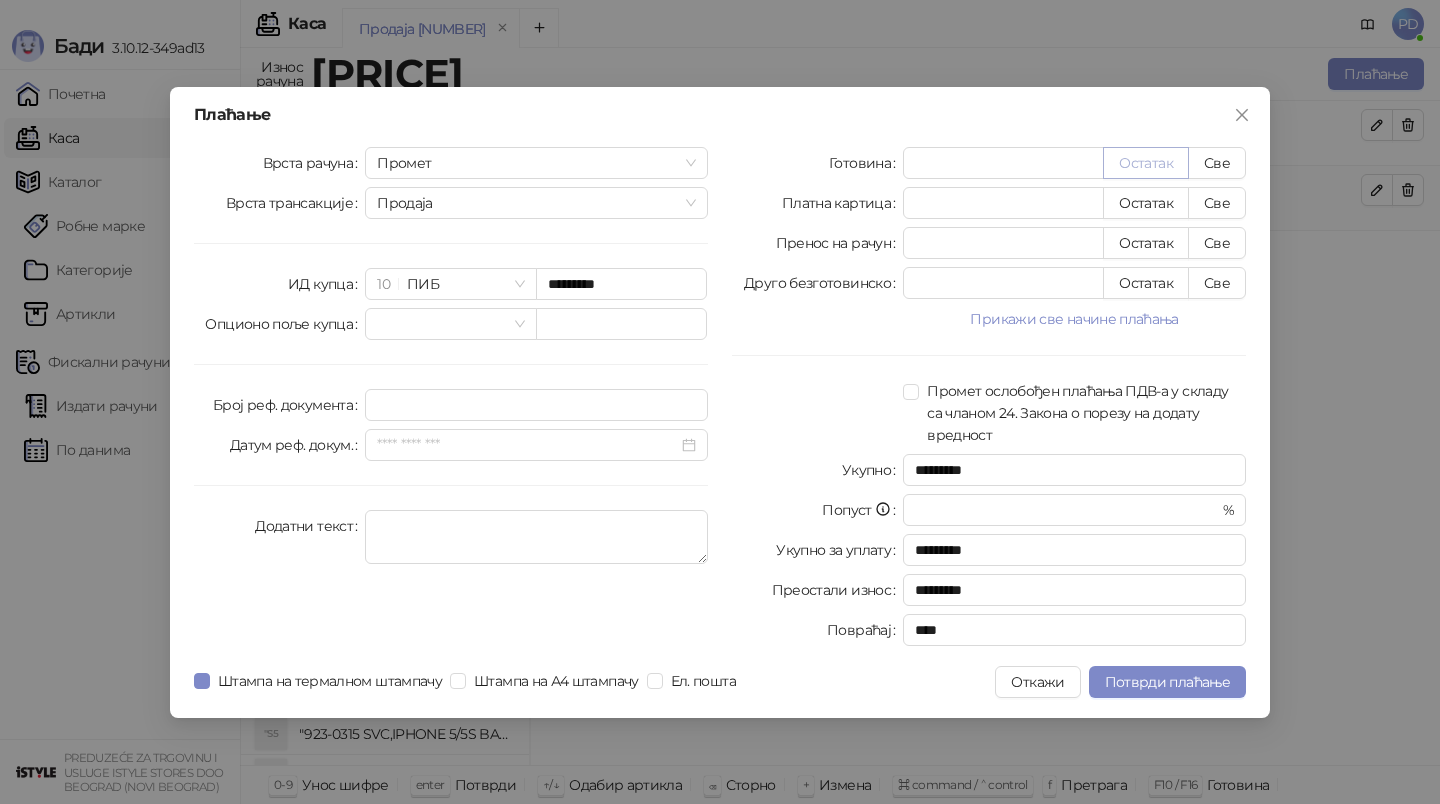click on "Остатак" at bounding box center (1146, 163) 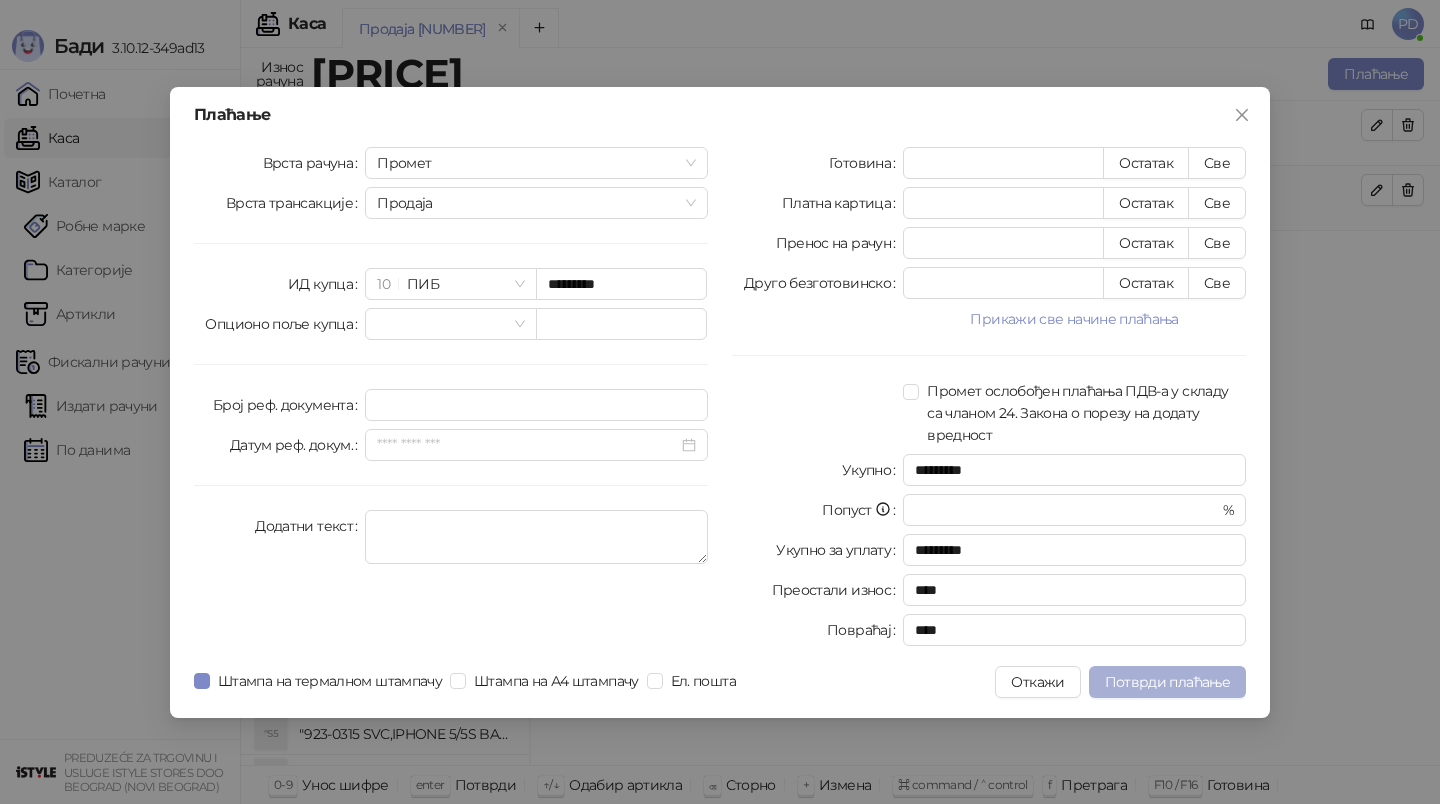 click on "Потврди плаћање" at bounding box center [1167, 682] 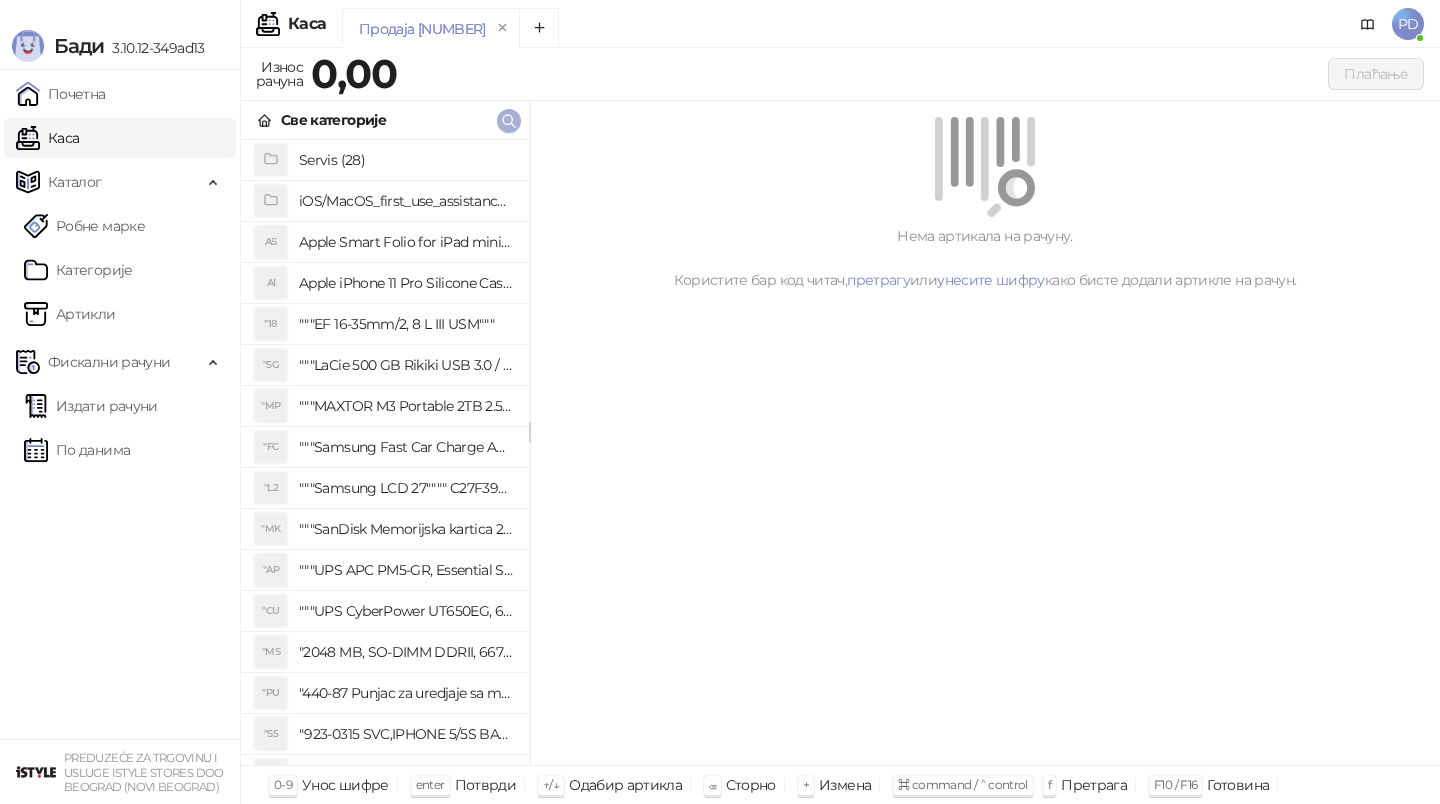 click 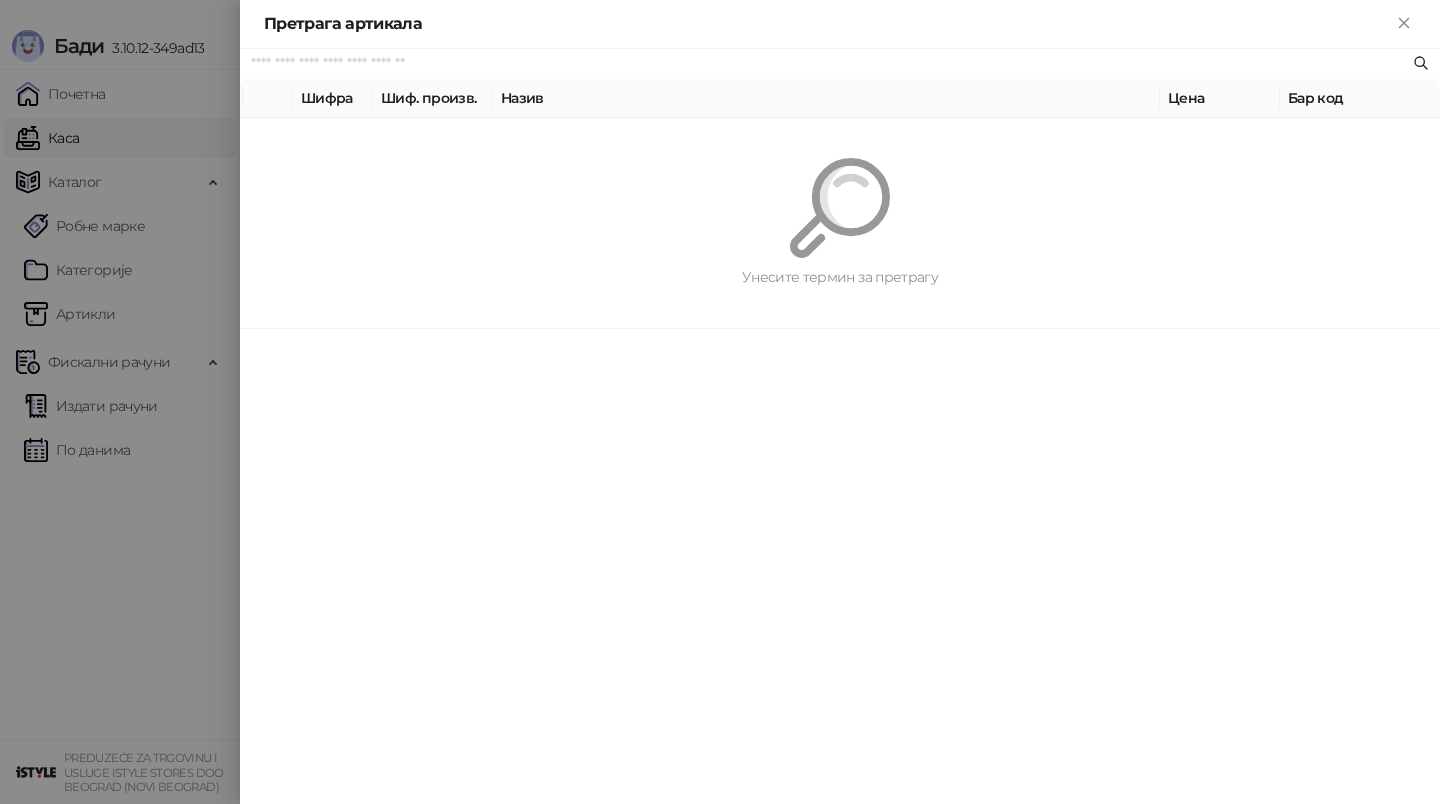 paste on "*********" 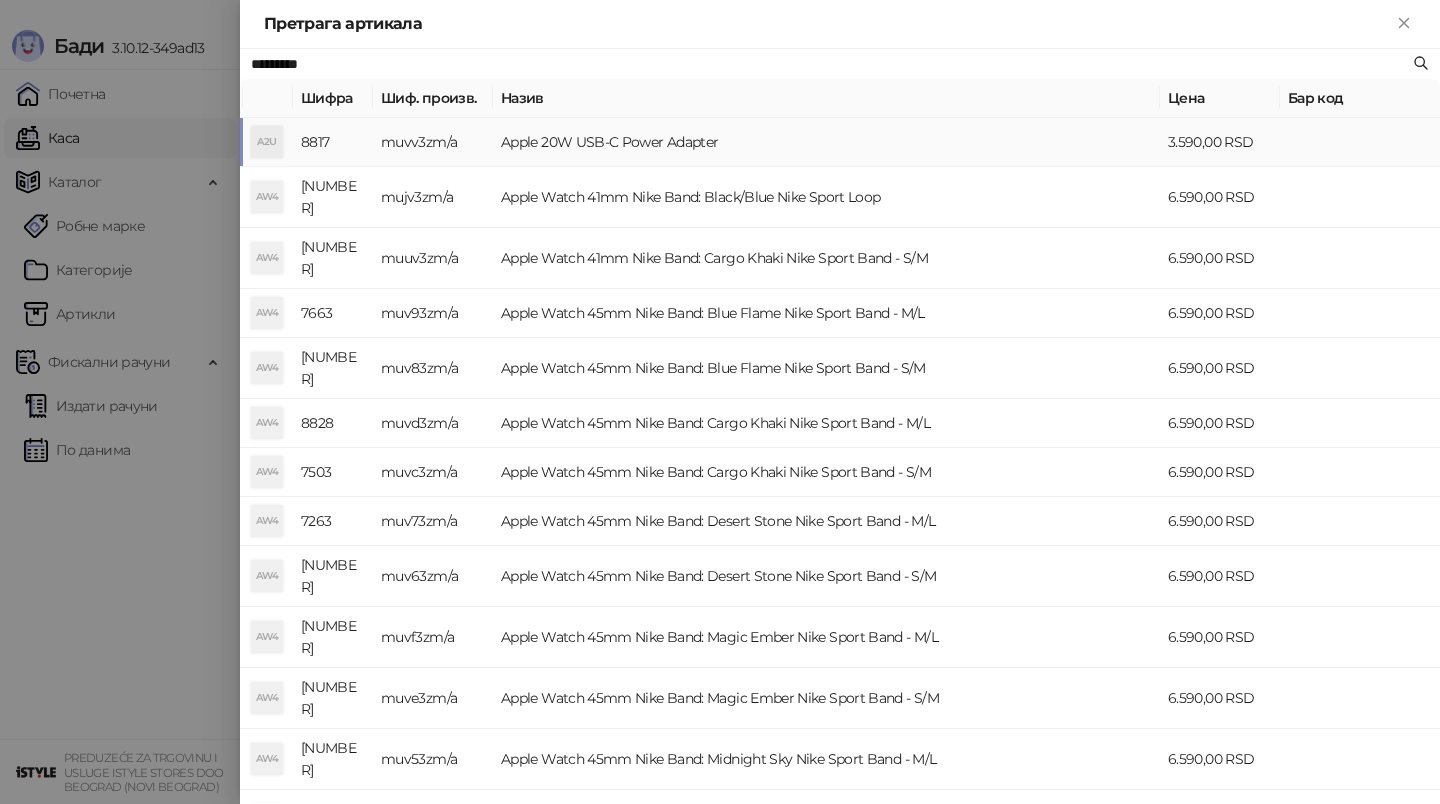 click on "muvv3zm/a" at bounding box center (433, 142) 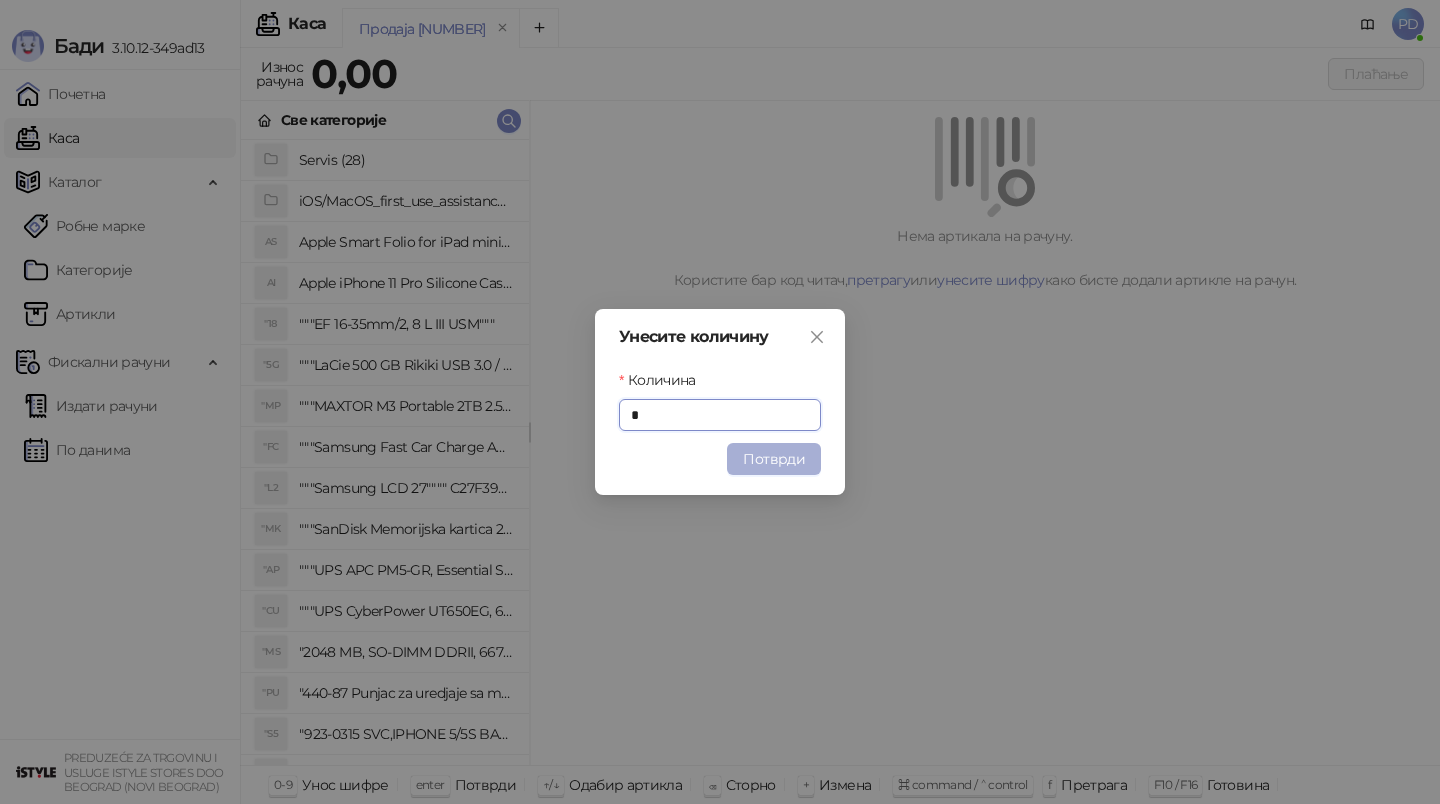 click on "Потврди" at bounding box center [774, 459] 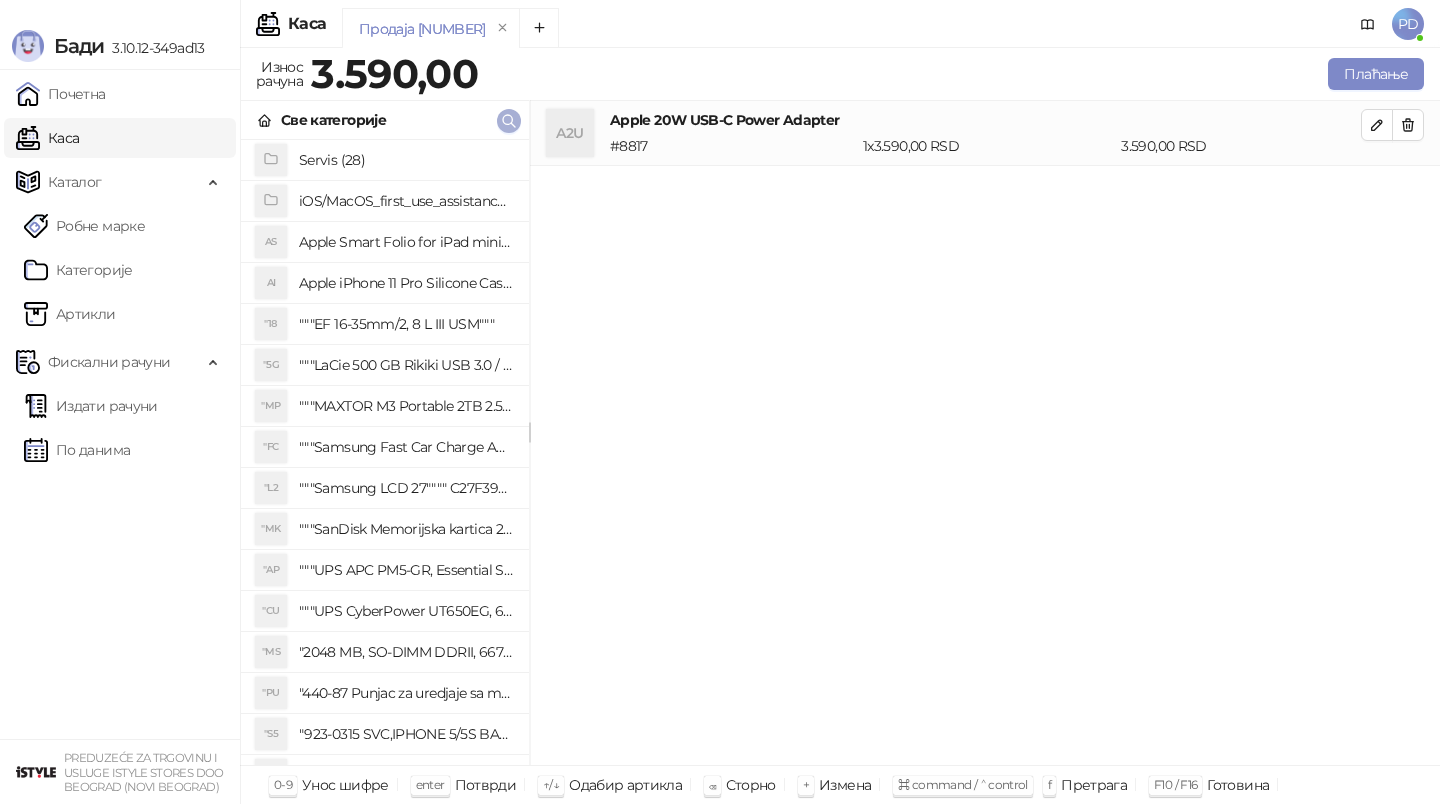 click on "Све категорије" at bounding box center [385, 120] 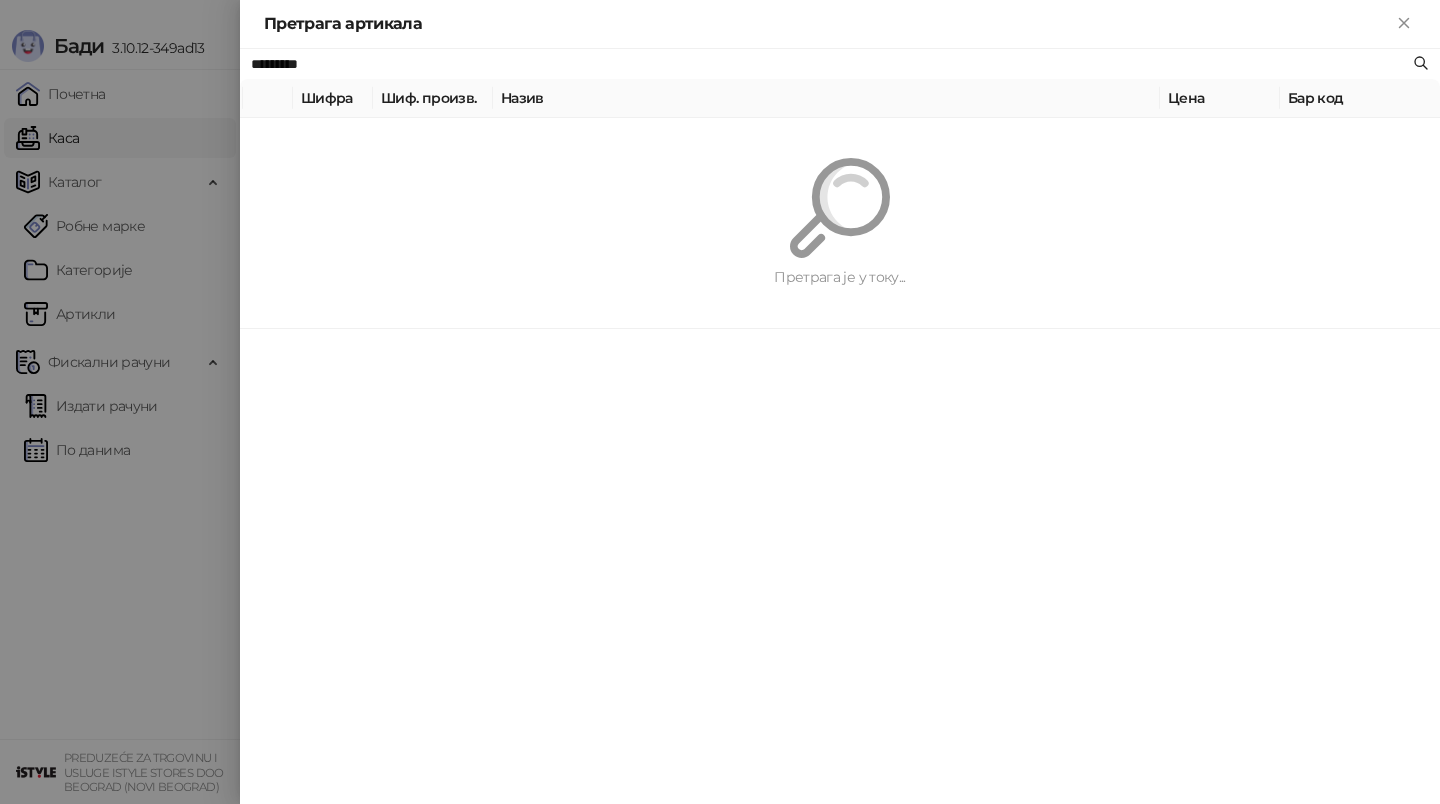 paste 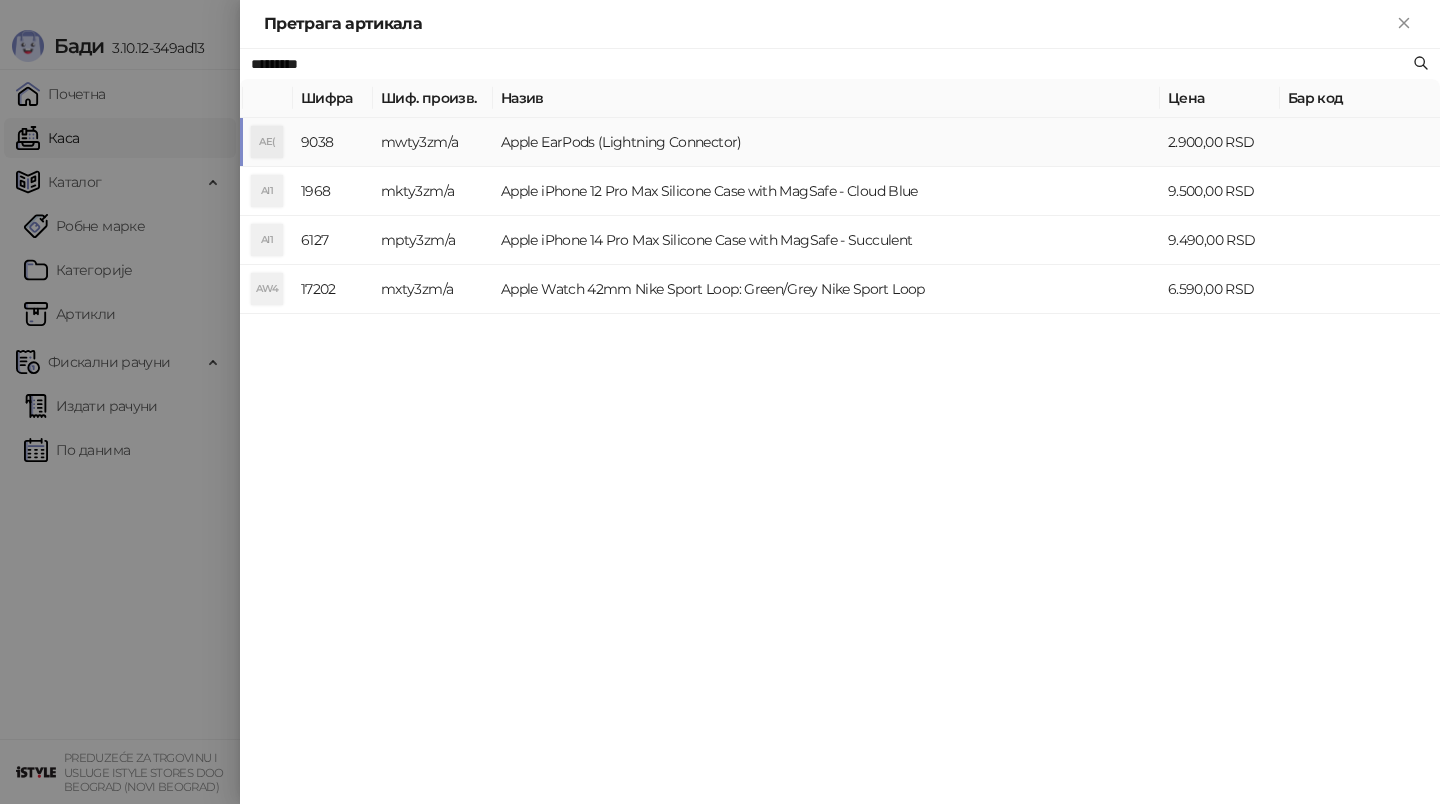 click on "mwty3zm/a" at bounding box center [433, 142] 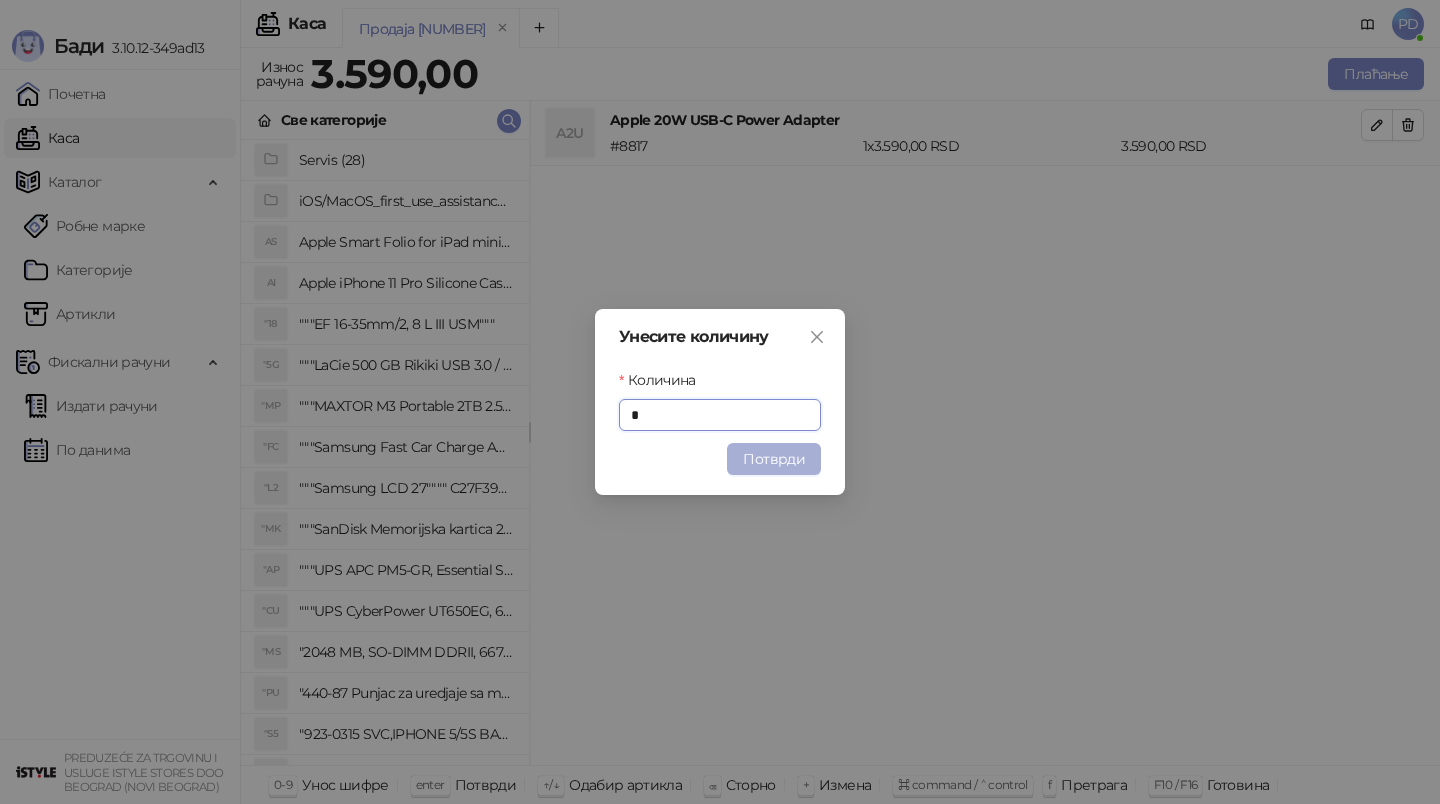 click on "Потврди" at bounding box center (774, 459) 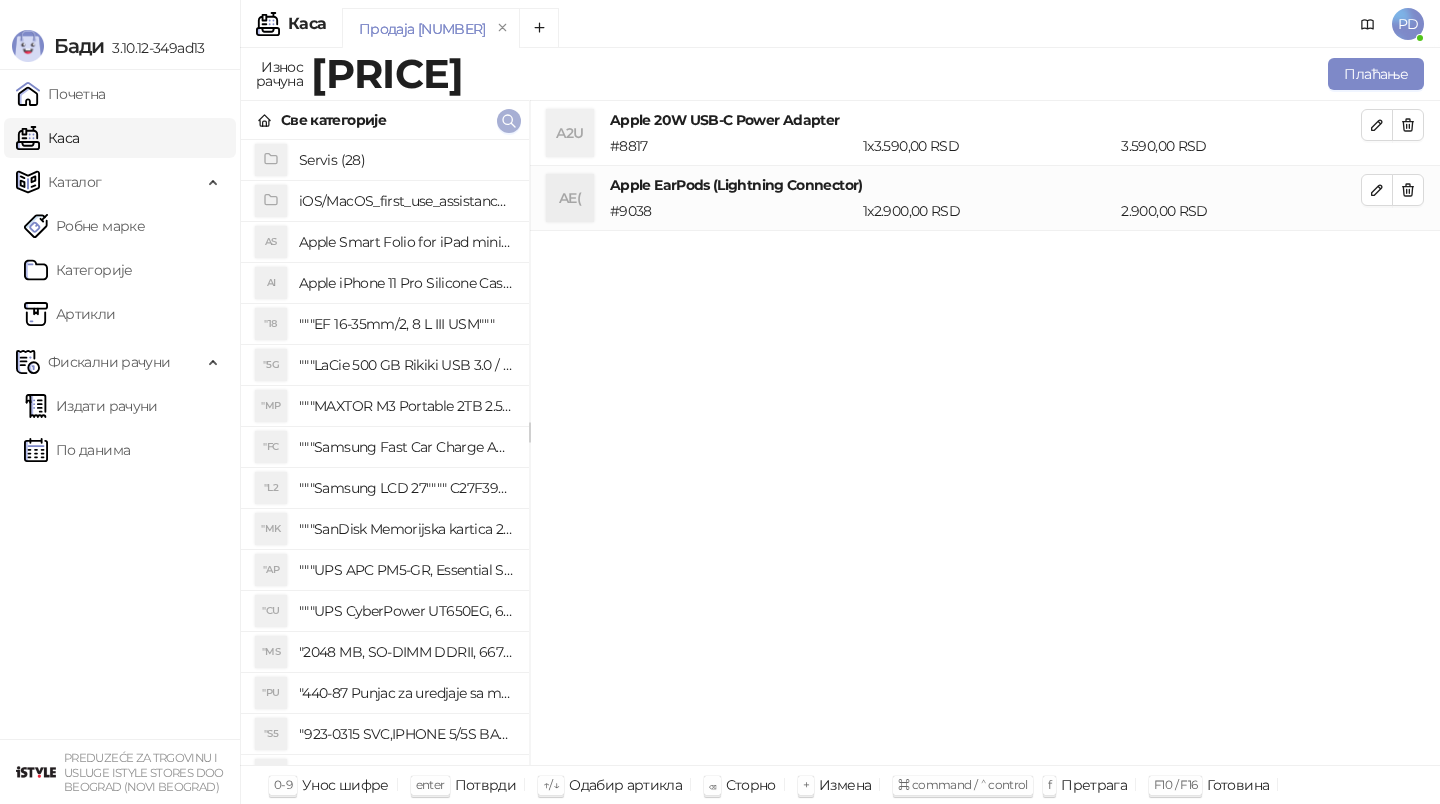 click at bounding box center [509, 121] 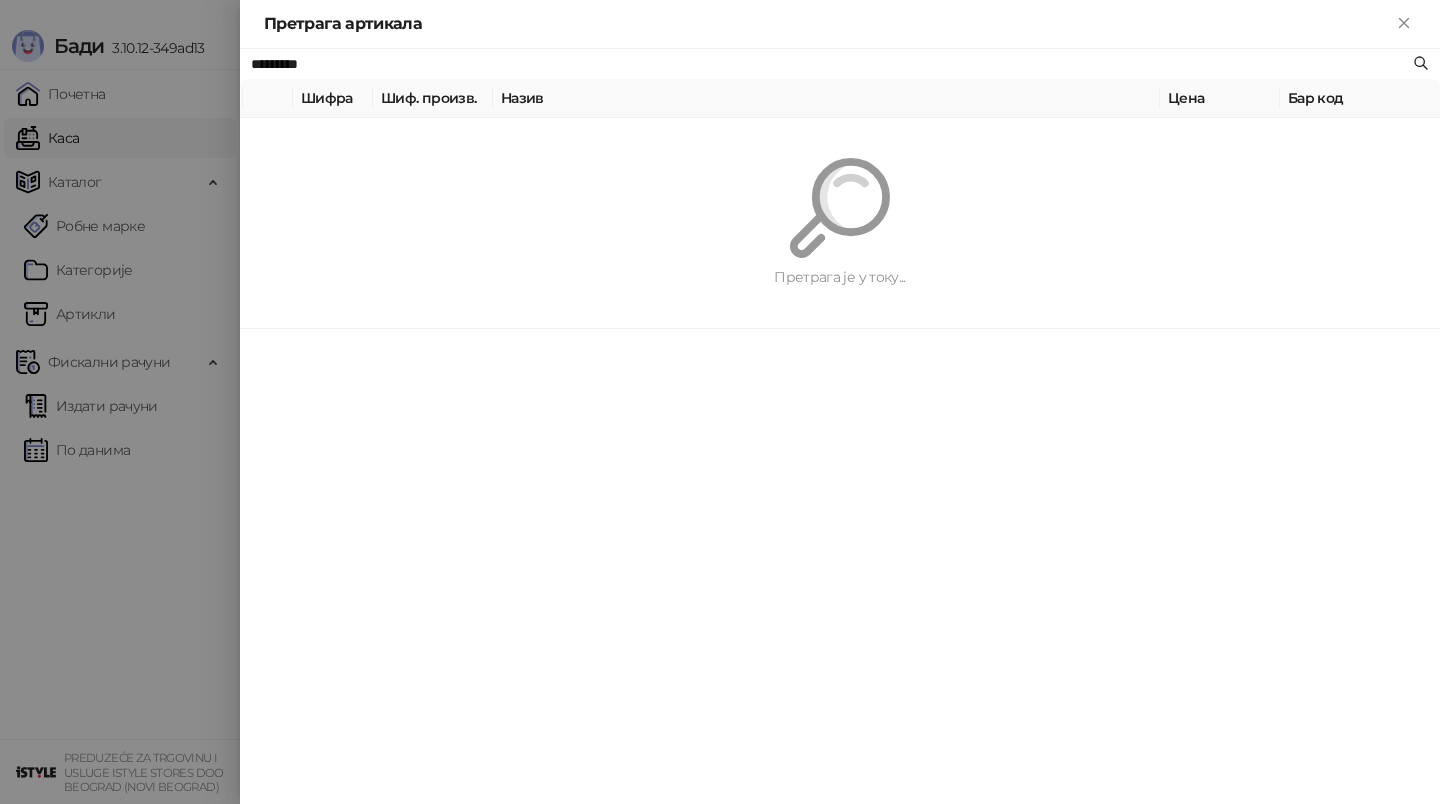 paste on "**********" 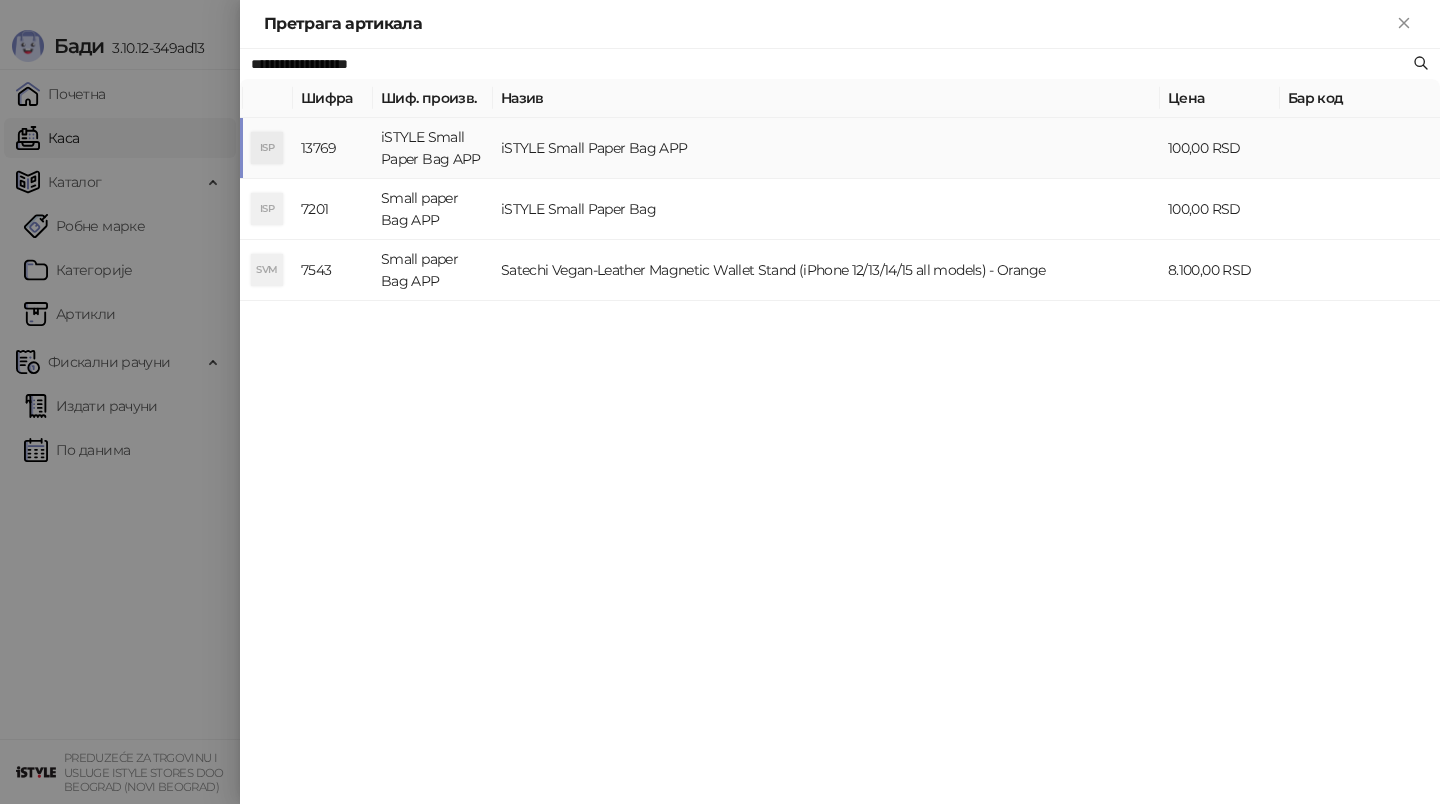 type on "**********" 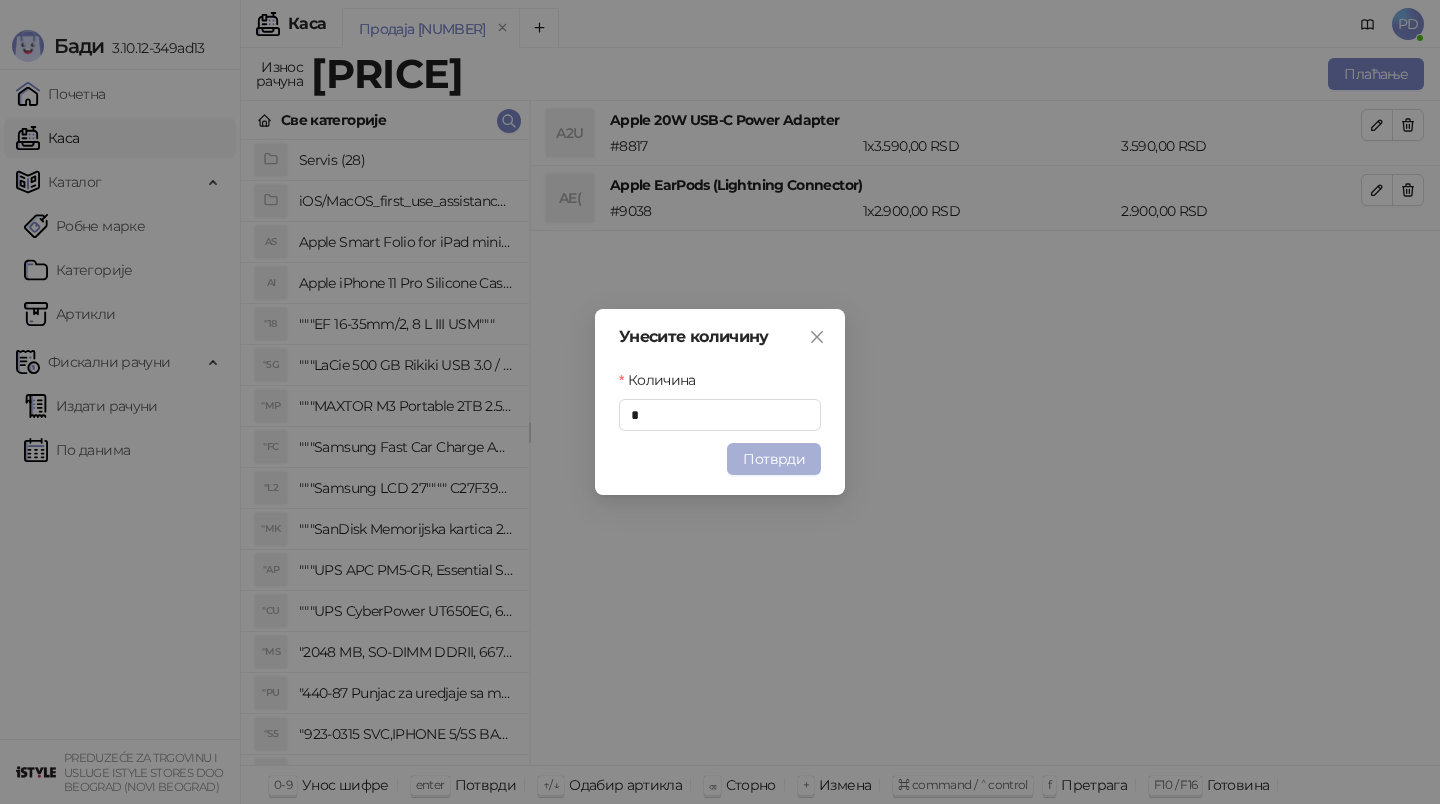 click on "Потврди" at bounding box center (774, 459) 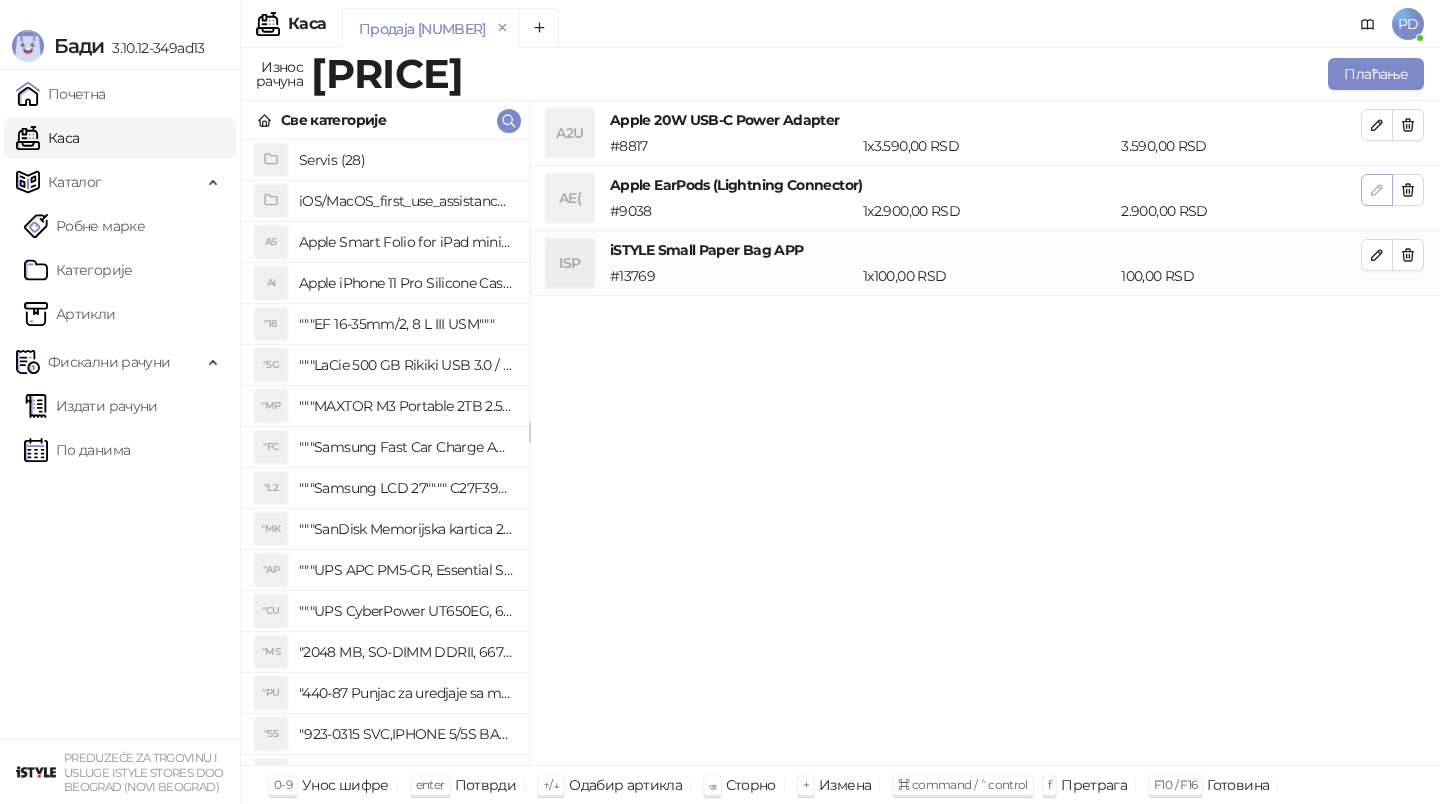 click 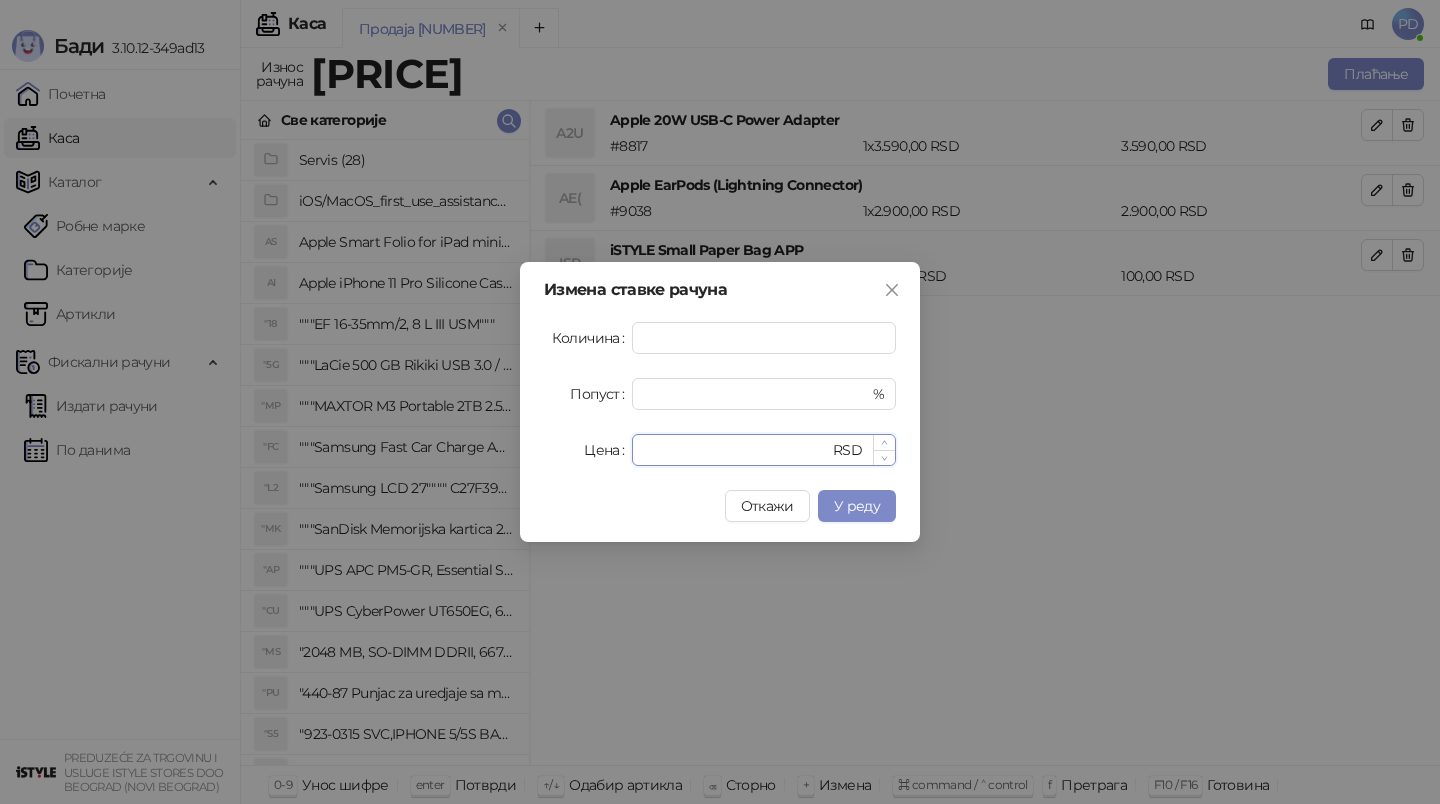 click on "****" at bounding box center (736, 450) 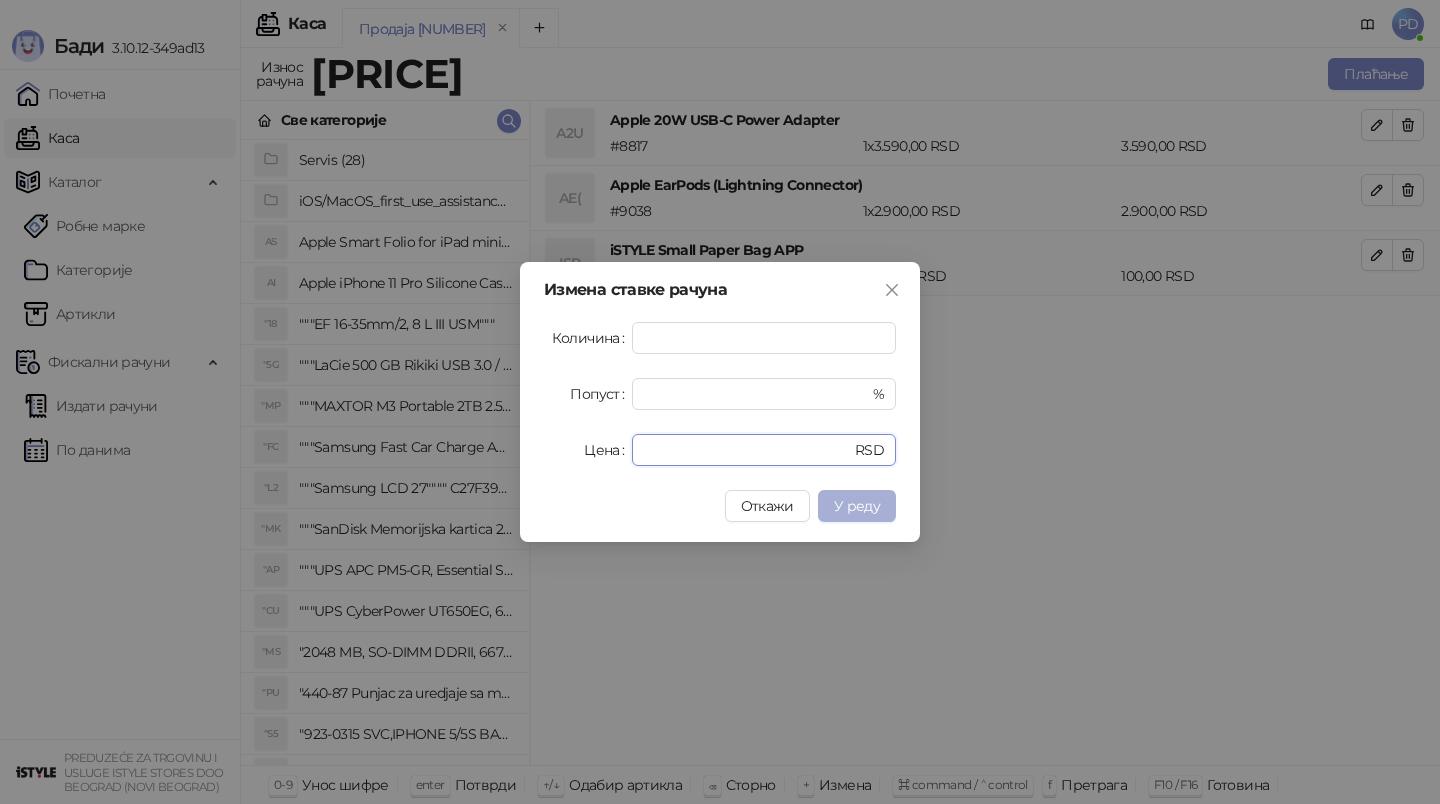 type on "****" 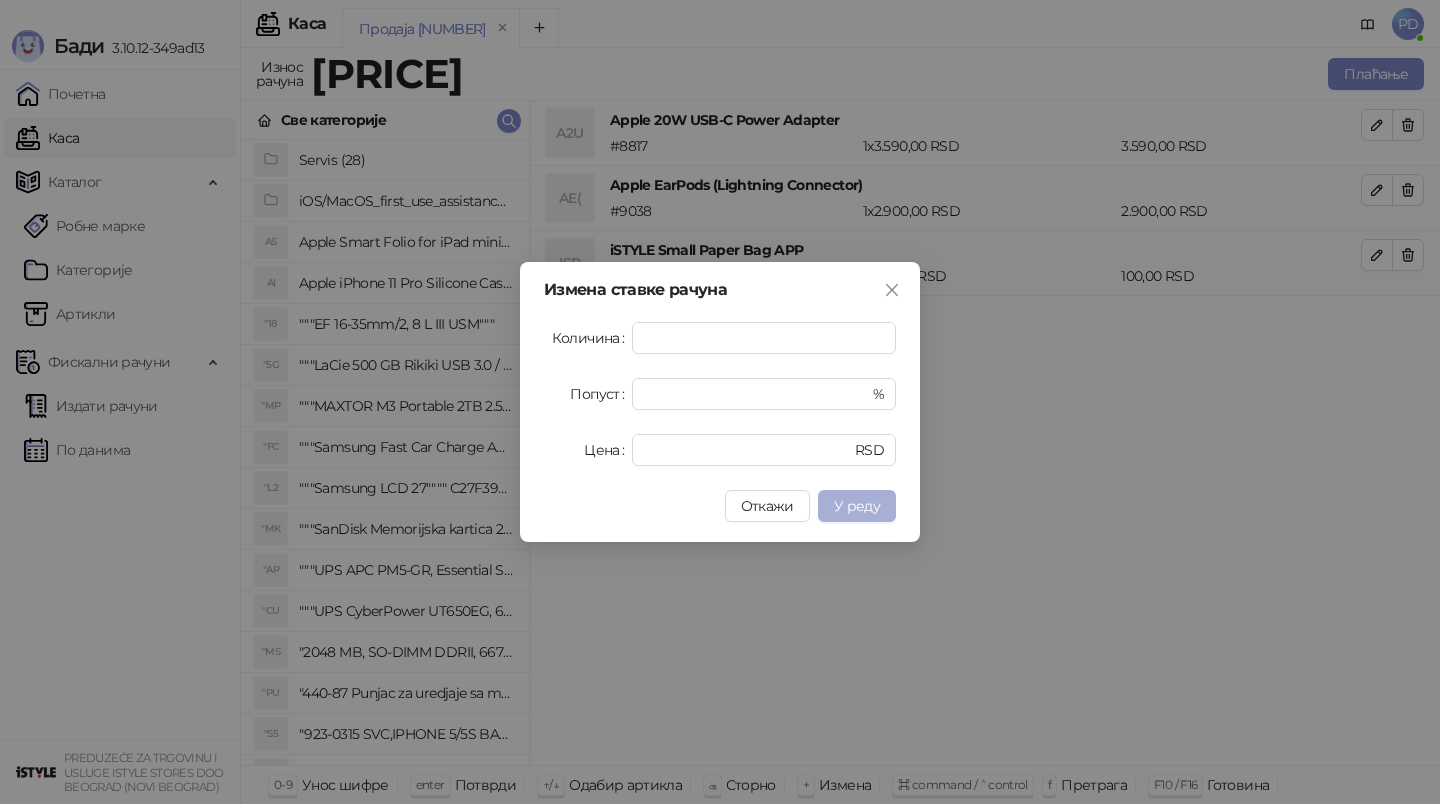 click on "У реду" at bounding box center (857, 506) 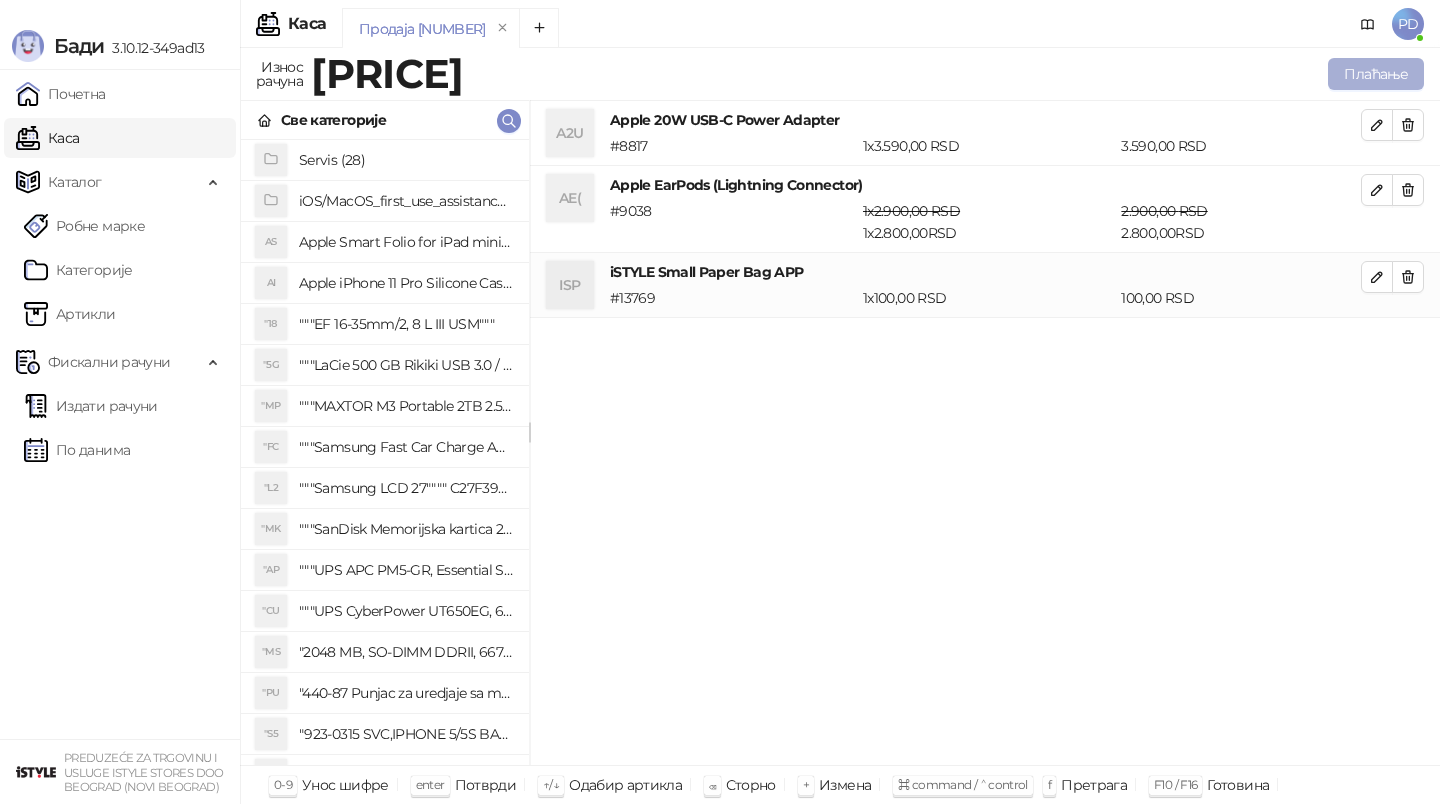 click on "Плаћање" at bounding box center (1376, 74) 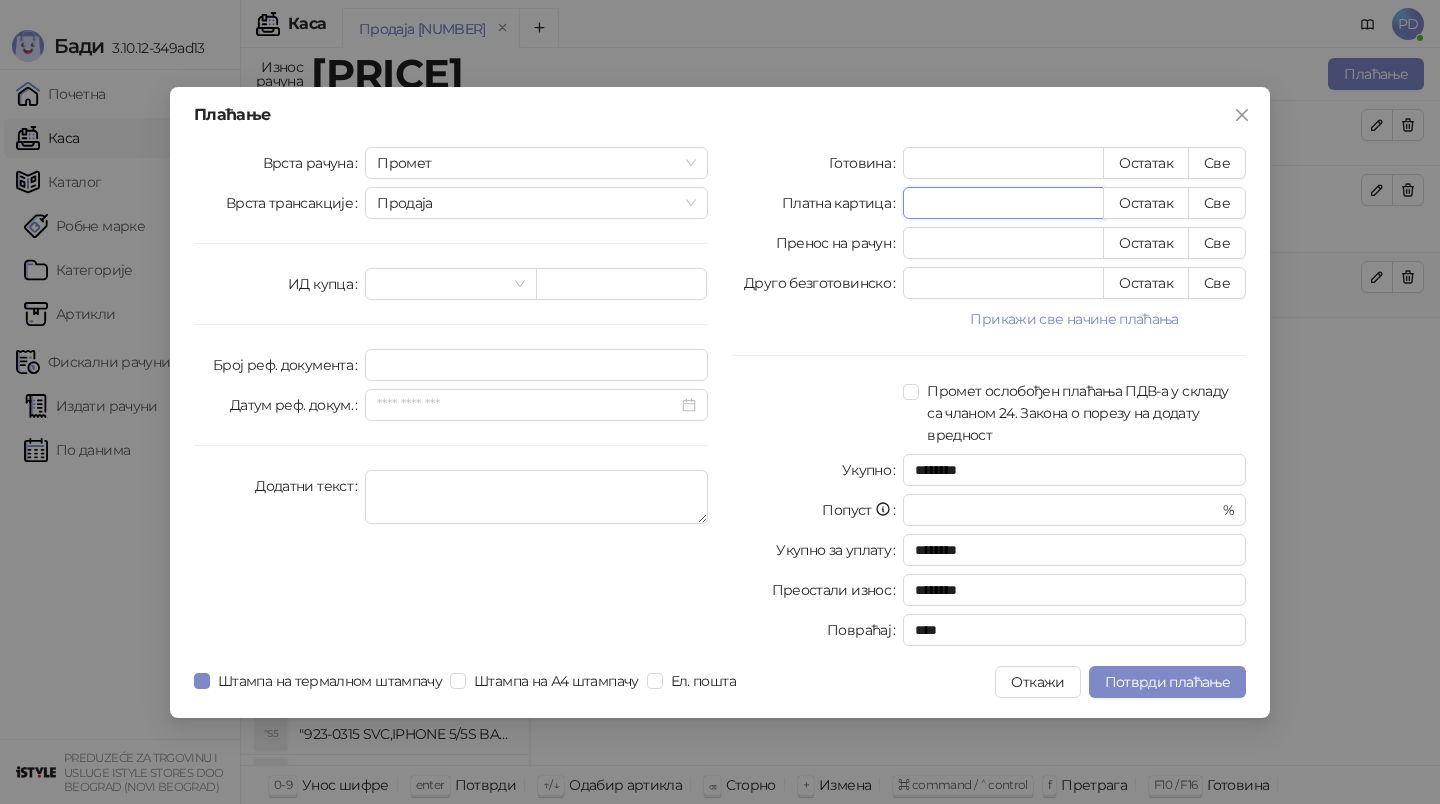drag, startPoint x: 962, startPoint y: 203, endPoint x: 745, endPoint y: 200, distance: 217.02074 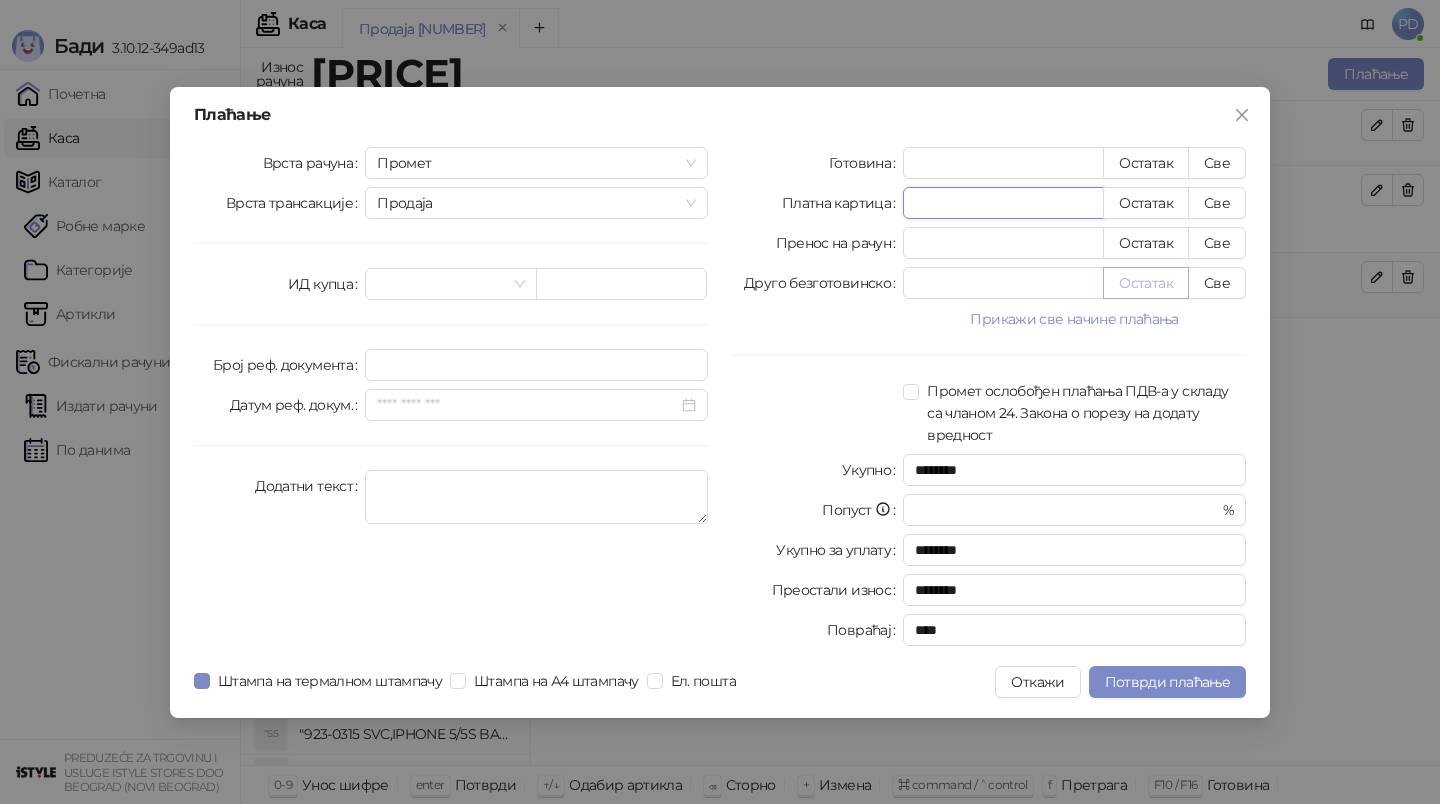 type on "****" 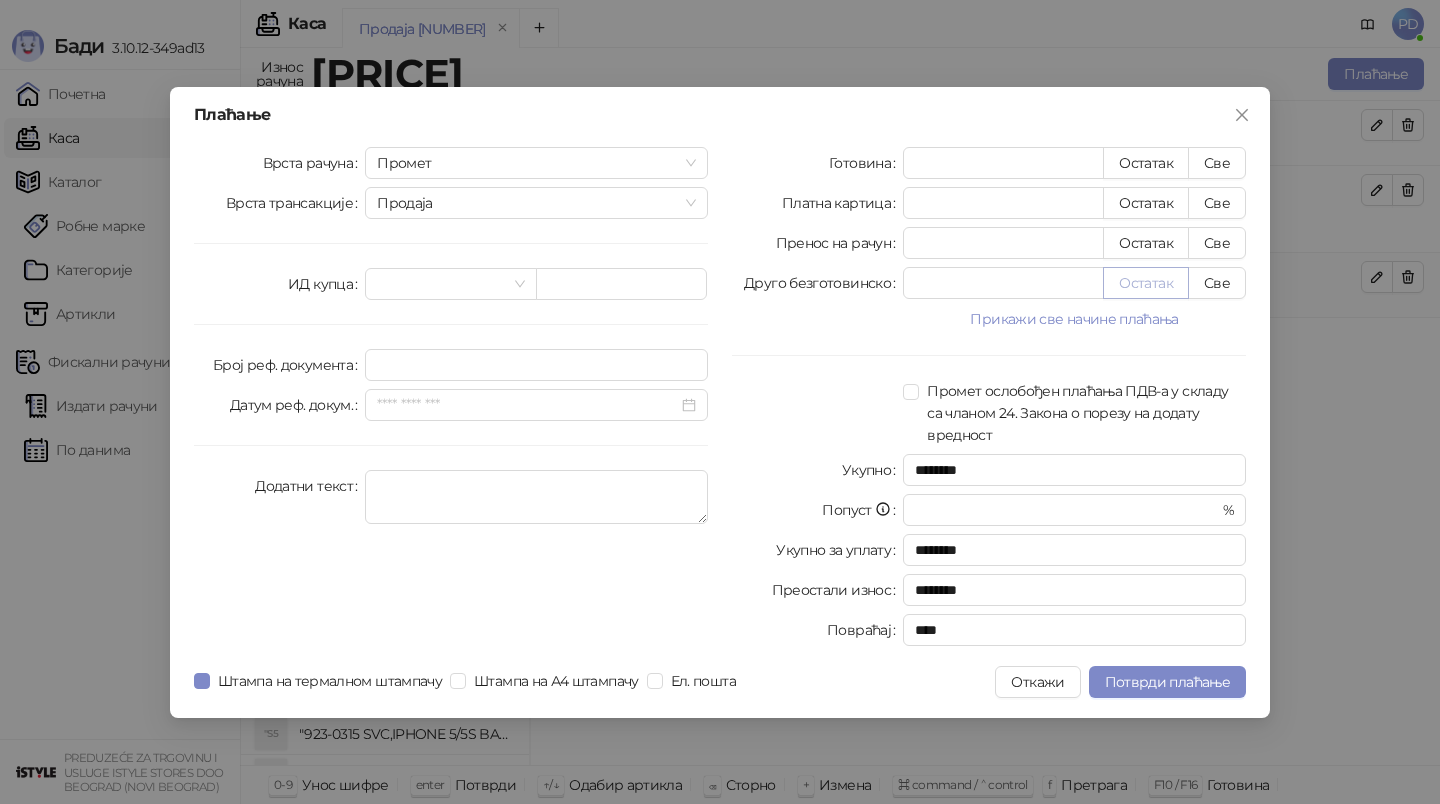 click on "Остатак" at bounding box center [1146, 283] 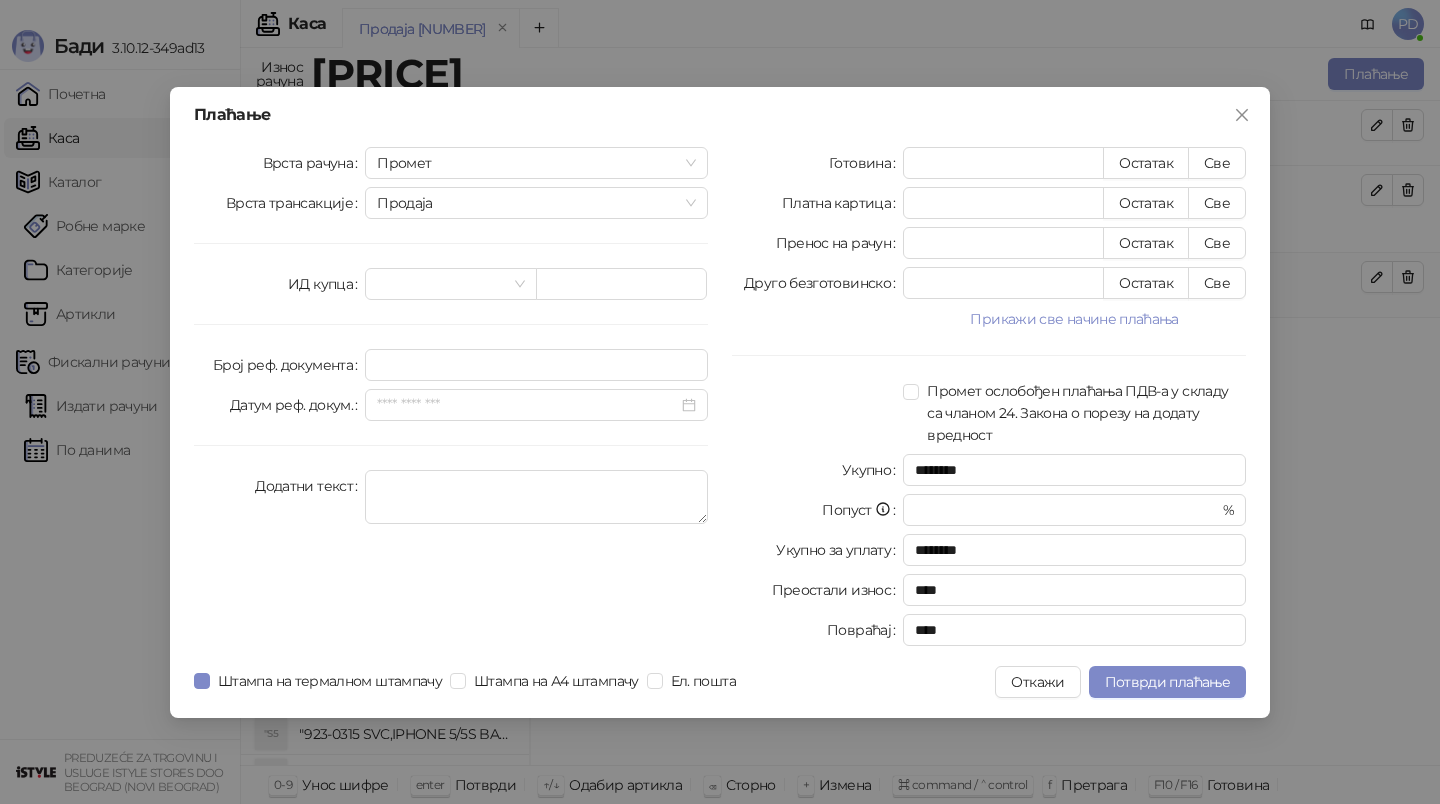 type 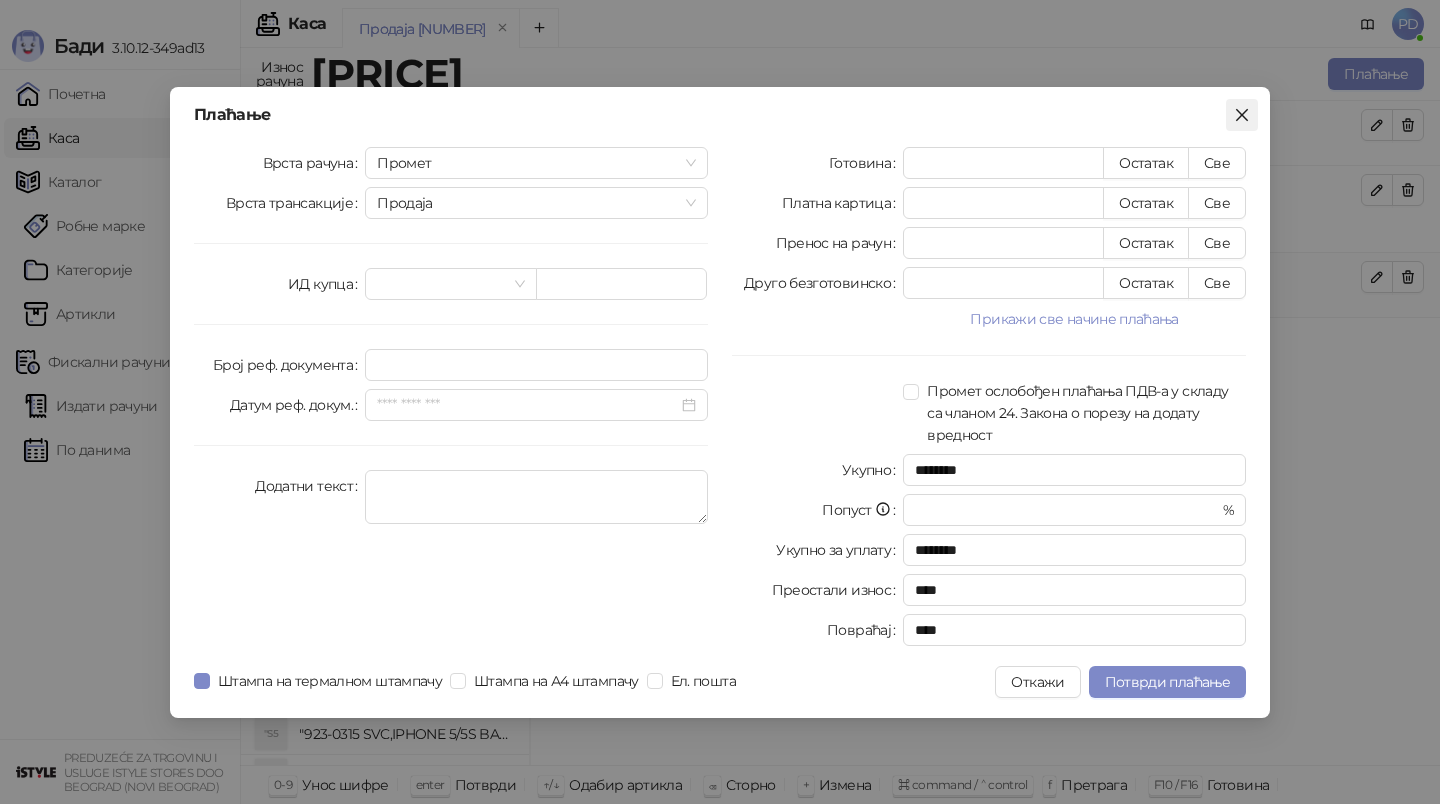 click 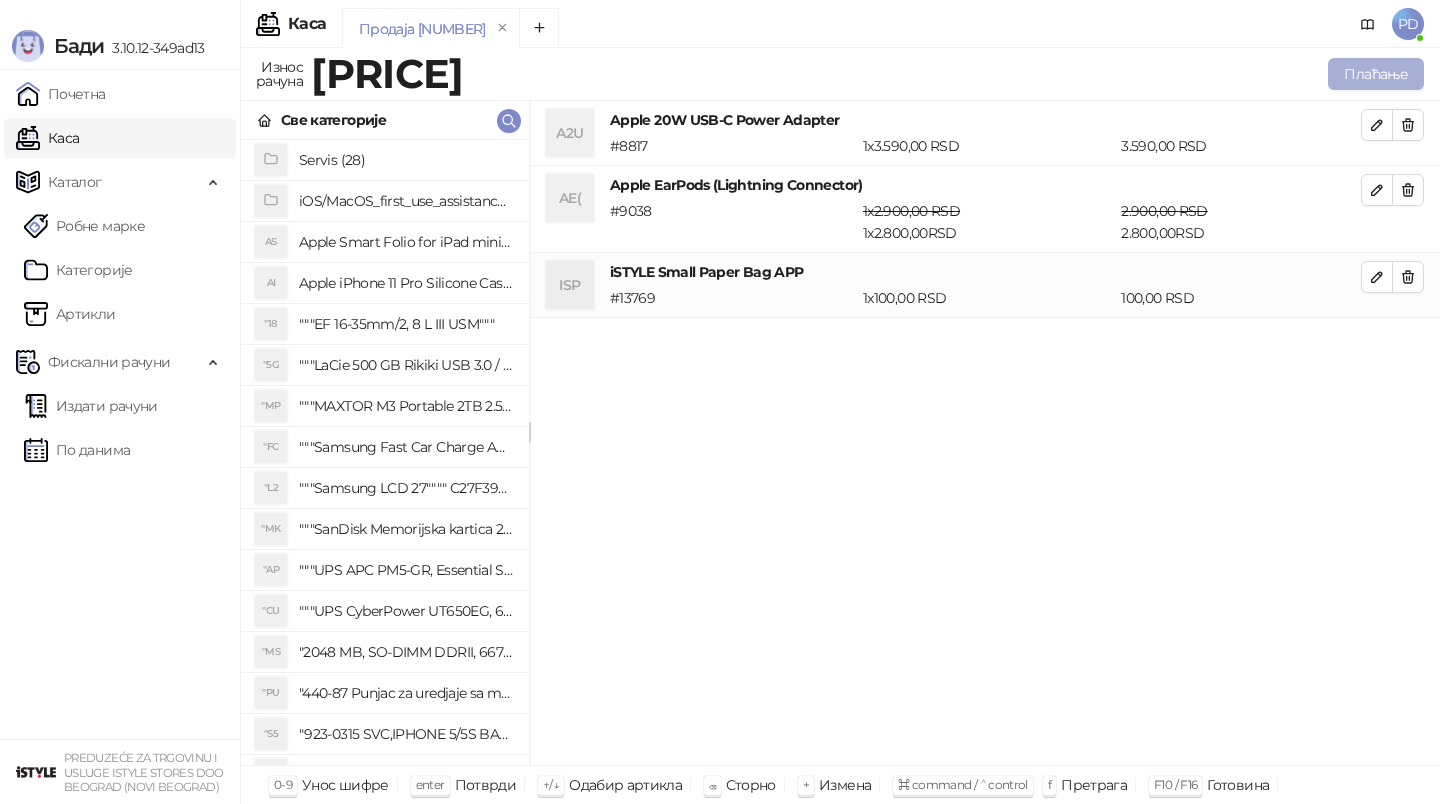 click on "Плаћање" at bounding box center [1376, 74] 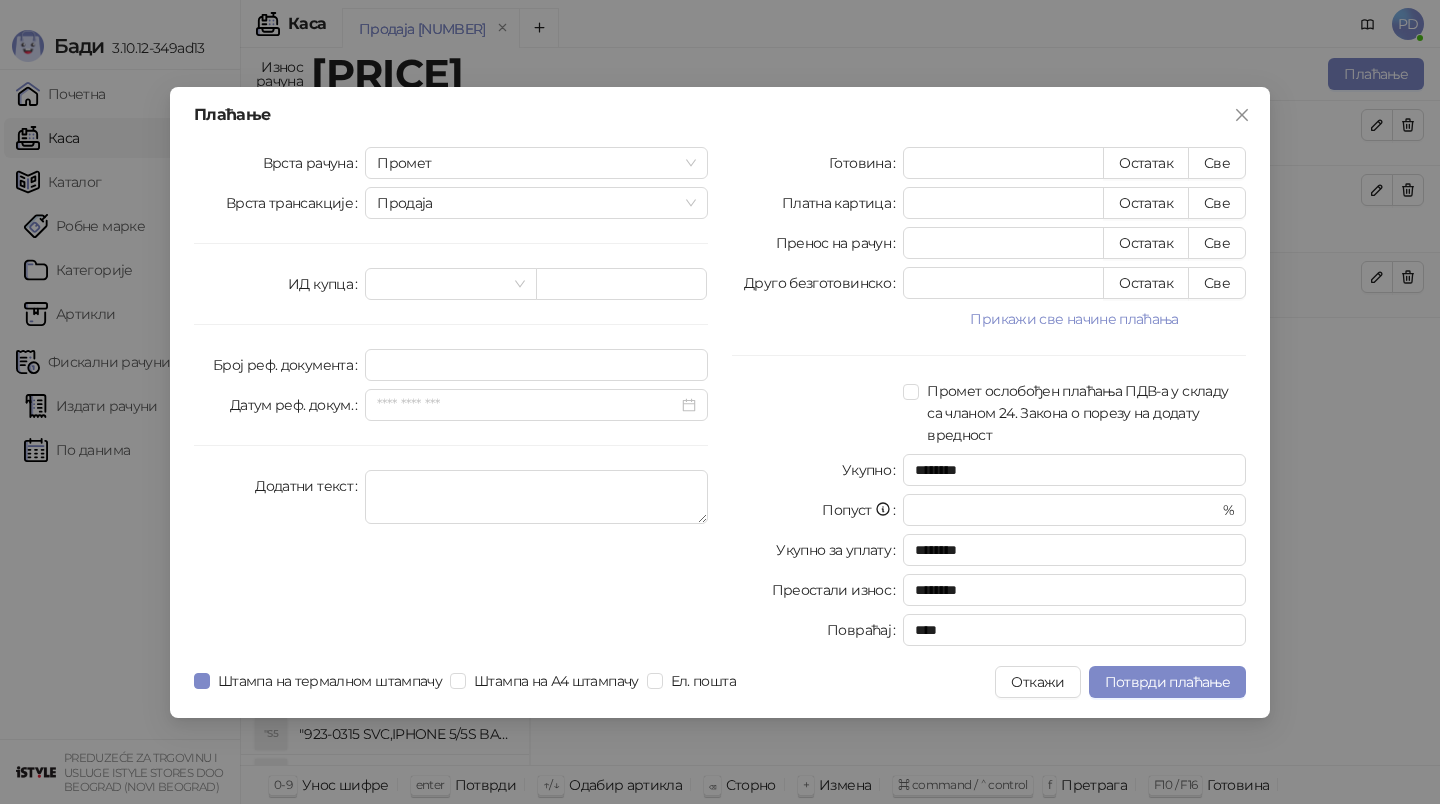 click on "Штампа на термалном штампачу" at bounding box center (330, 681) 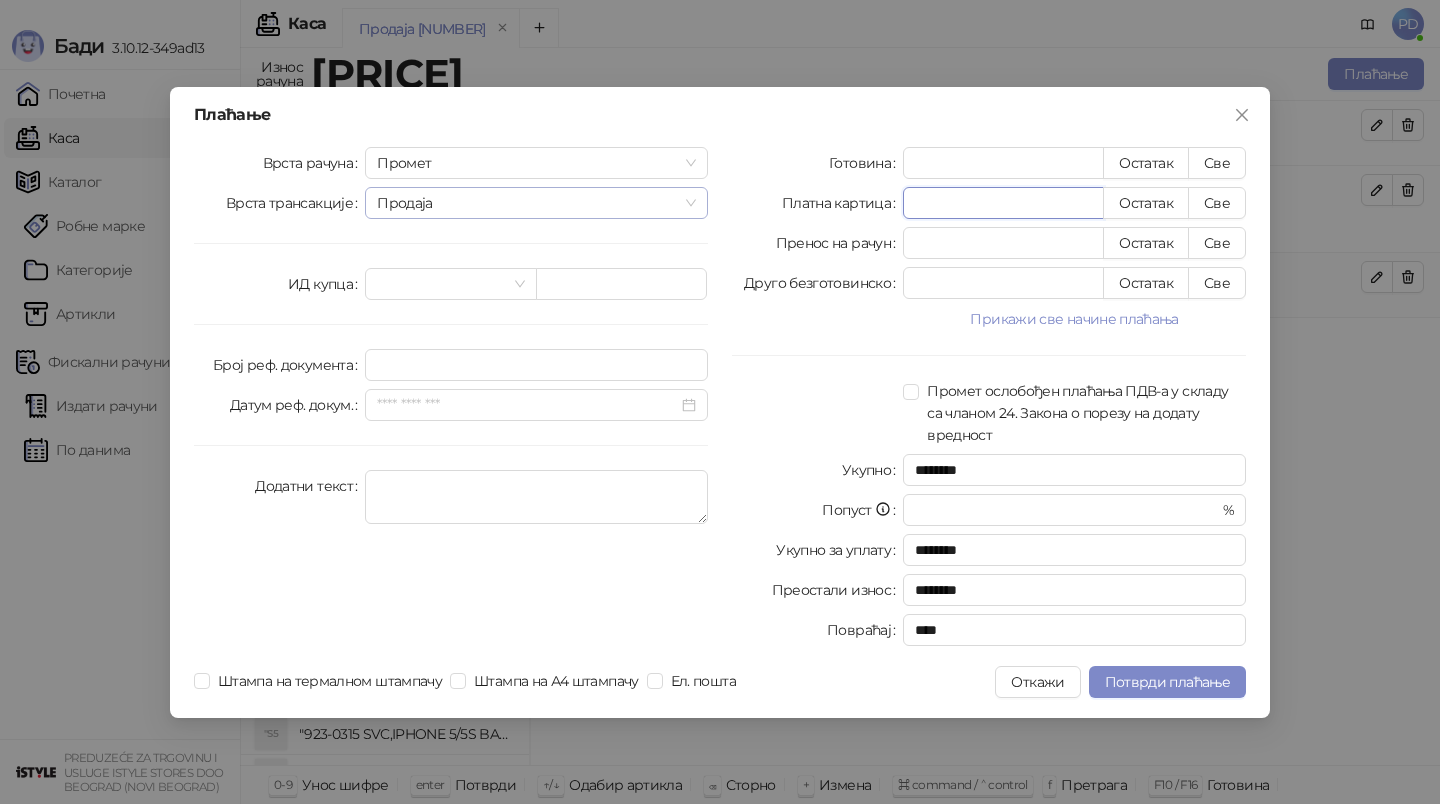 drag, startPoint x: 987, startPoint y: 203, endPoint x: 702, endPoint y: 204, distance: 285.00174 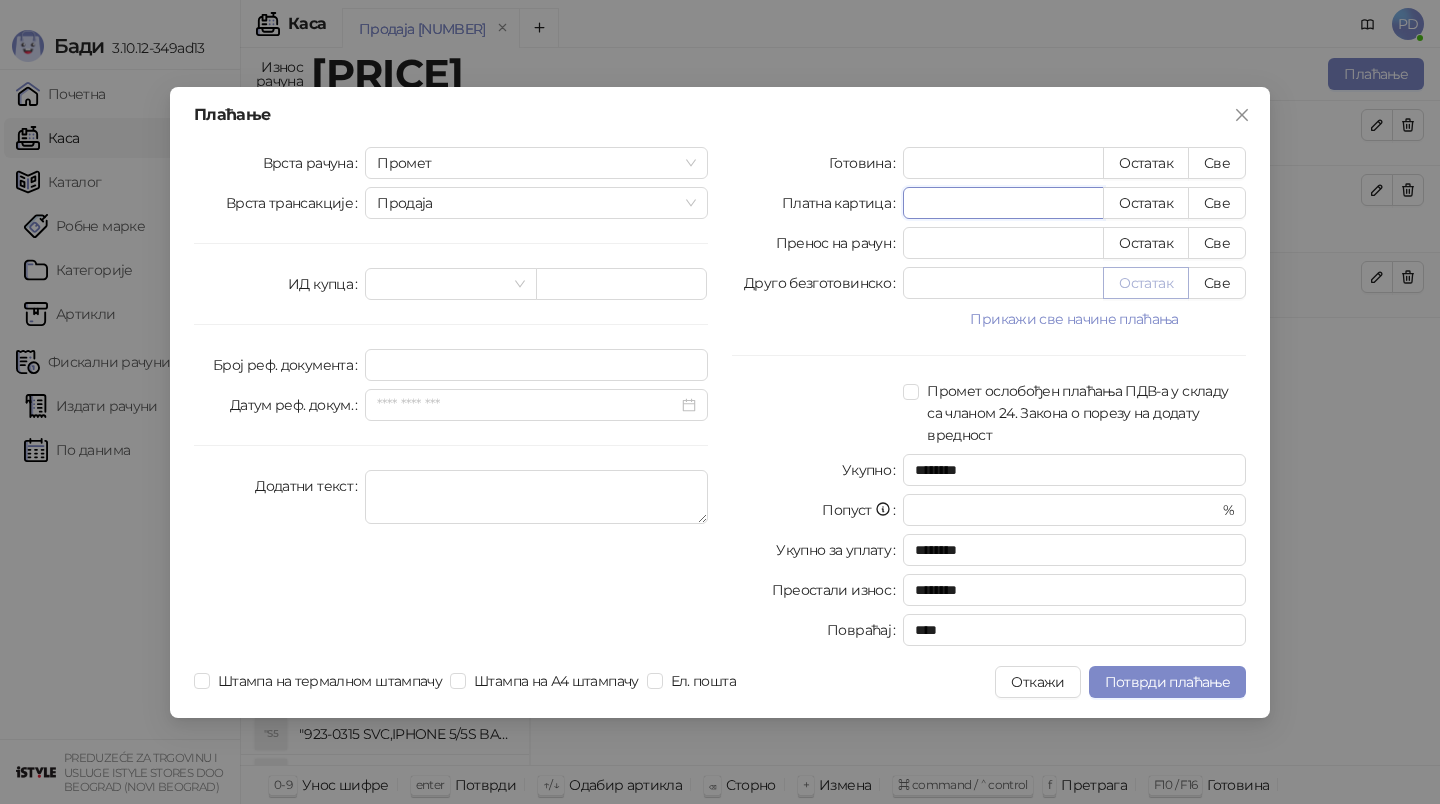 type on "****" 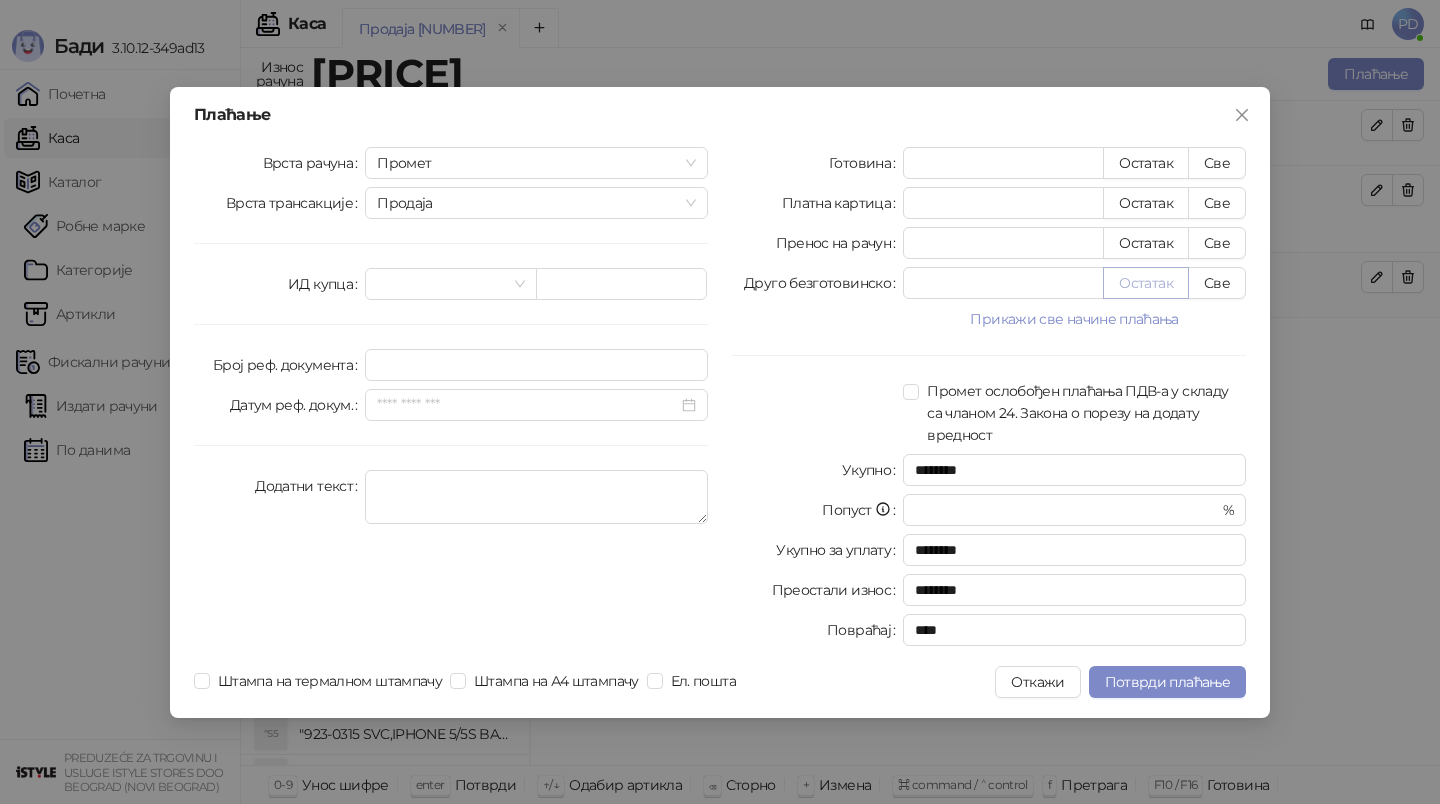 click on "Остатак" at bounding box center (1146, 283) 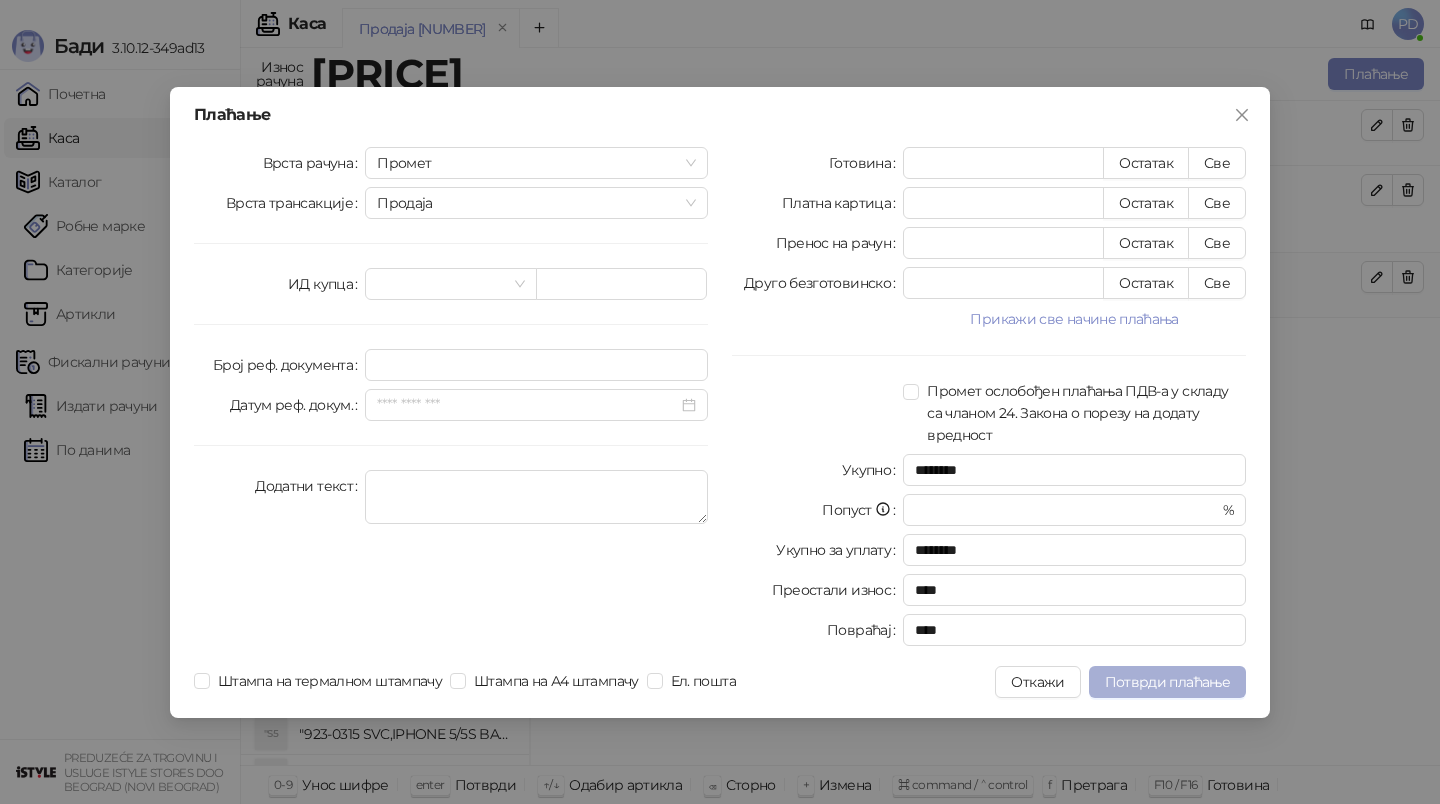 click on "Потврди плаћање" at bounding box center [1167, 682] 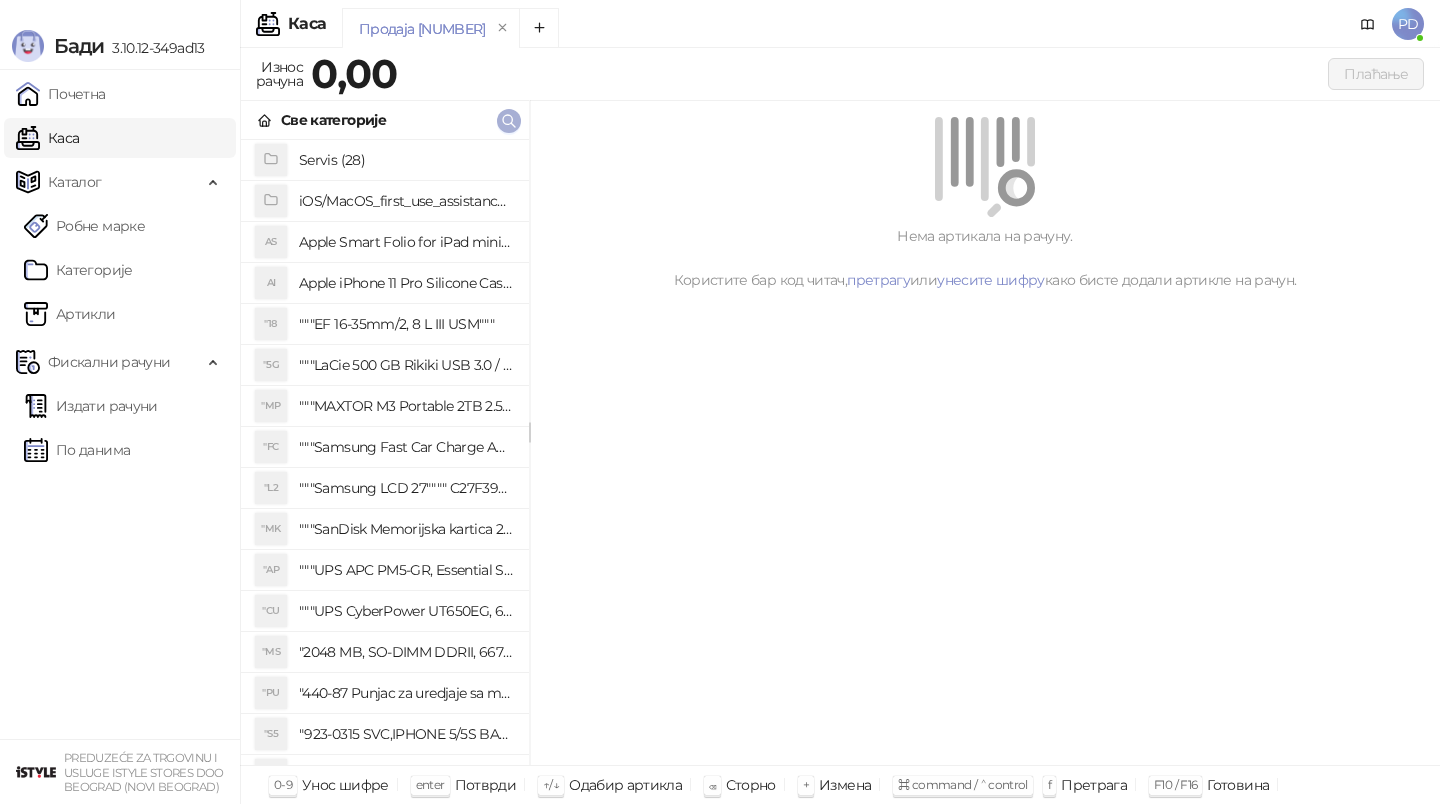 click 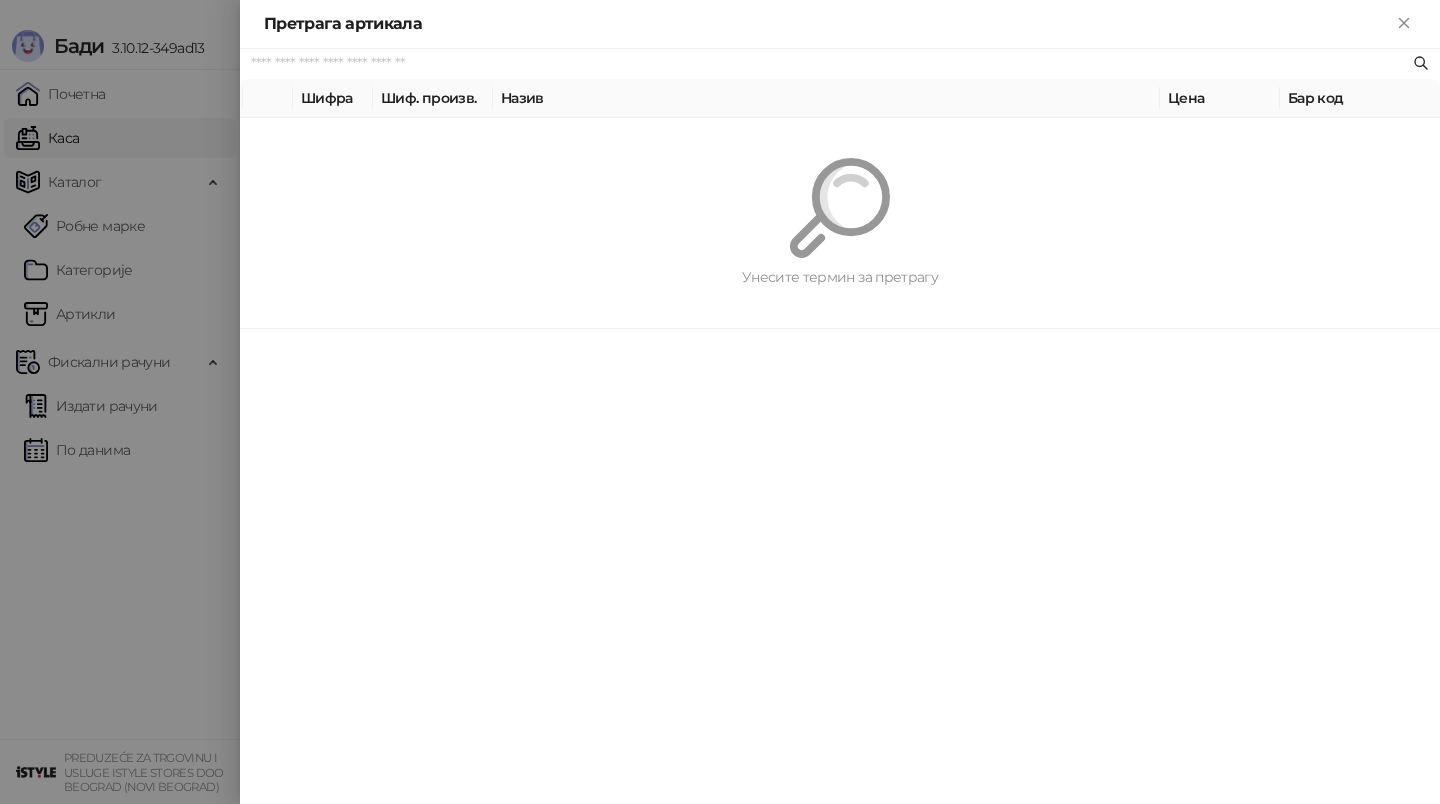 paste on "*********" 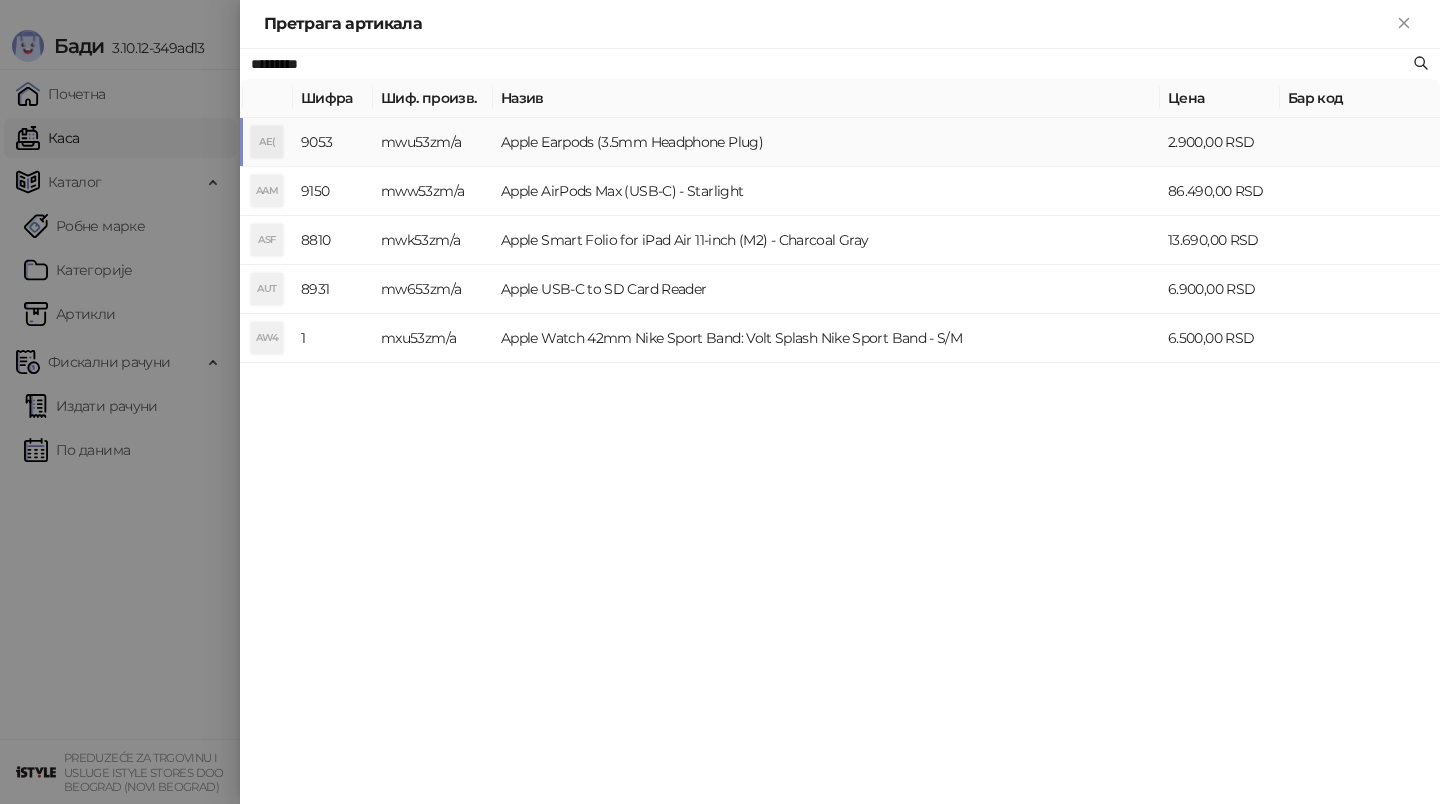 type on "*********" 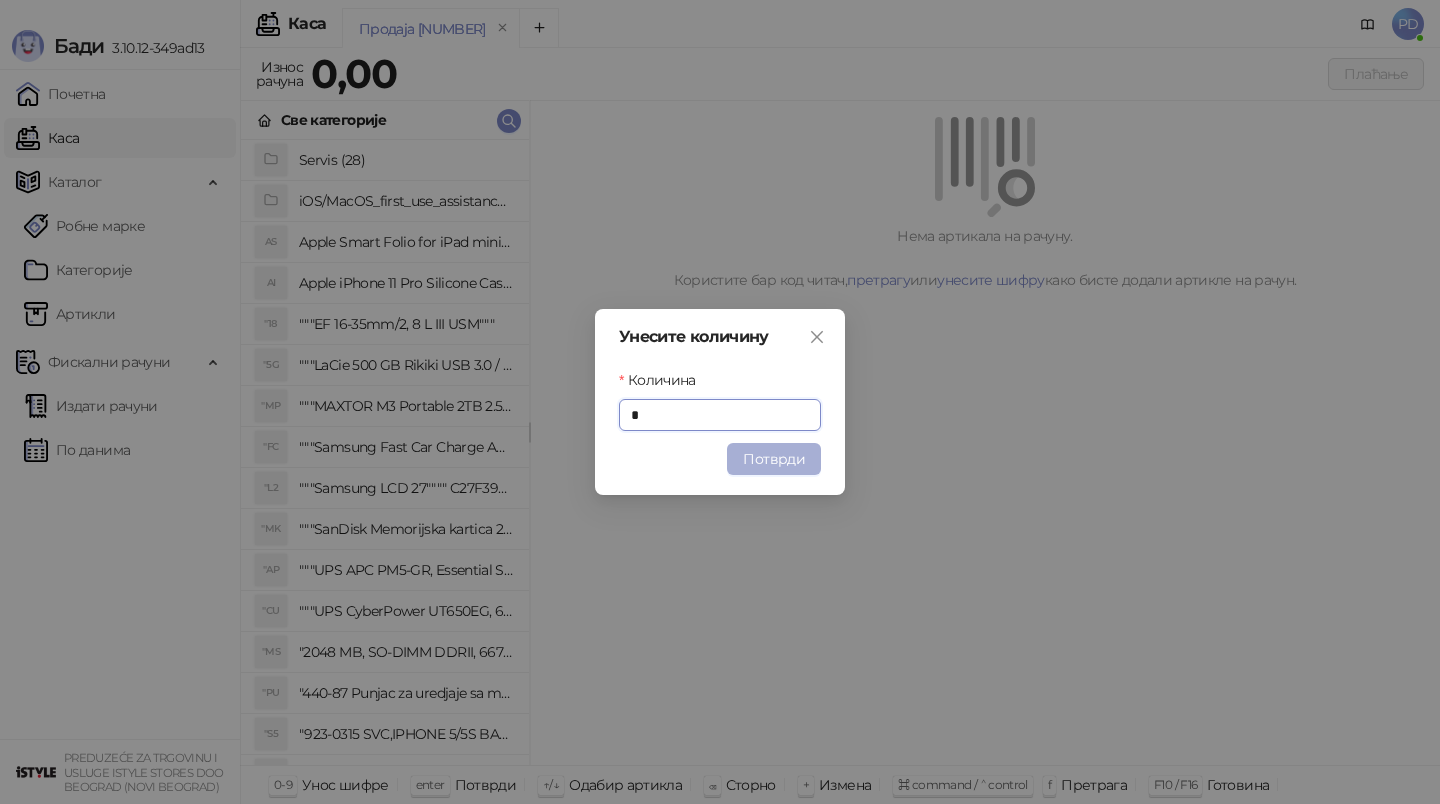 type on "*" 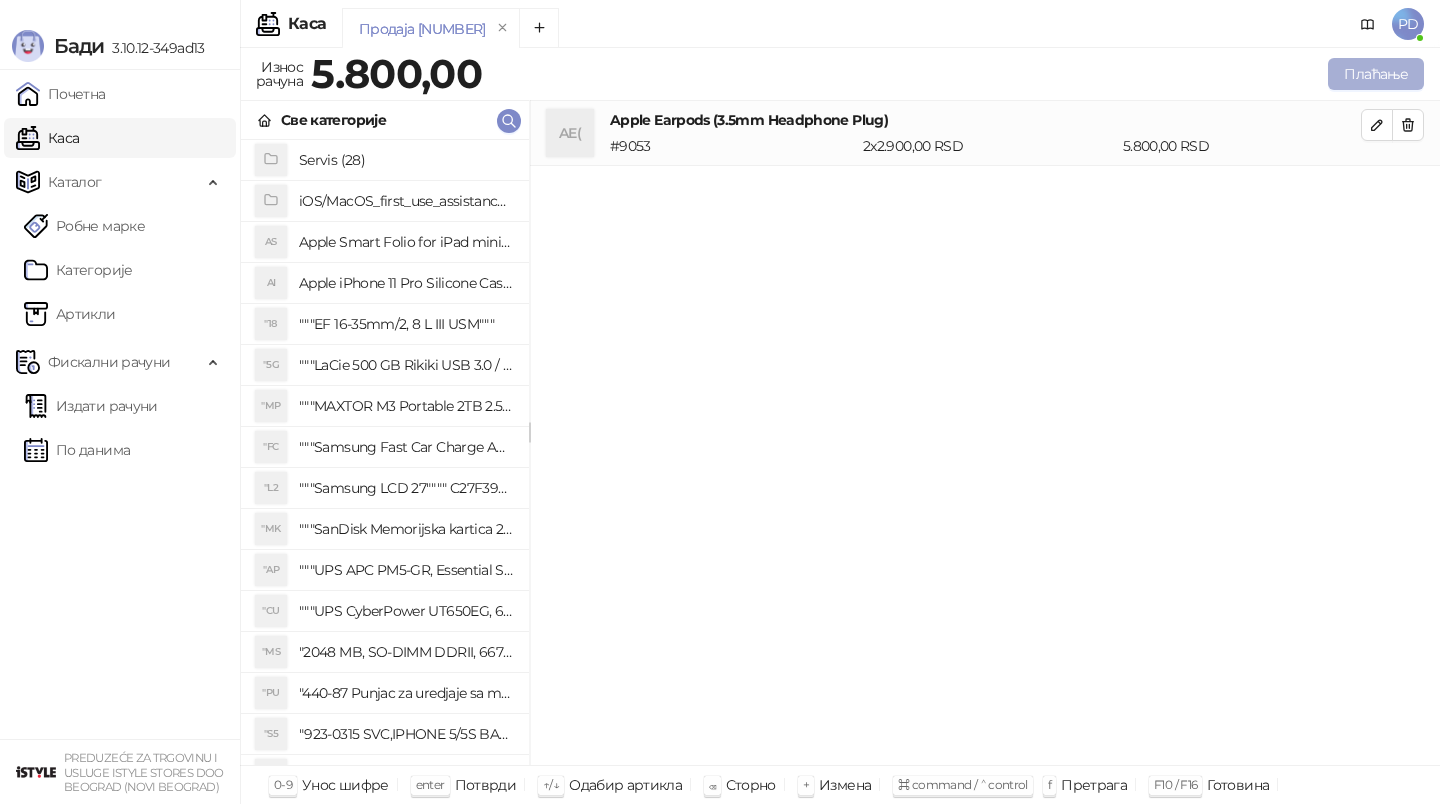 click on "Плаћање" at bounding box center (1376, 74) 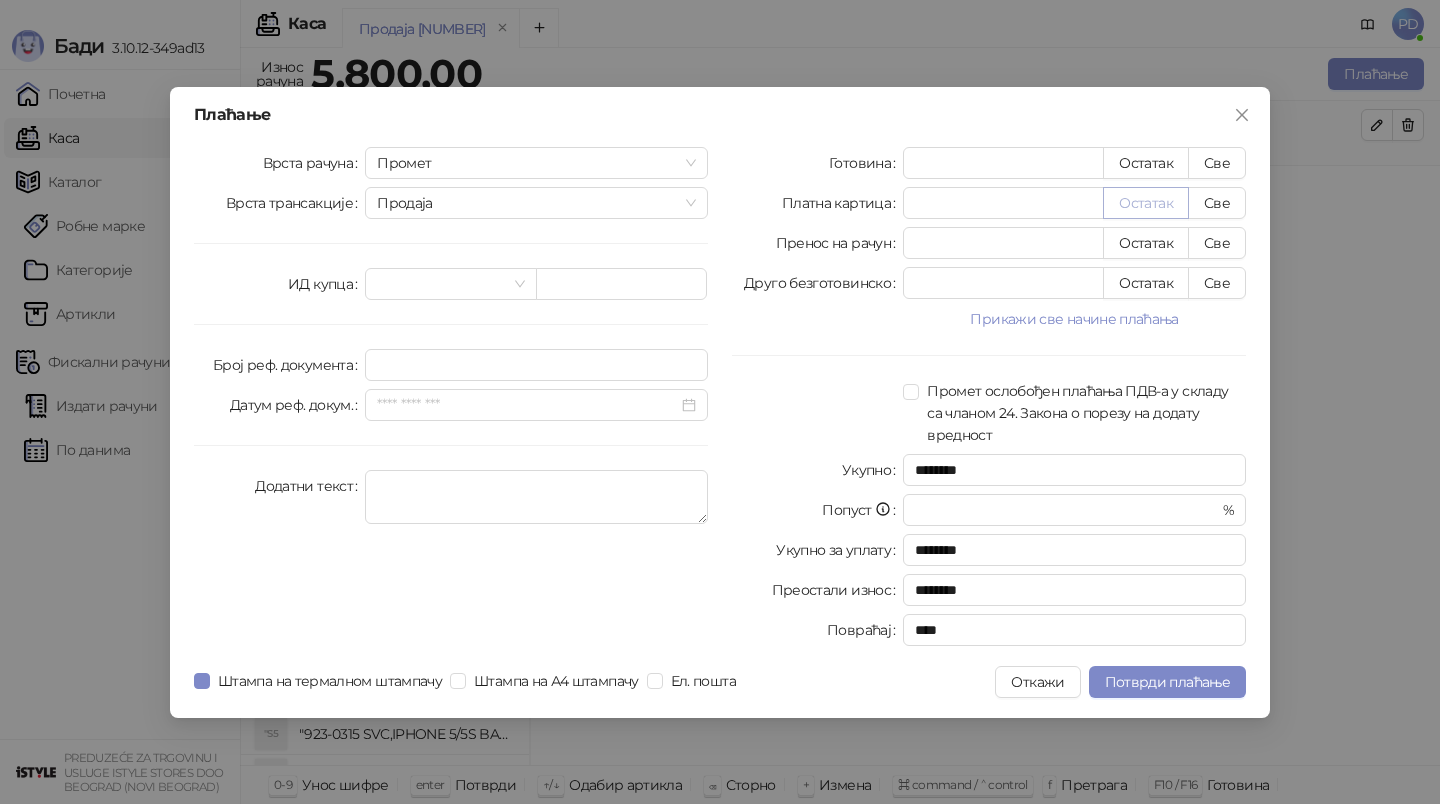 click on "Остатак" at bounding box center (1146, 203) 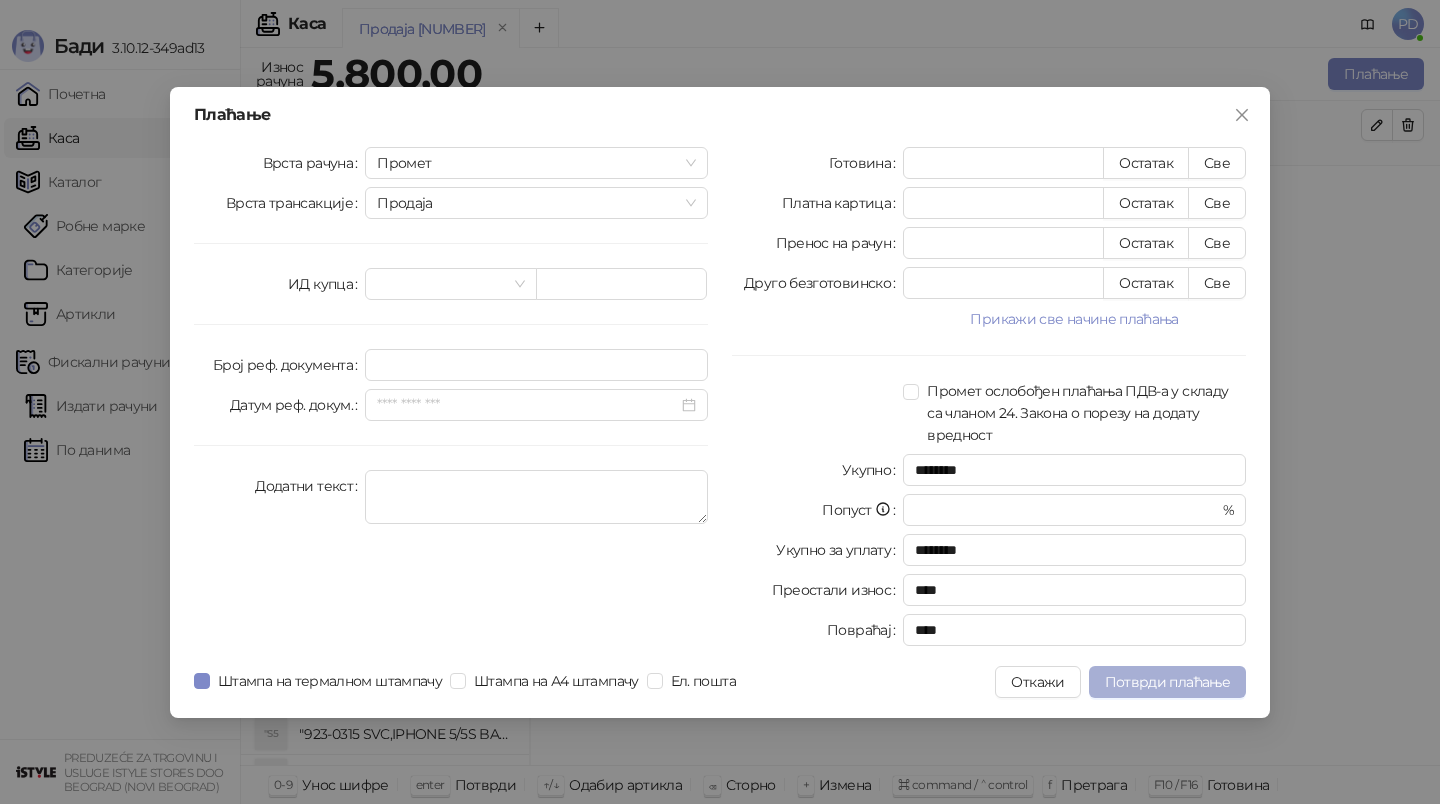 click on "Потврди плаћање" at bounding box center (1167, 682) 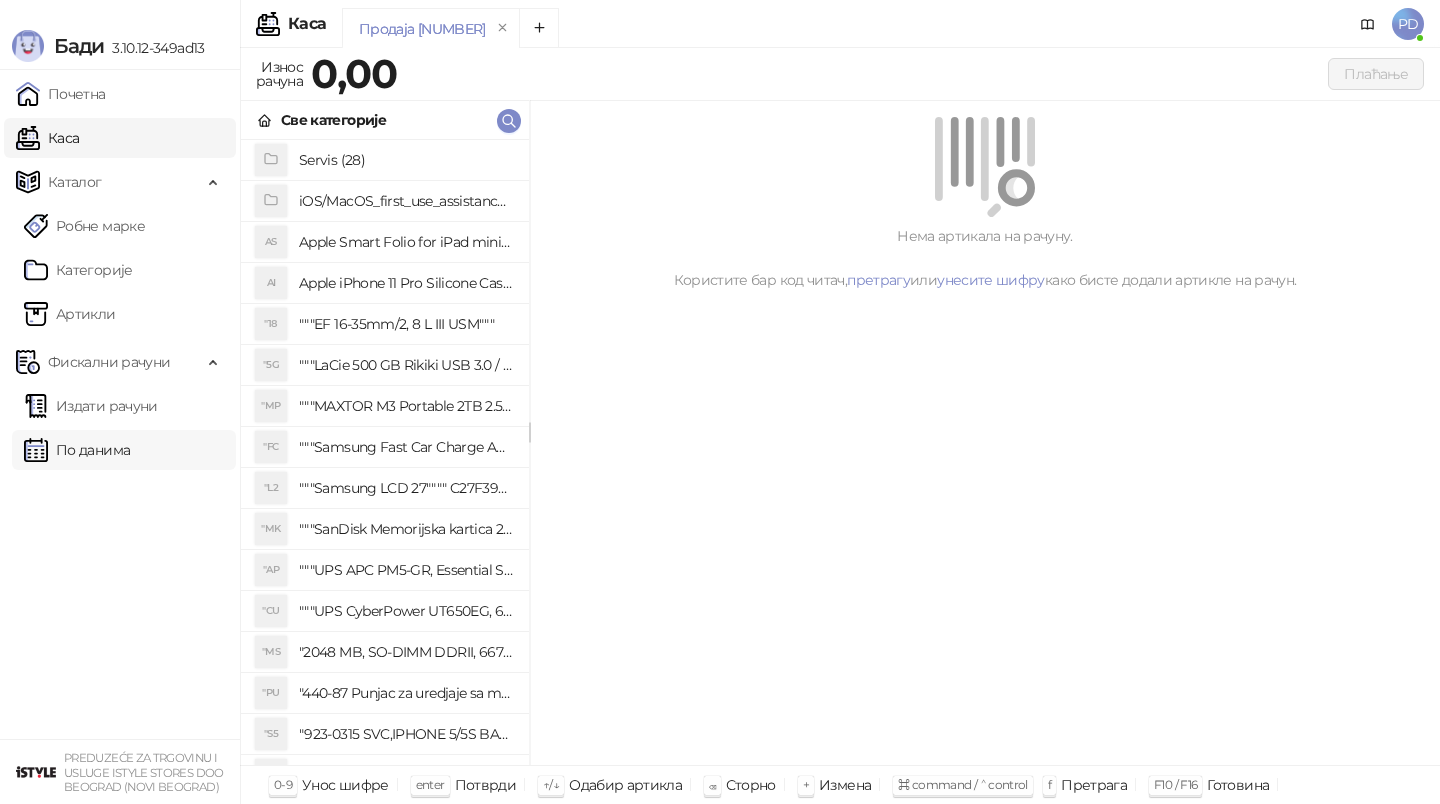 click on "По данима" at bounding box center [77, 450] 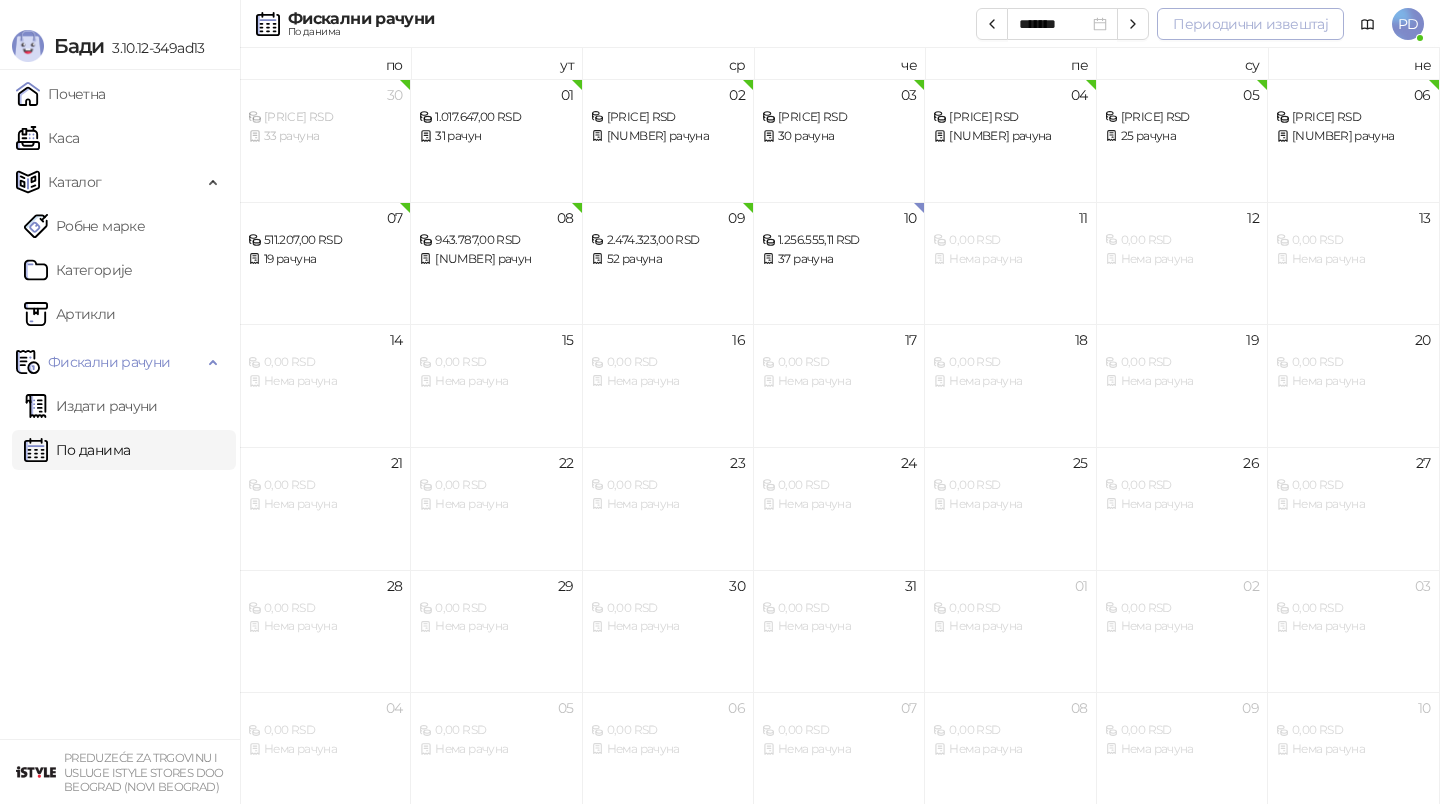 click on "Периодични извештај" at bounding box center (1250, 24) 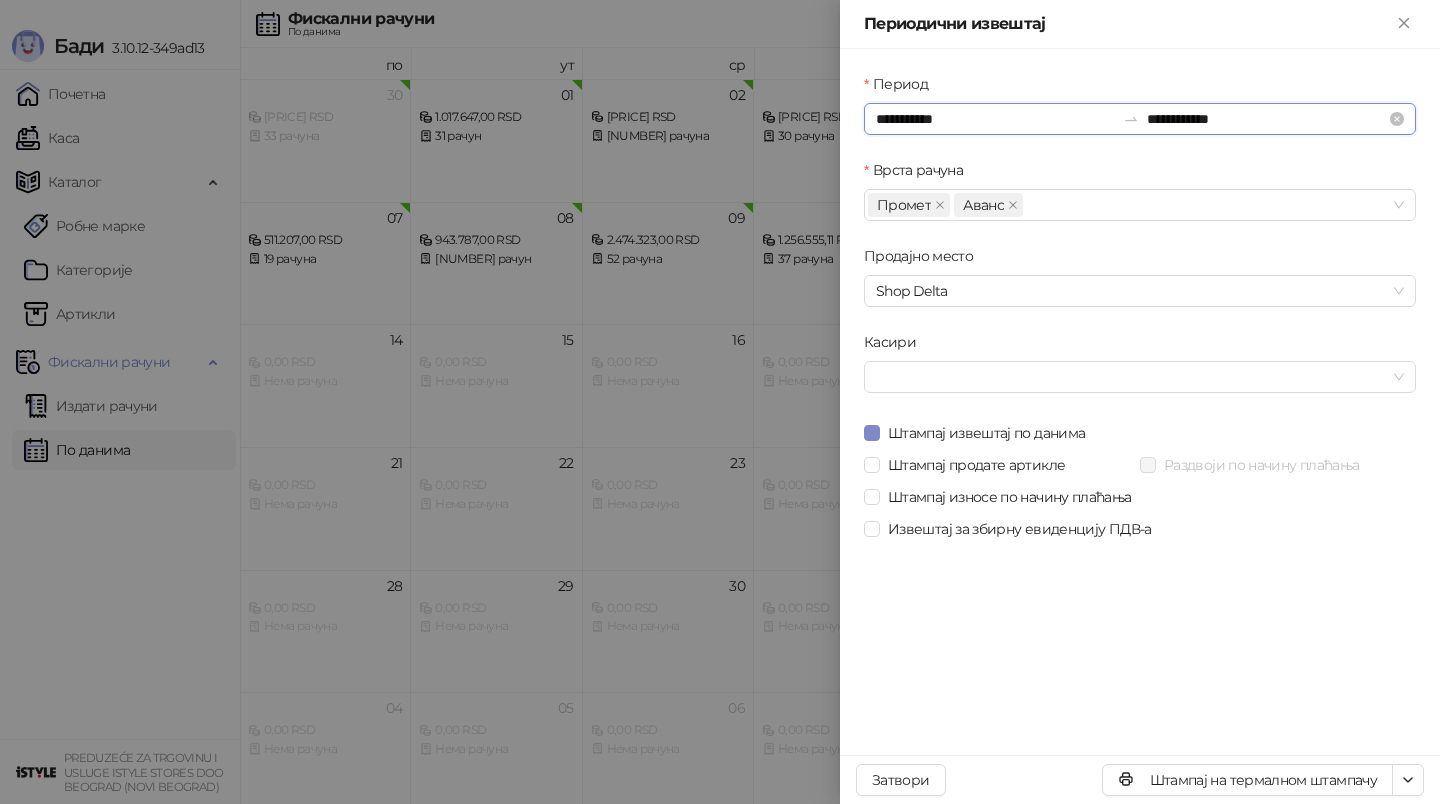 click on "**********" at bounding box center [995, 119] 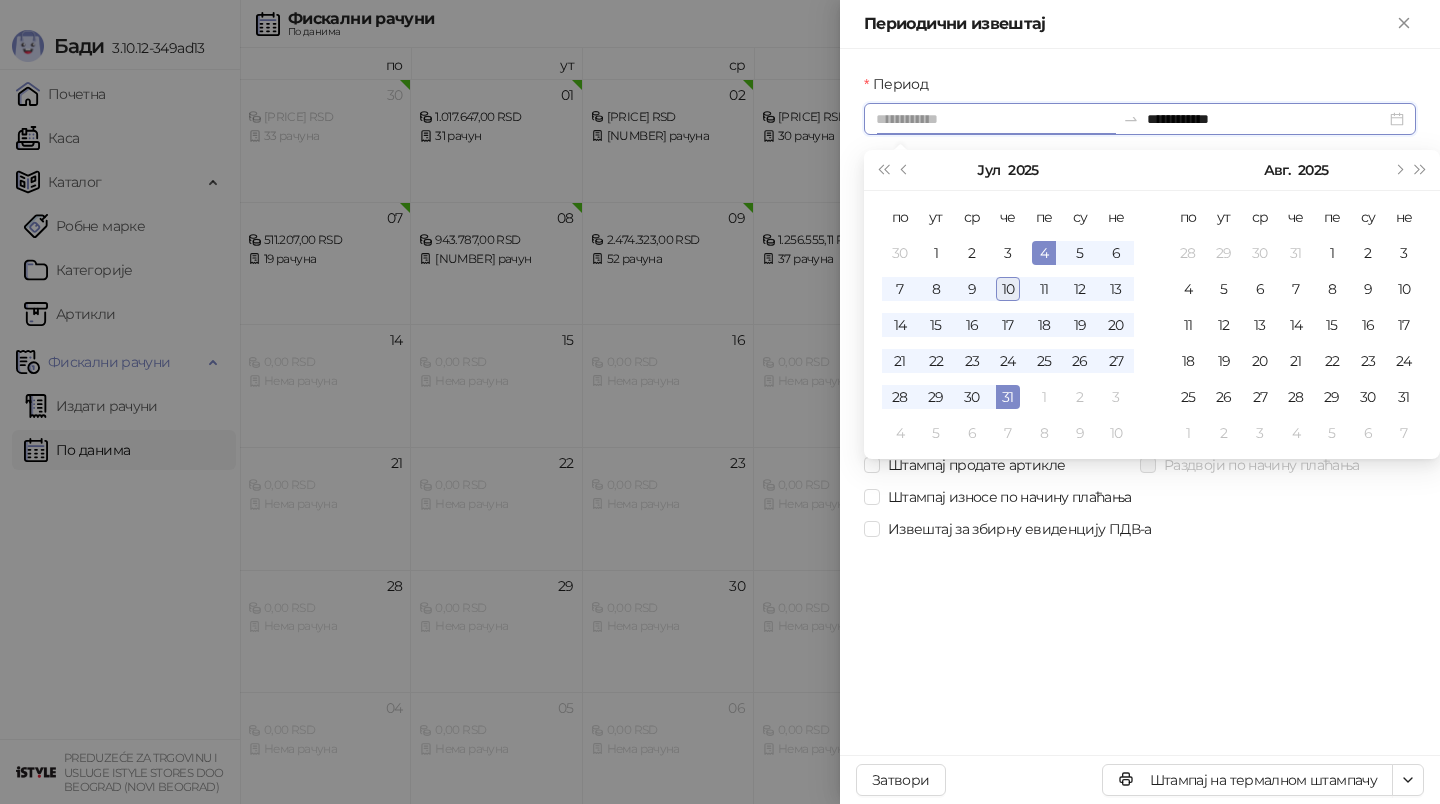 type on "**********" 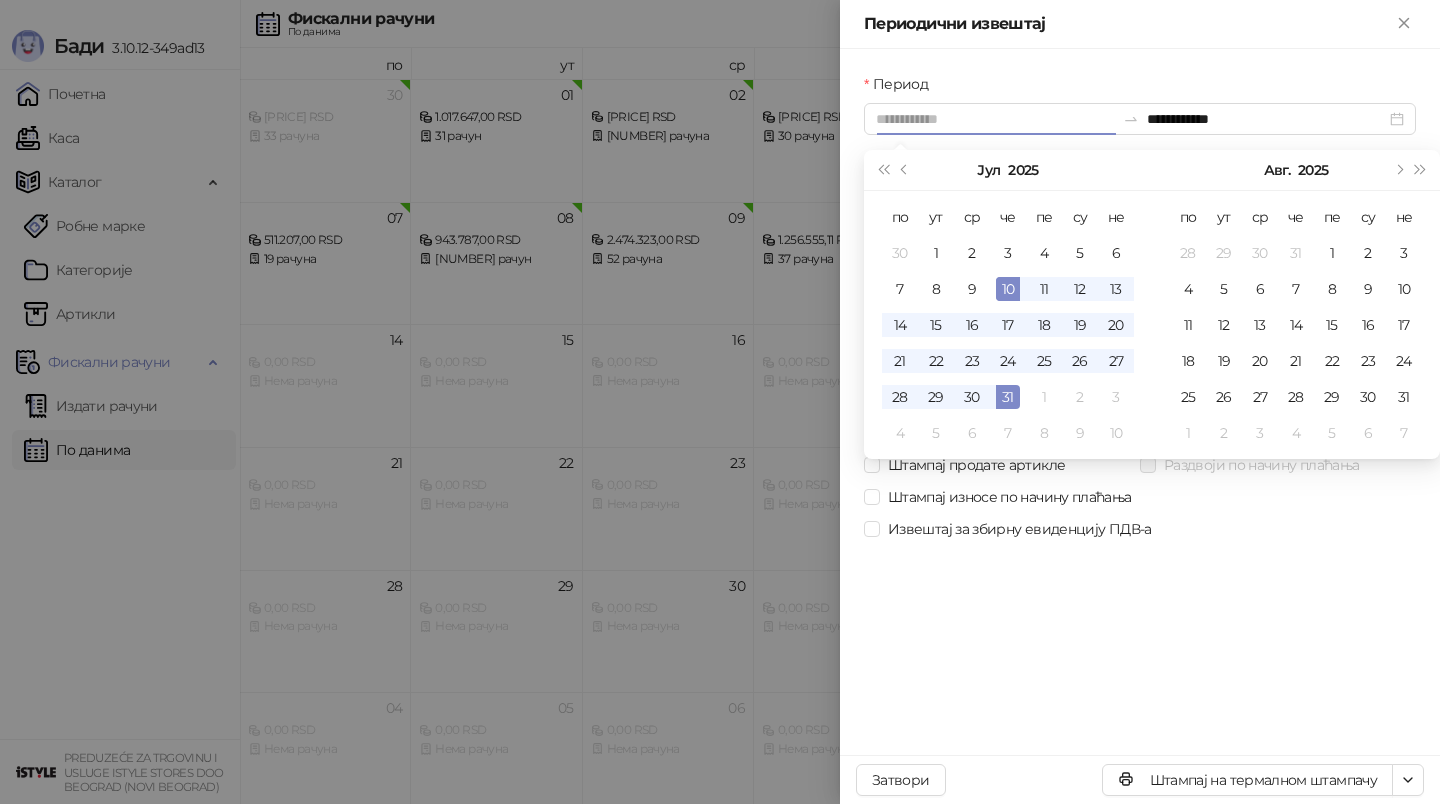 click on "10" at bounding box center (1008, 289) 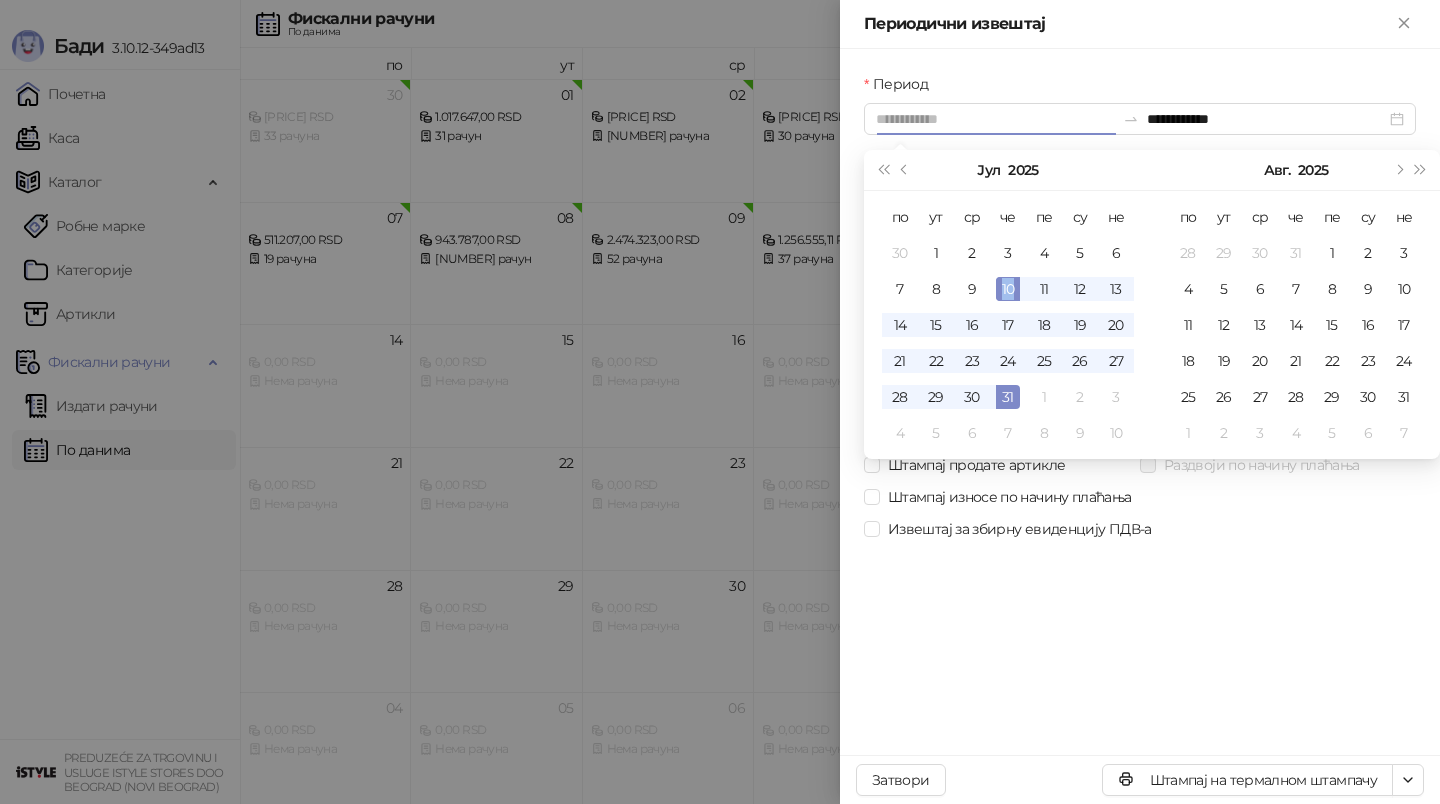 click on "10" at bounding box center [1008, 289] 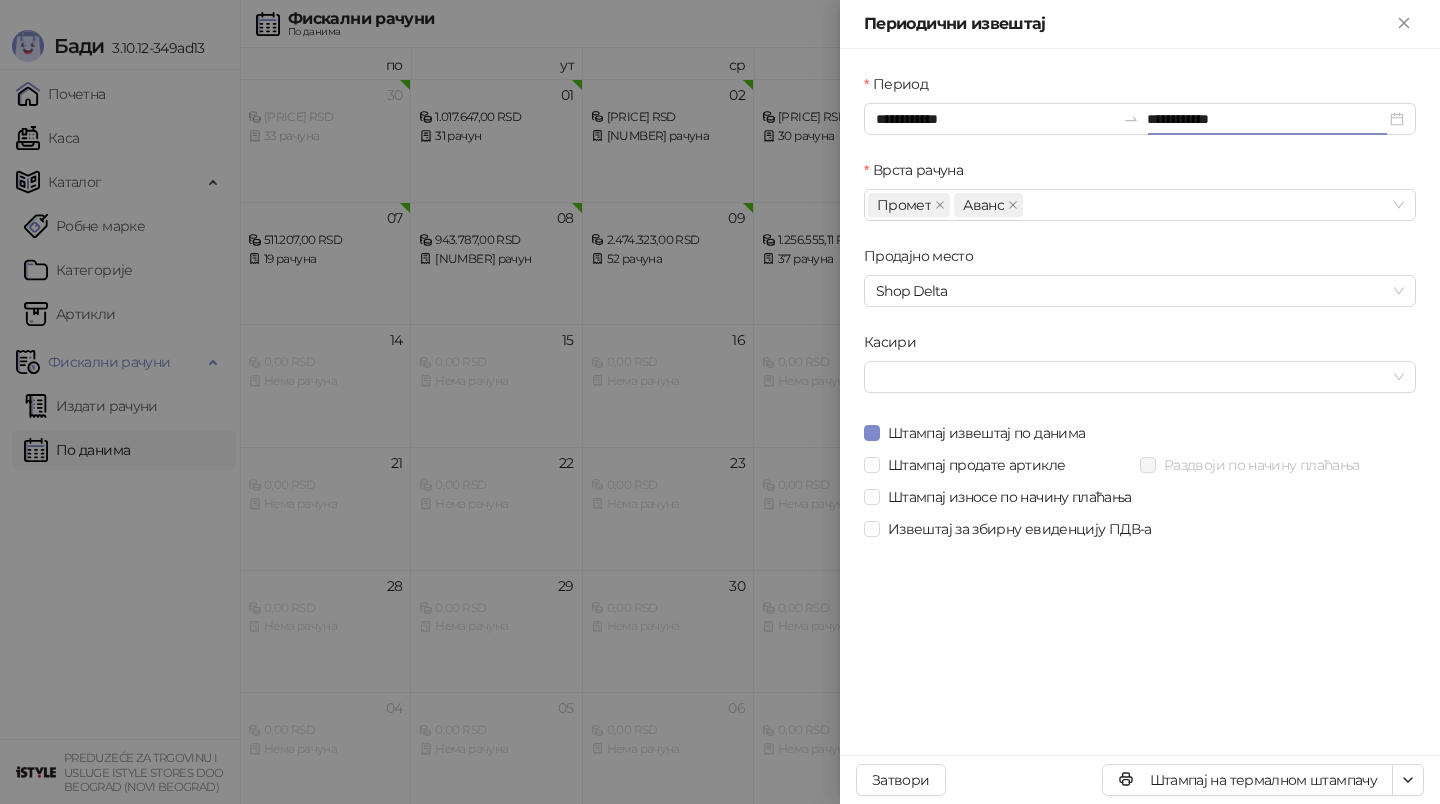 type on "**********" 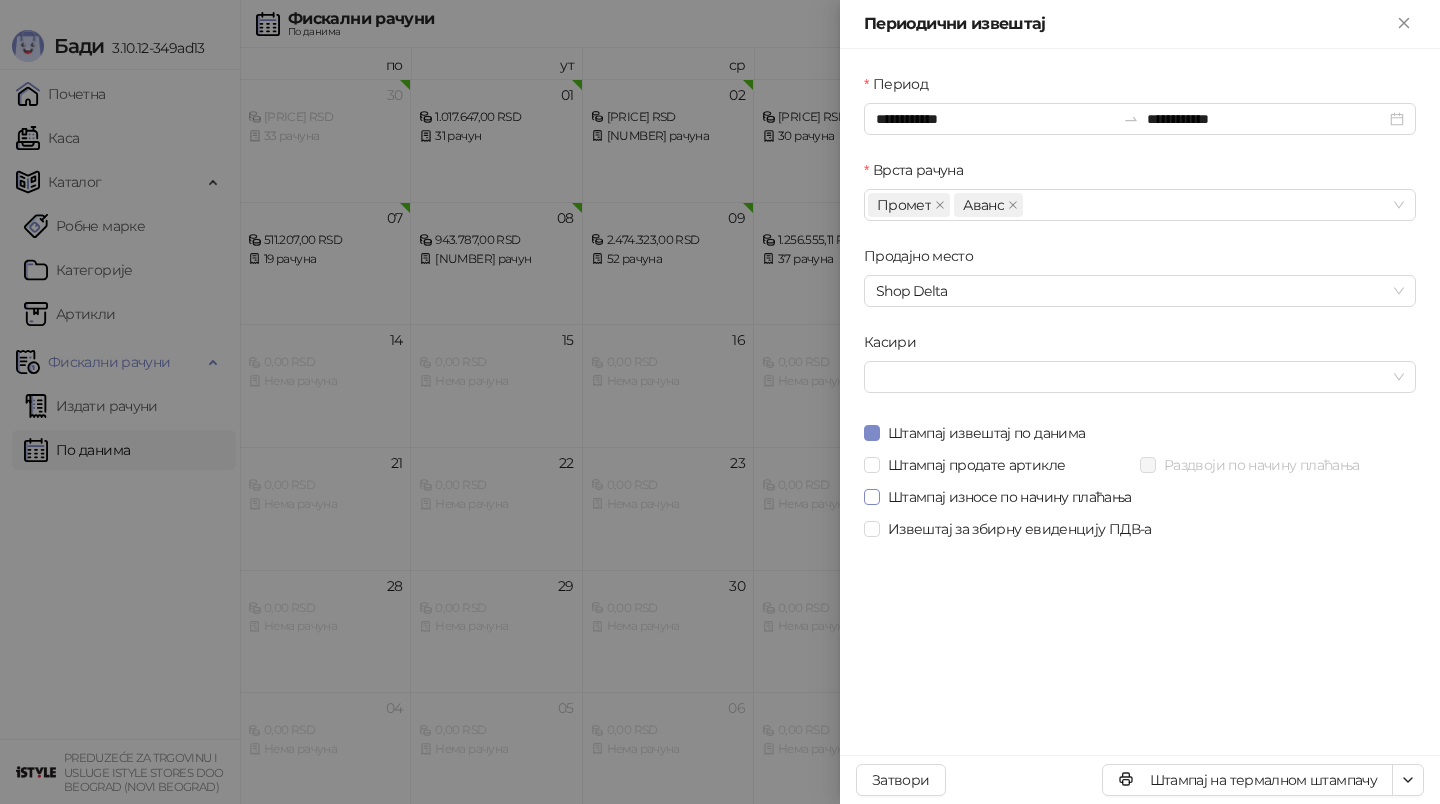 click on "Штампај износе по начину плаћања" at bounding box center (1010, 497) 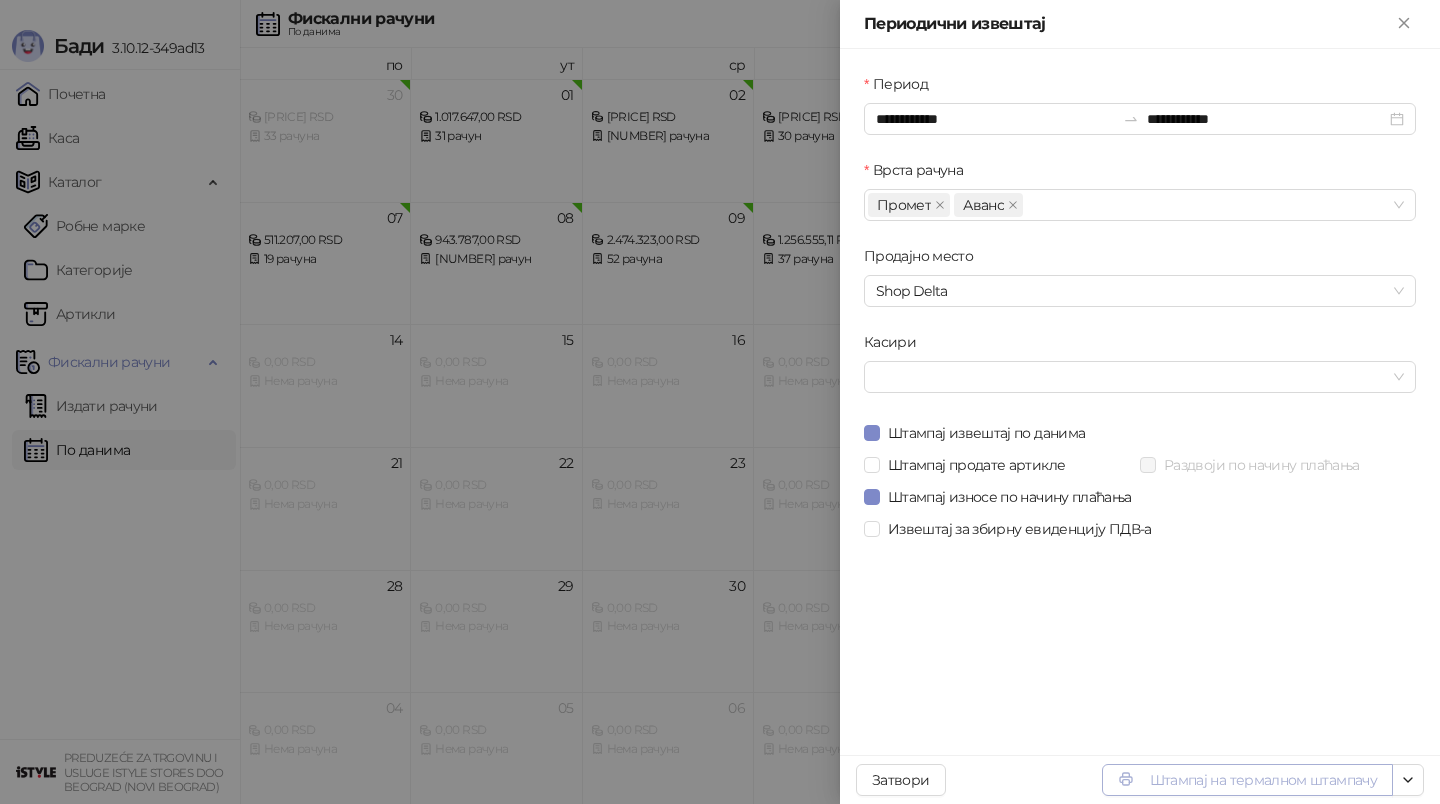 click on "Штампај на термалном штампачу" at bounding box center (1247, 780) 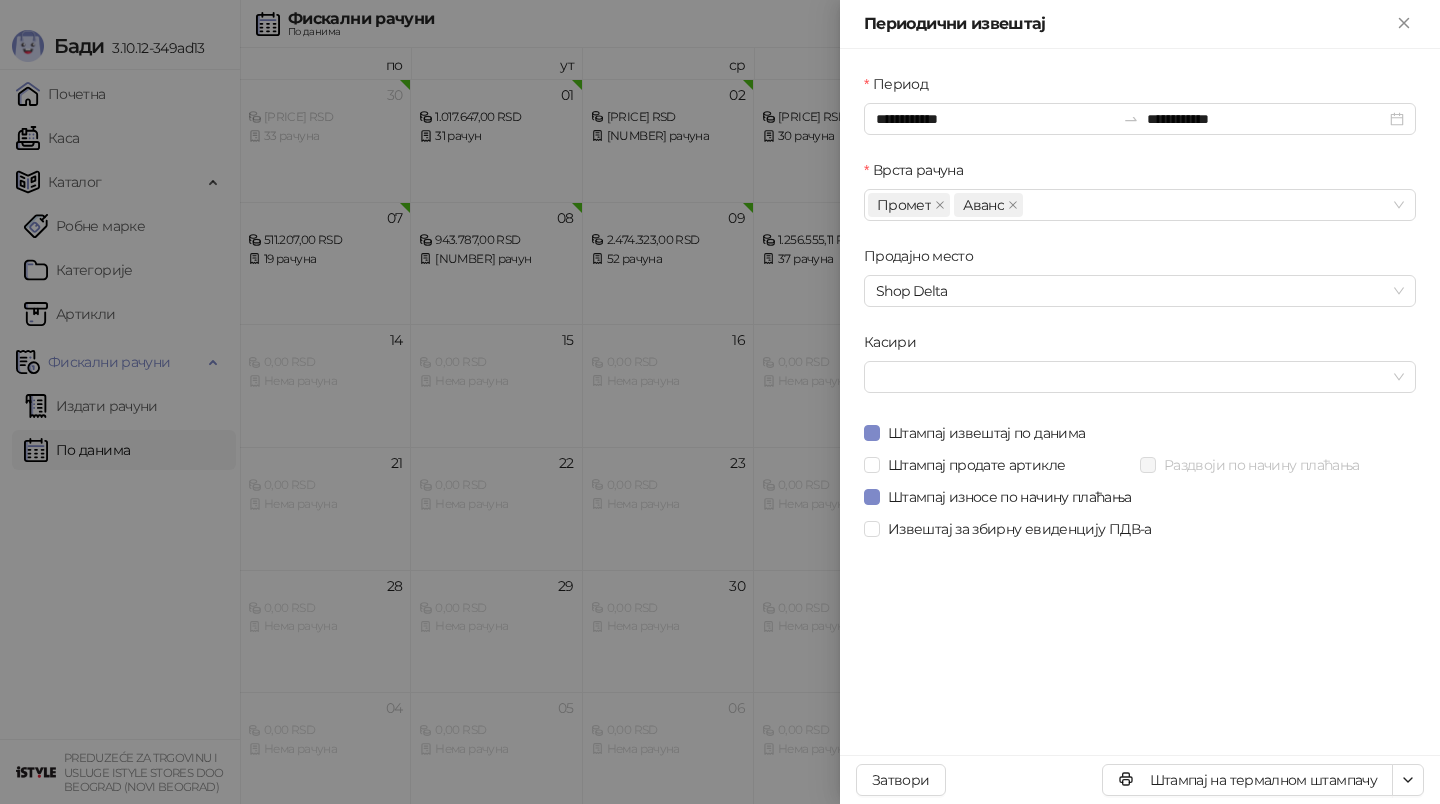 click at bounding box center (720, 402) 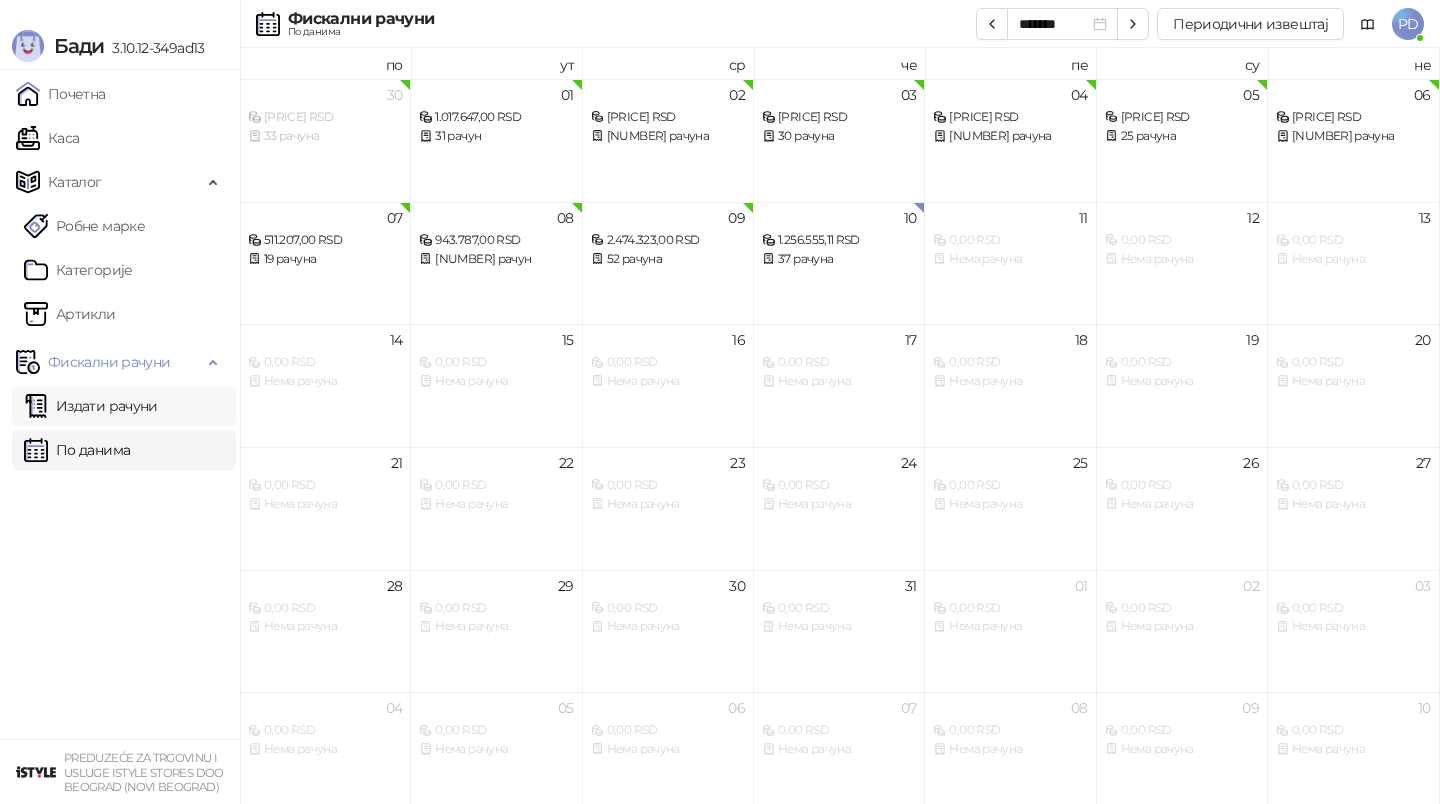 click on "Издати рачуни" at bounding box center (91, 406) 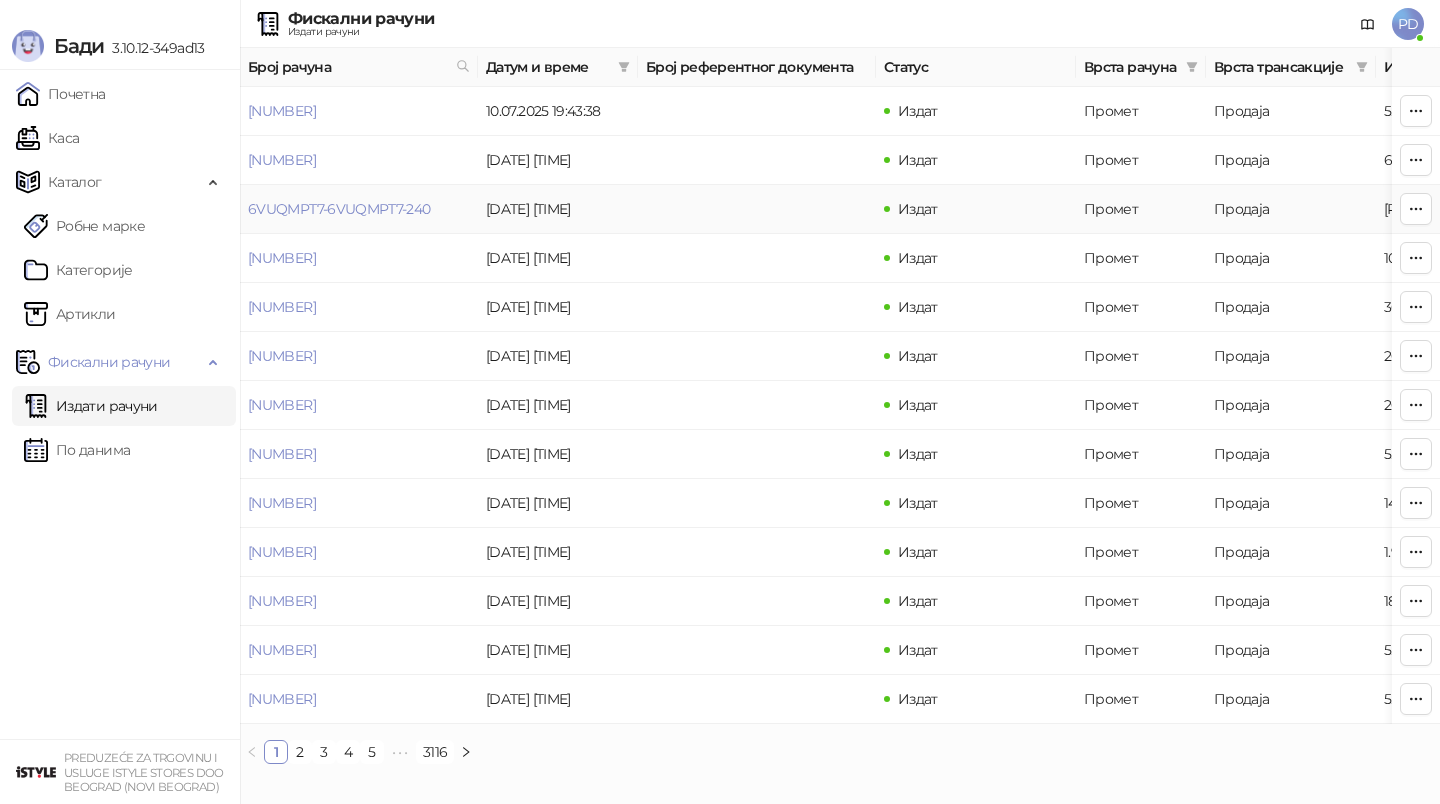 click on "[DATE] [TIME]" at bounding box center [558, 209] 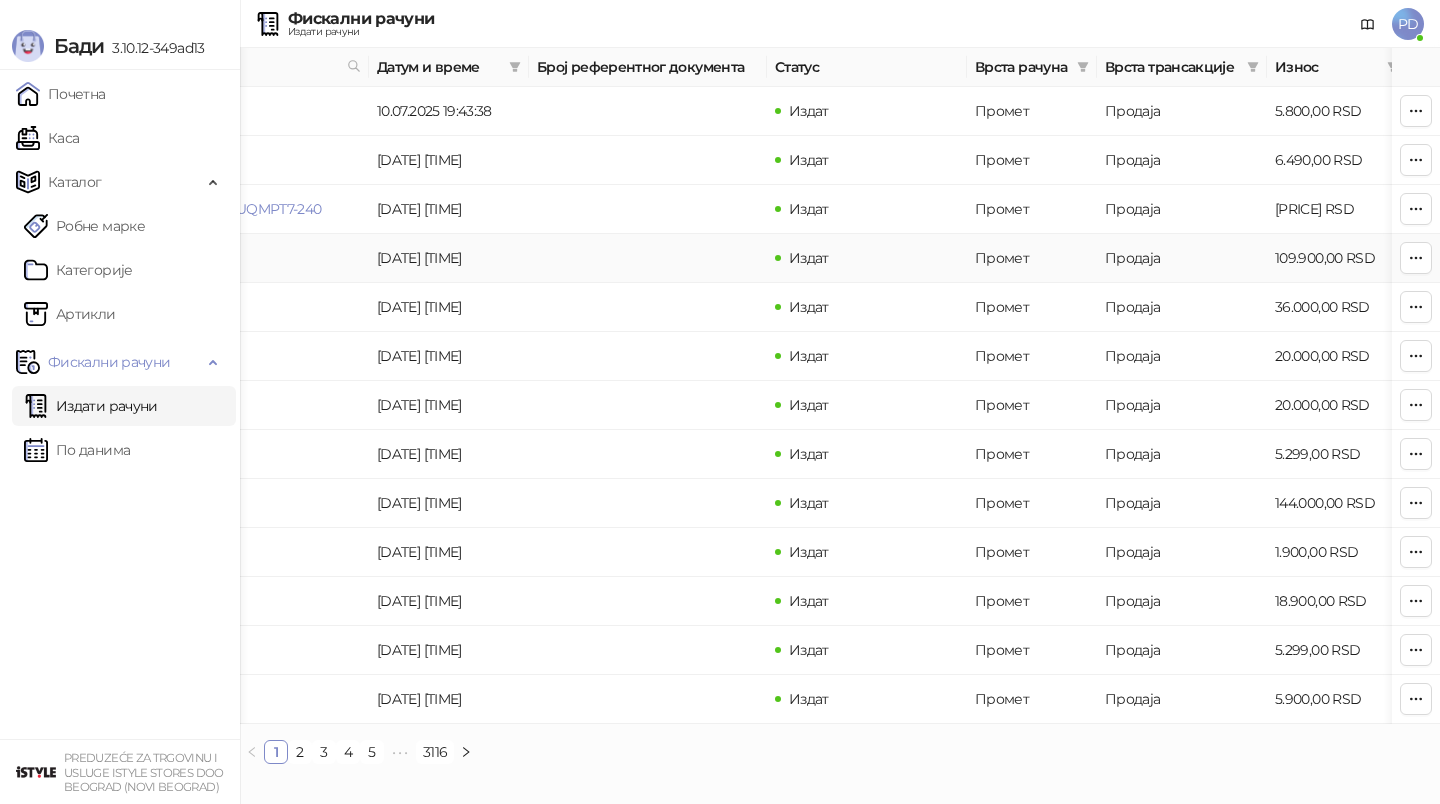 scroll, scrollTop: 0, scrollLeft: 113, axis: horizontal 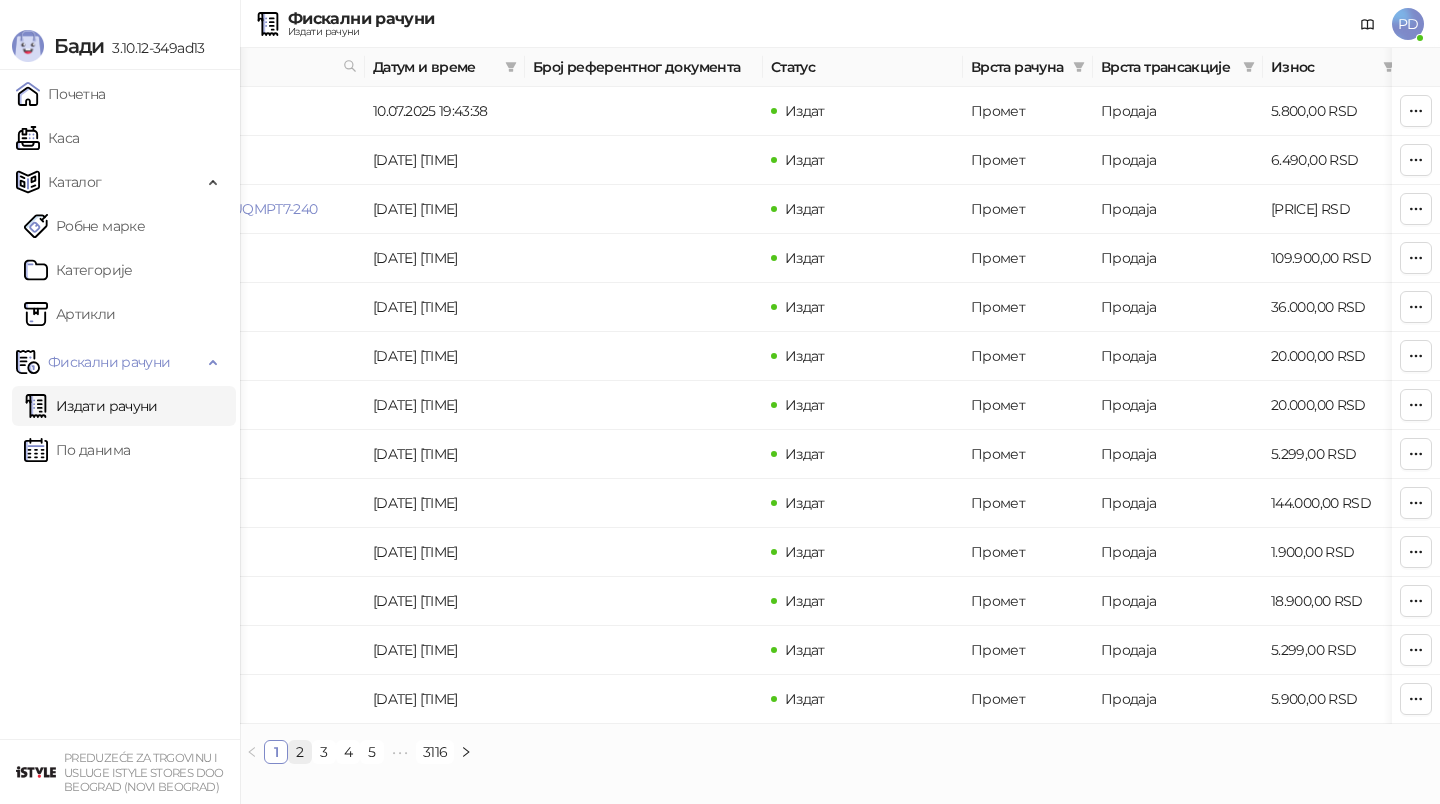 click on "2" at bounding box center [300, 752] 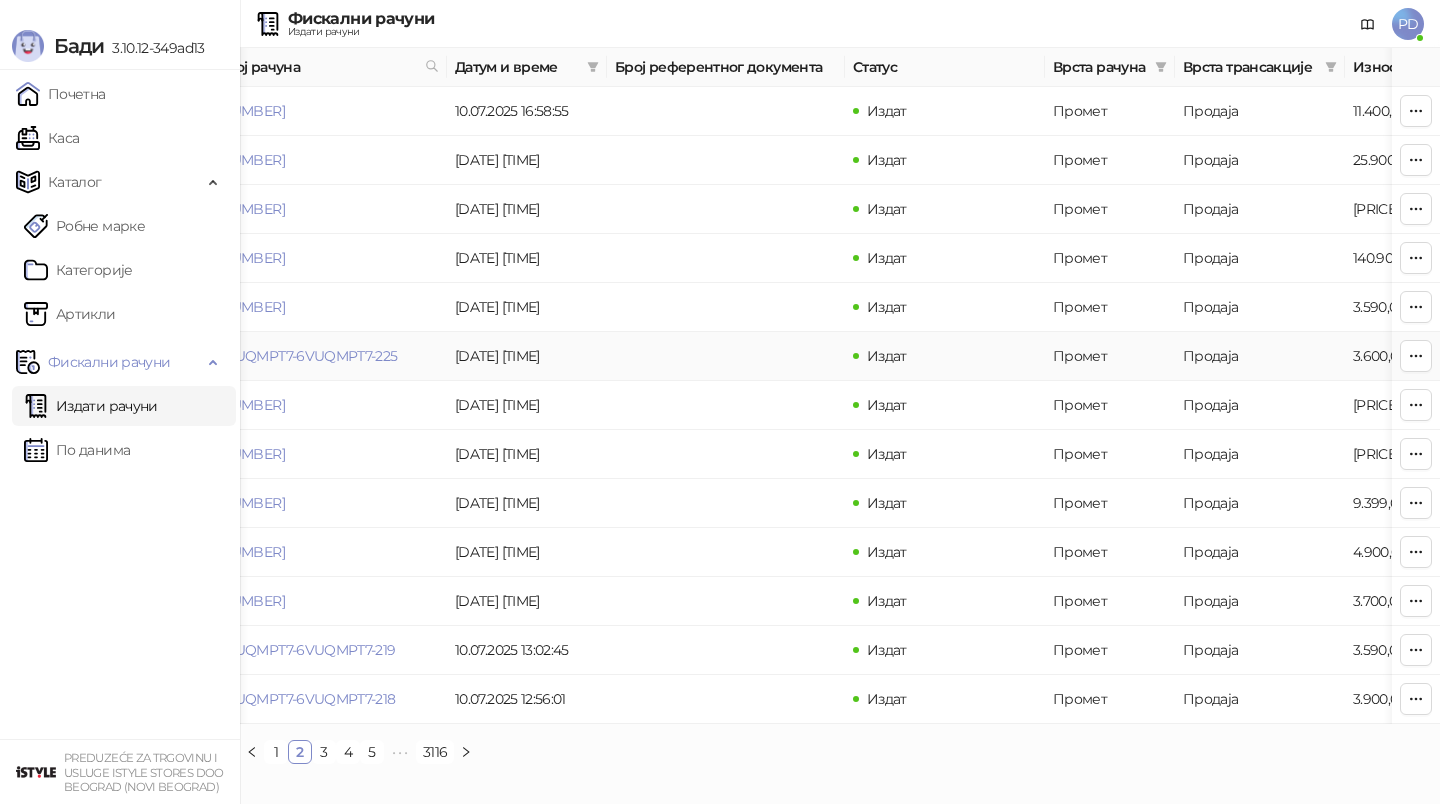 scroll, scrollTop: 0, scrollLeft: 0, axis: both 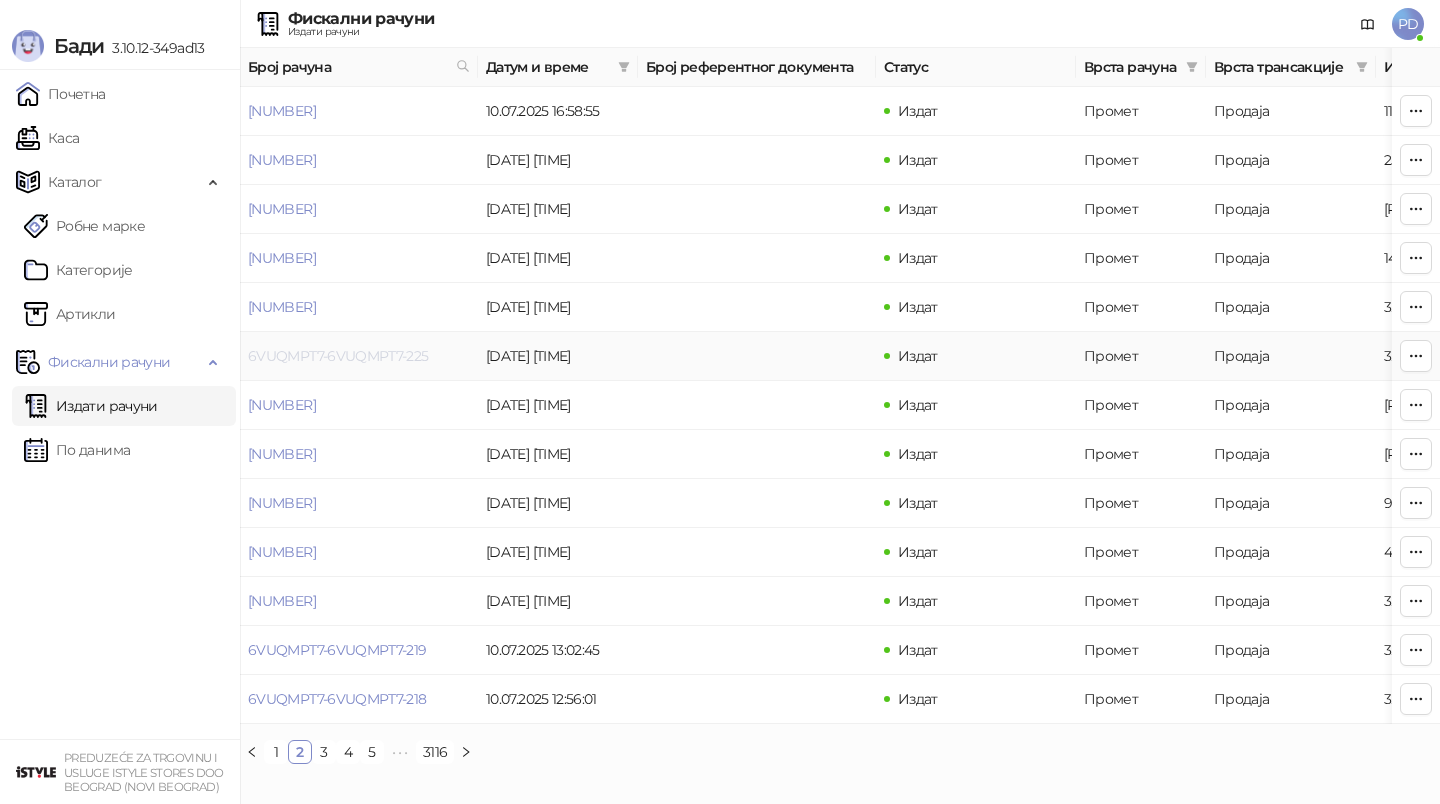 click on "6VUQMPT7-6VUQMPT7-225" at bounding box center [338, 356] 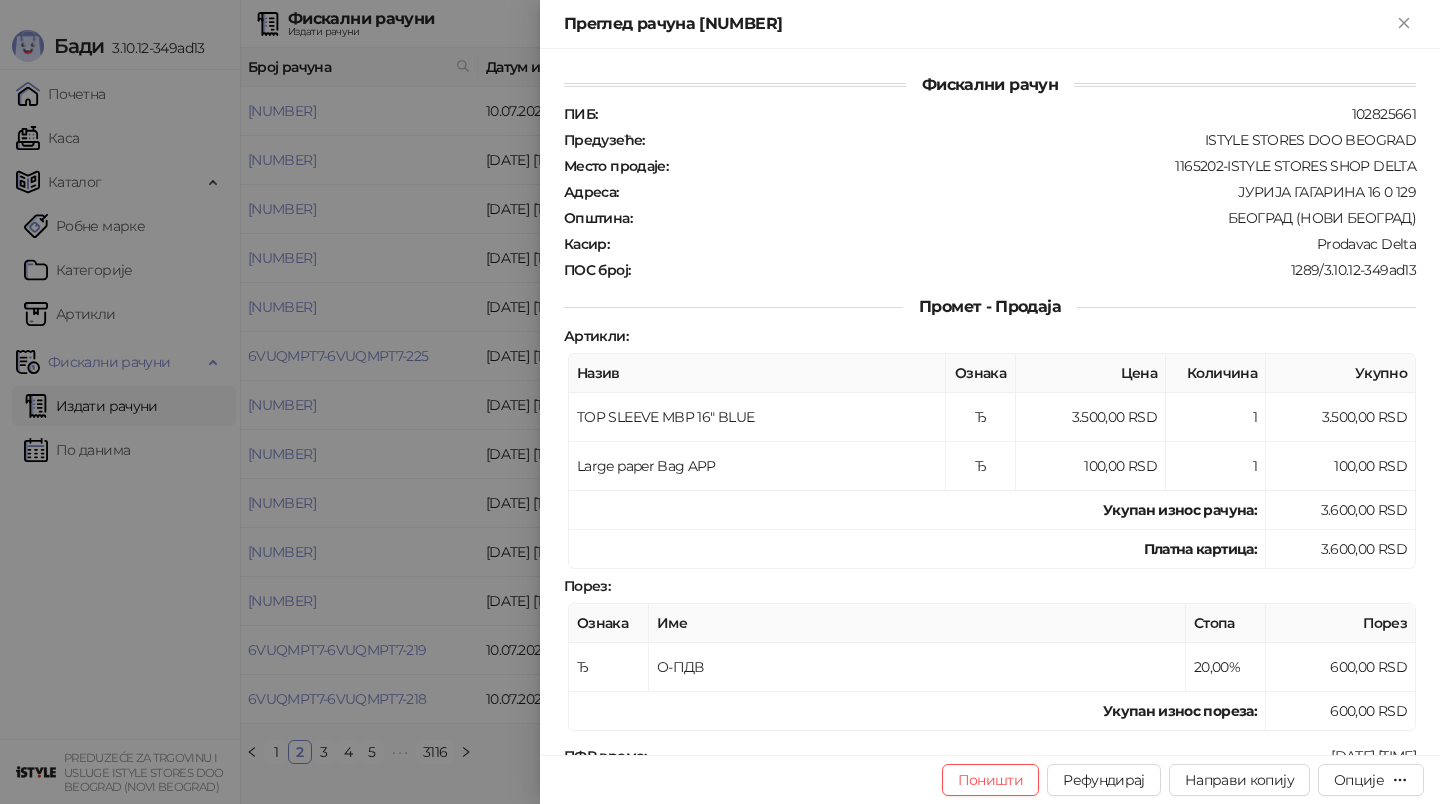 click at bounding box center [720, 402] 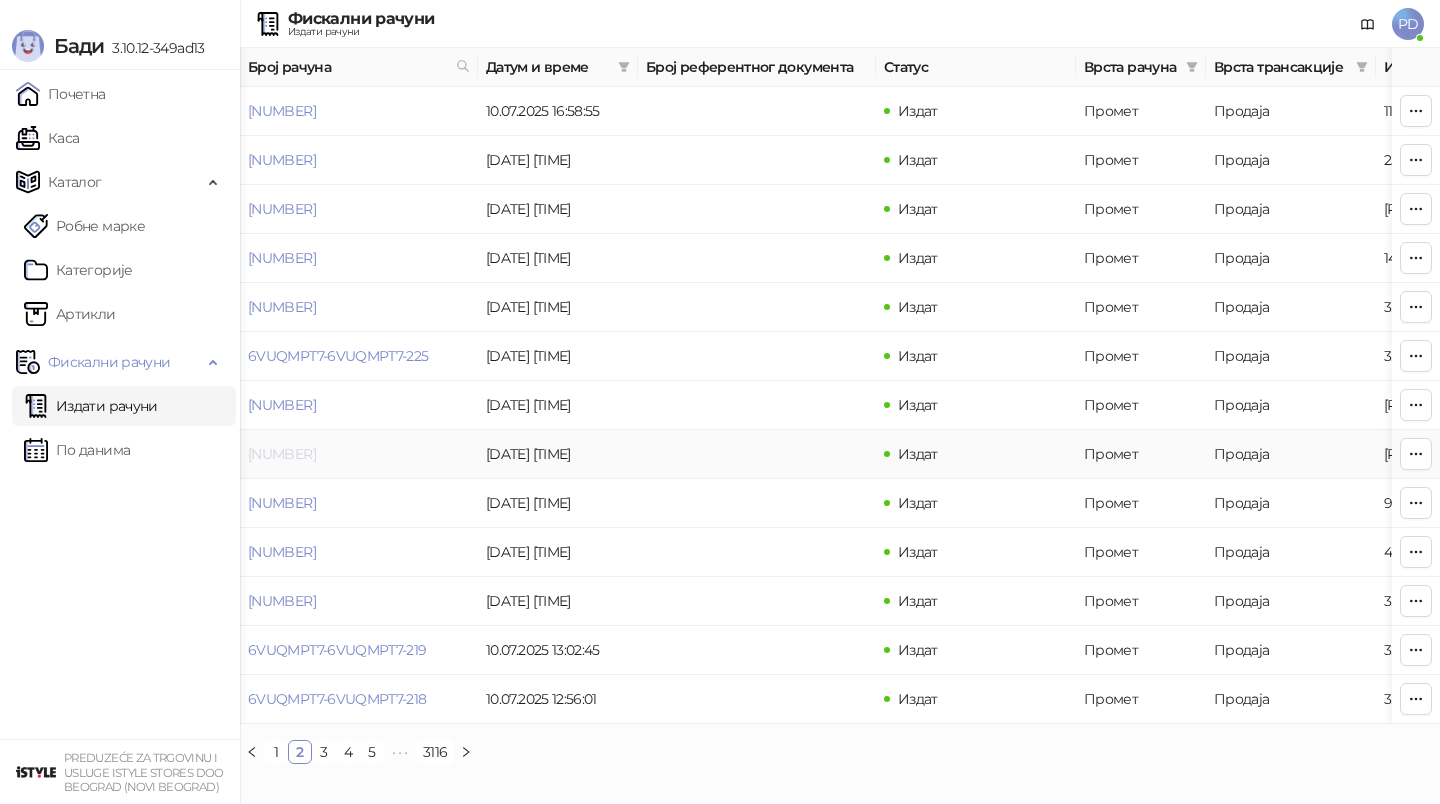 scroll, scrollTop: 0, scrollLeft: 74, axis: horizontal 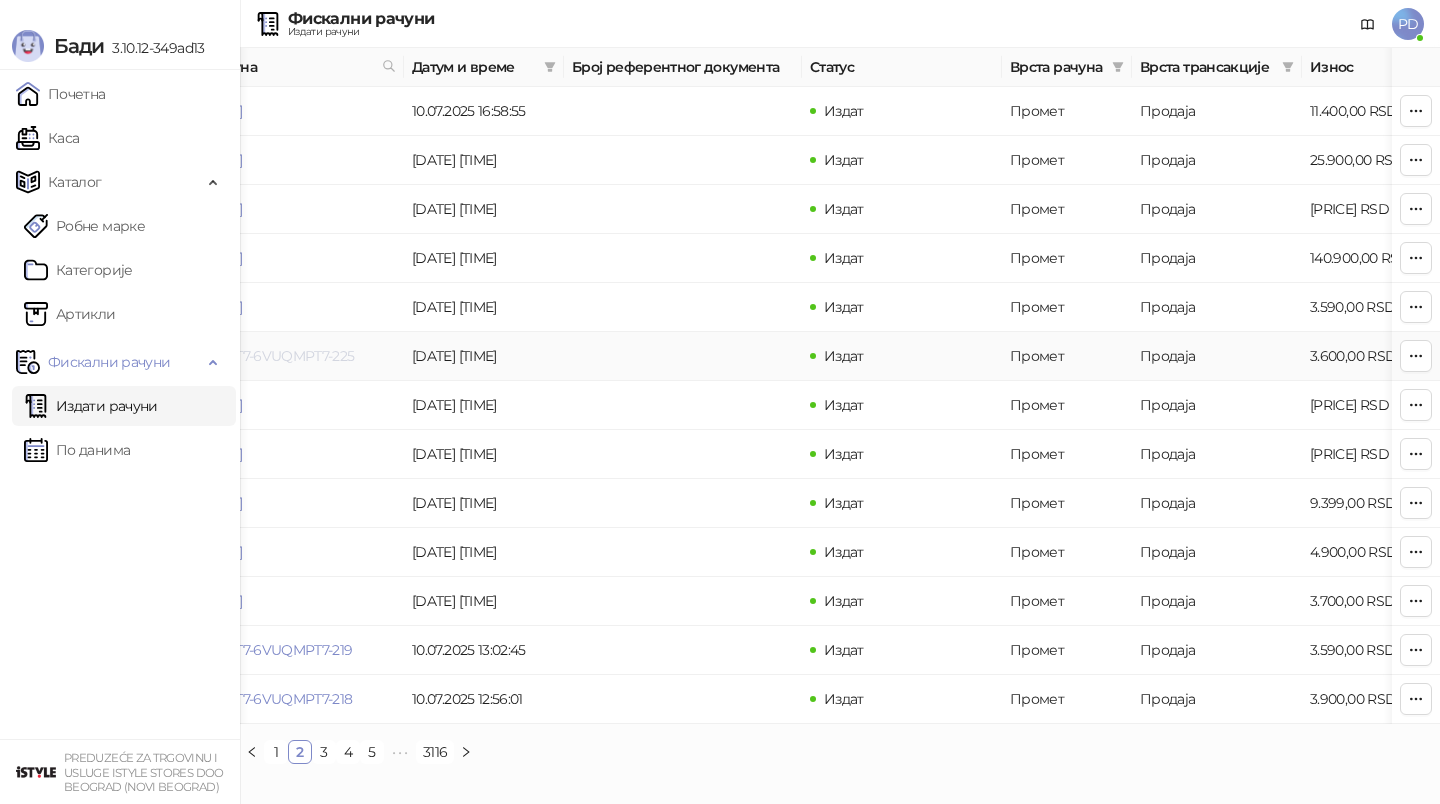 click on "6VUQMPT7-6VUQMPT7-225" at bounding box center (264, 356) 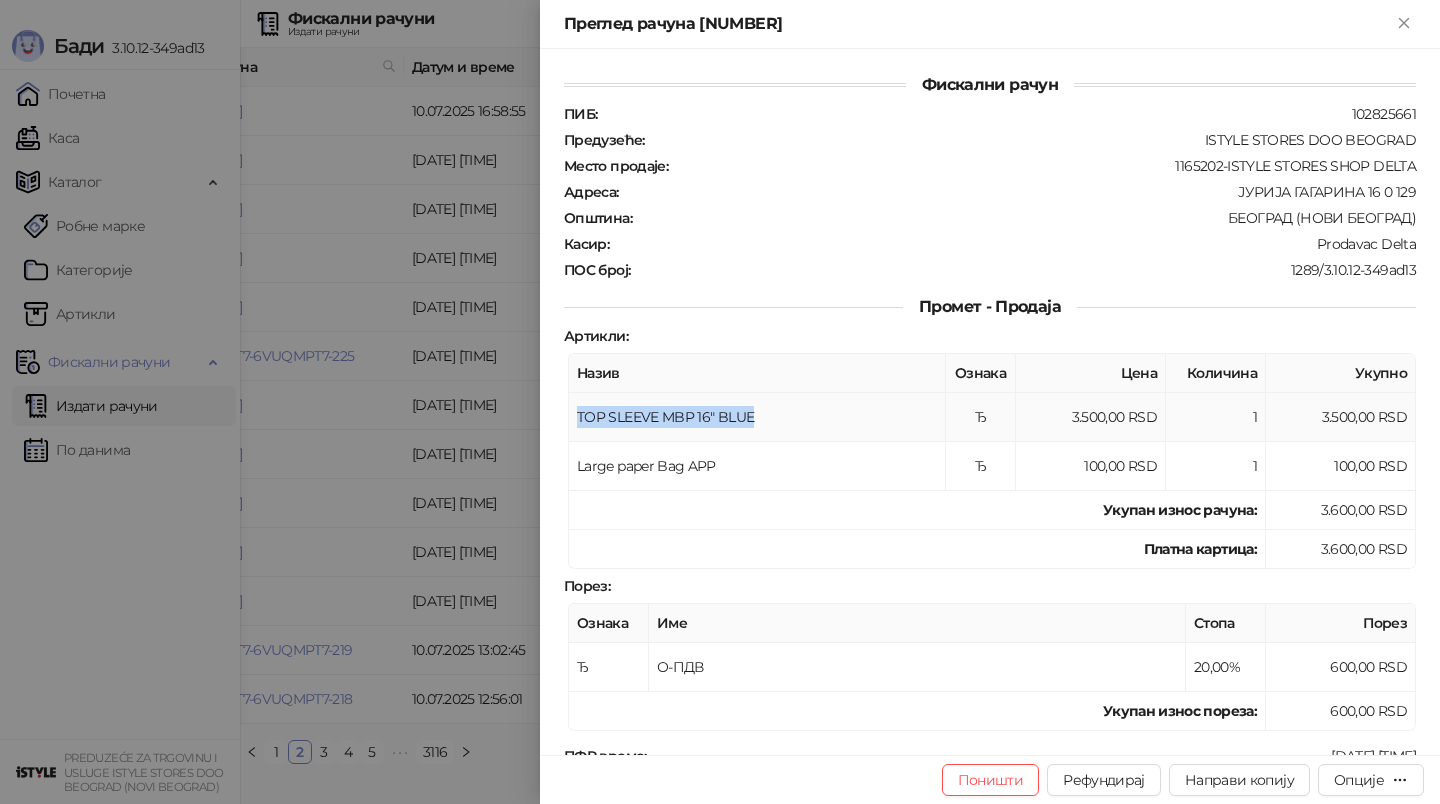 drag, startPoint x: 578, startPoint y: 409, endPoint x: 768, endPoint y: 408, distance: 190.00262 